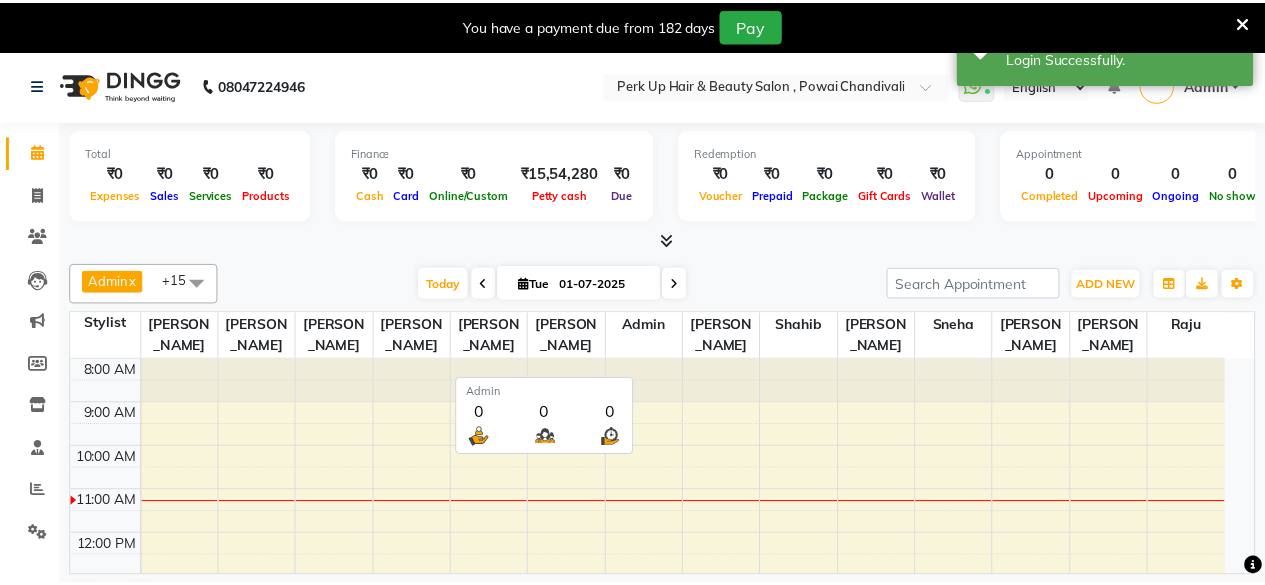 scroll, scrollTop: 0, scrollLeft: 0, axis: both 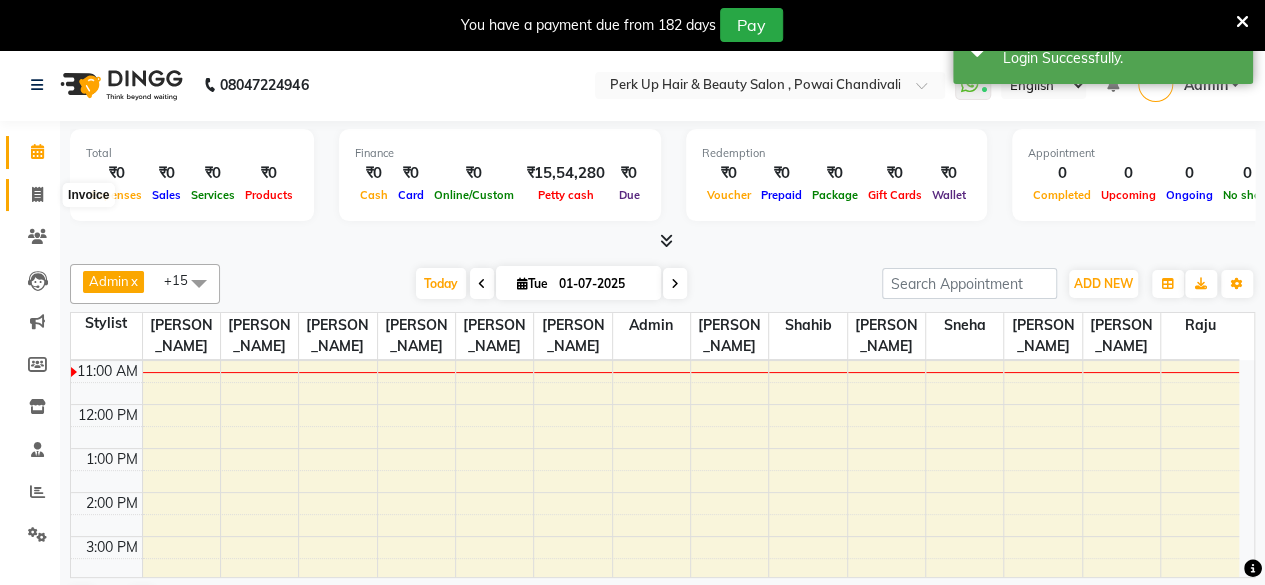 click 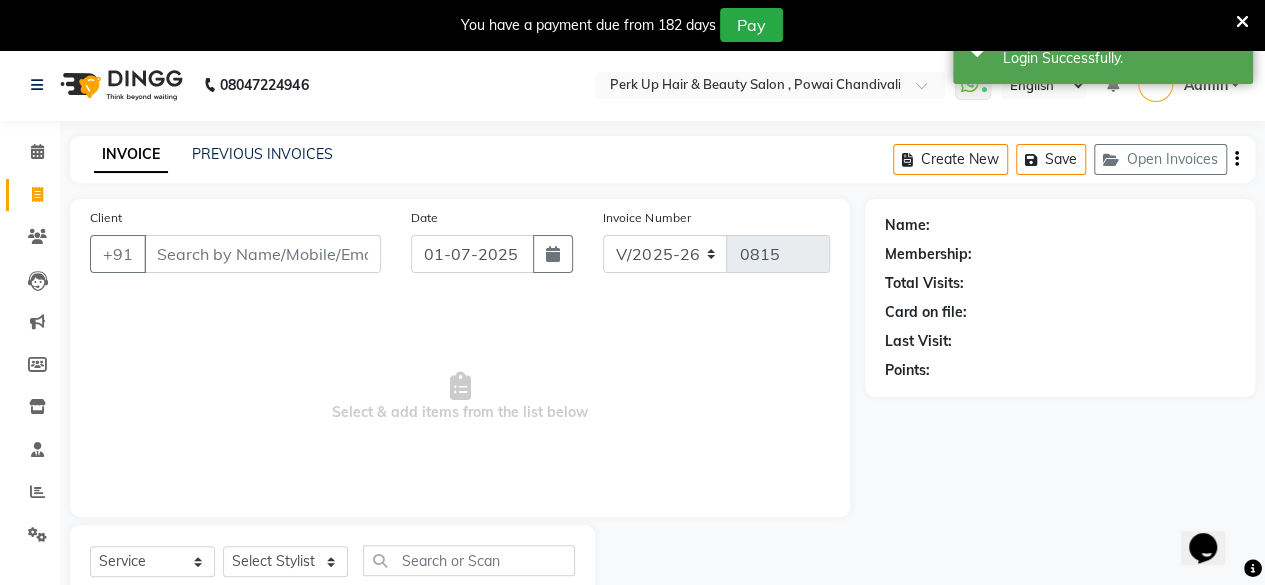 scroll, scrollTop: 0, scrollLeft: 0, axis: both 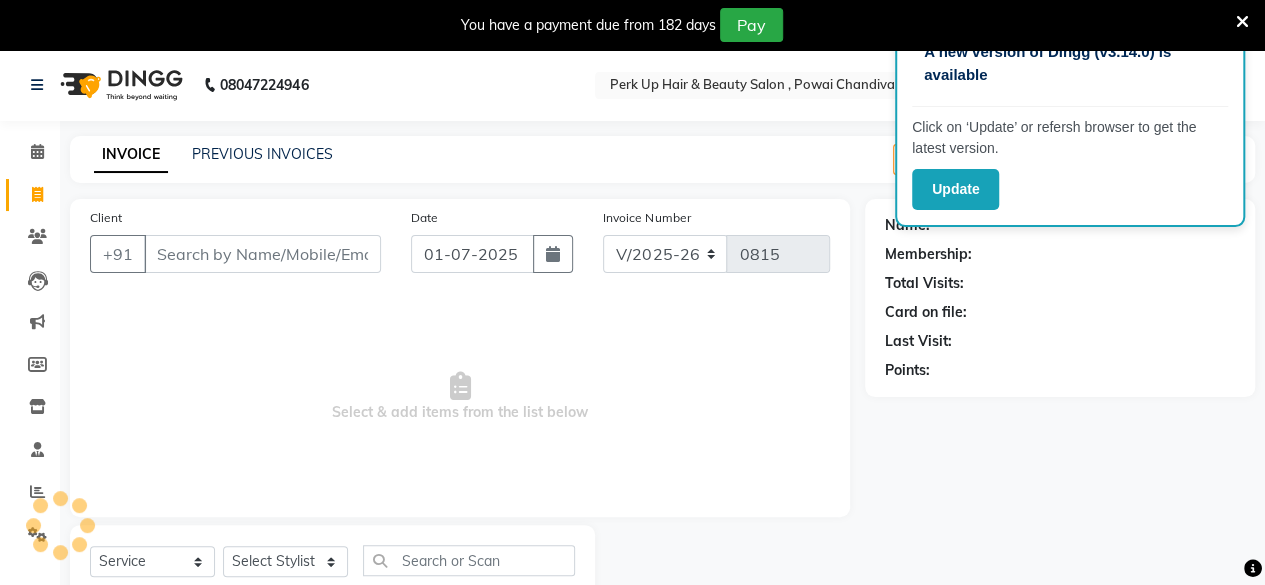 click at bounding box center (1242, 22) 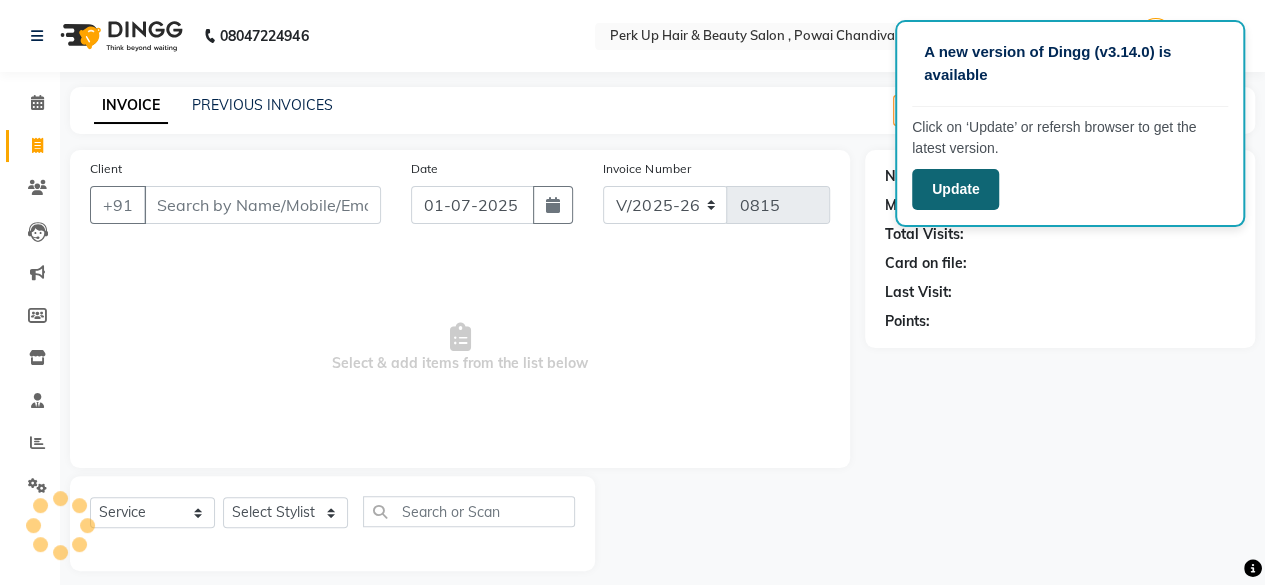 click on "Update" 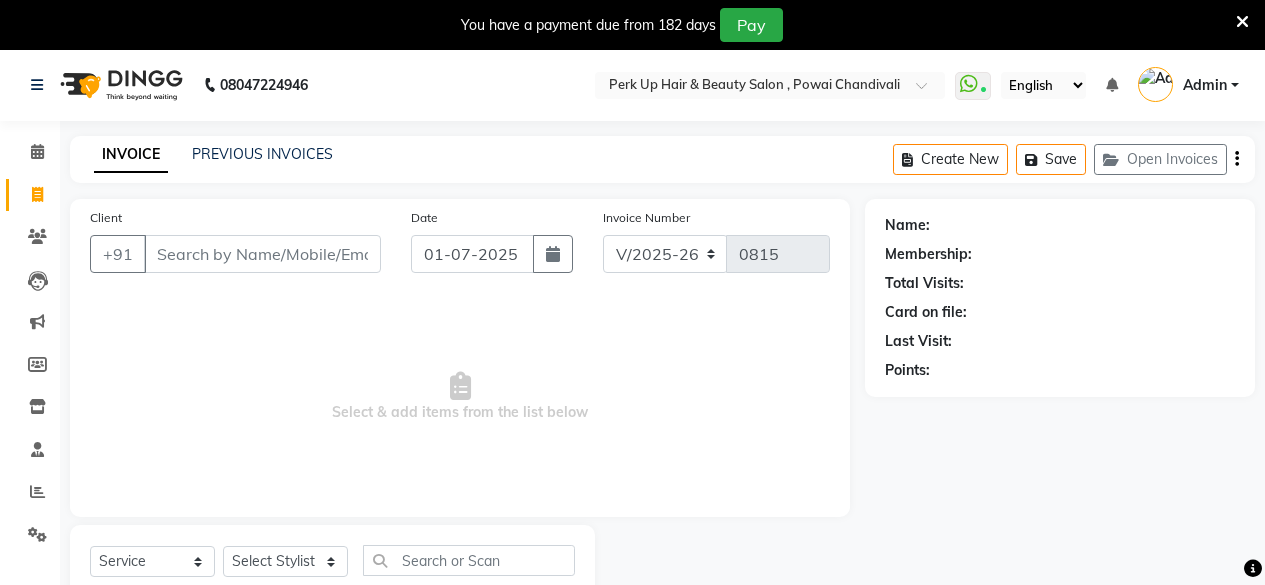 select on "5131" 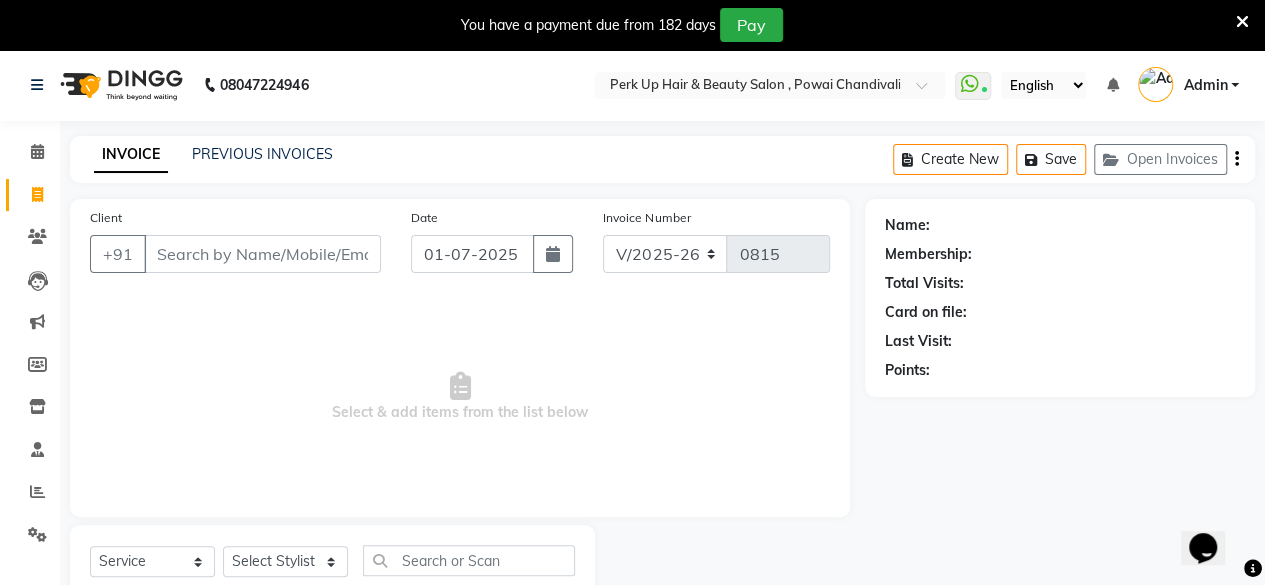 scroll, scrollTop: 0, scrollLeft: 0, axis: both 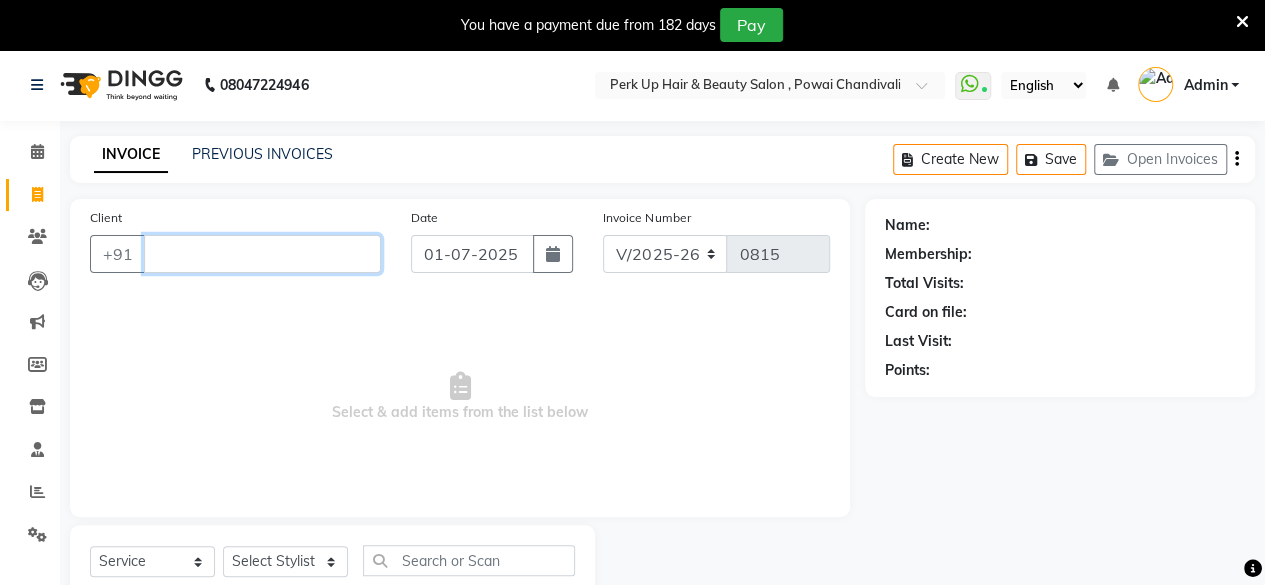 type 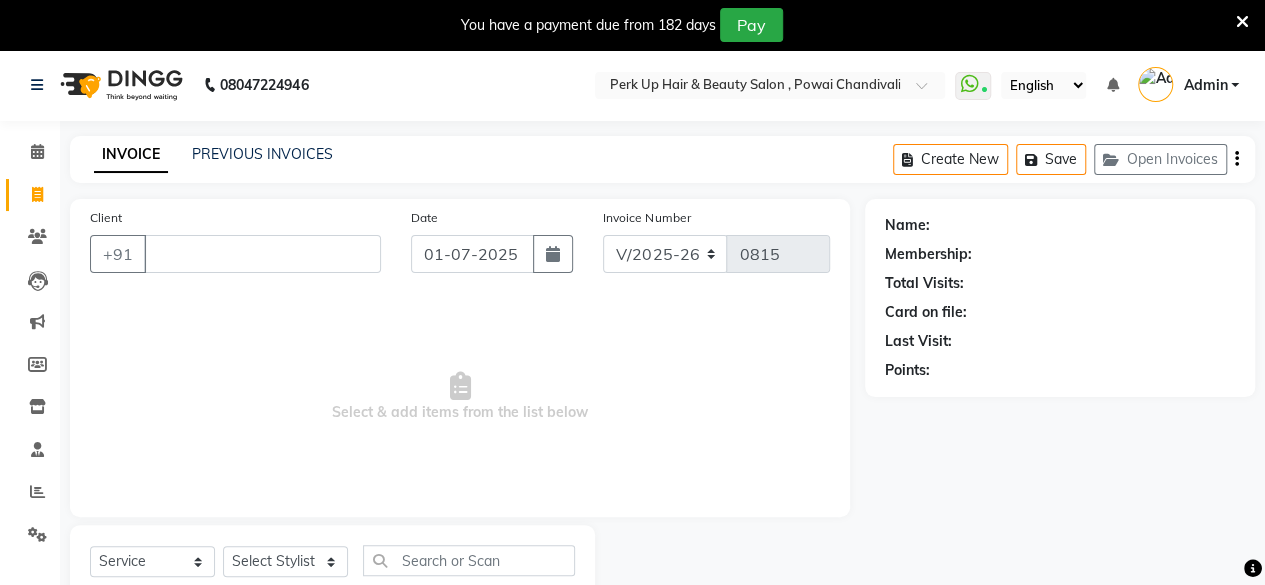 click at bounding box center [1242, 22] 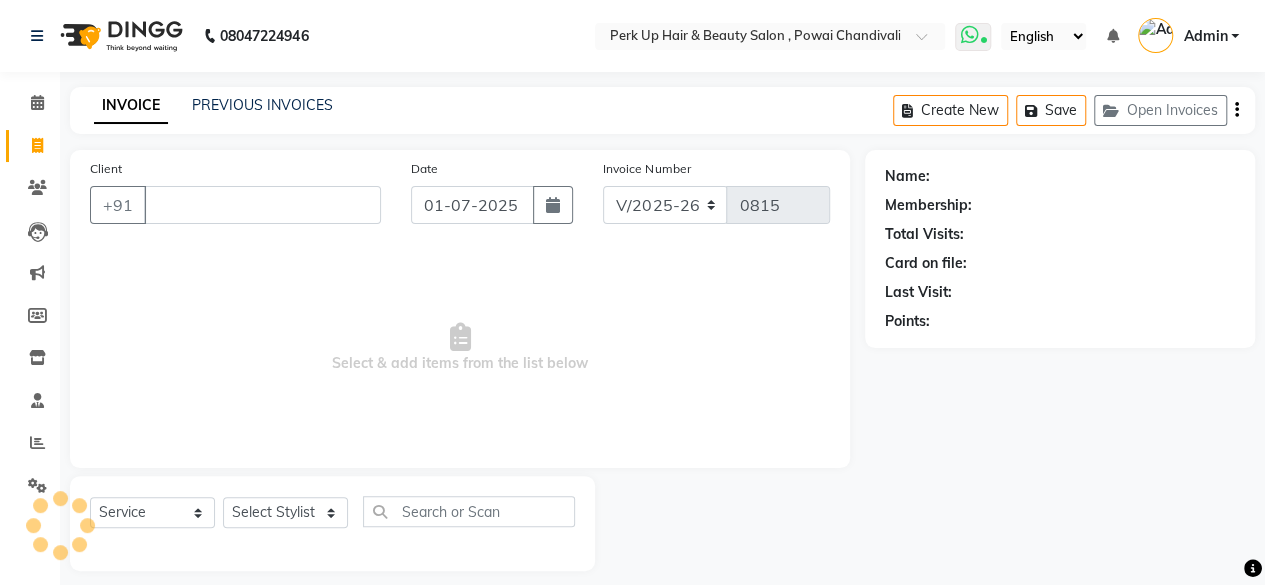 click at bounding box center [969, 35] 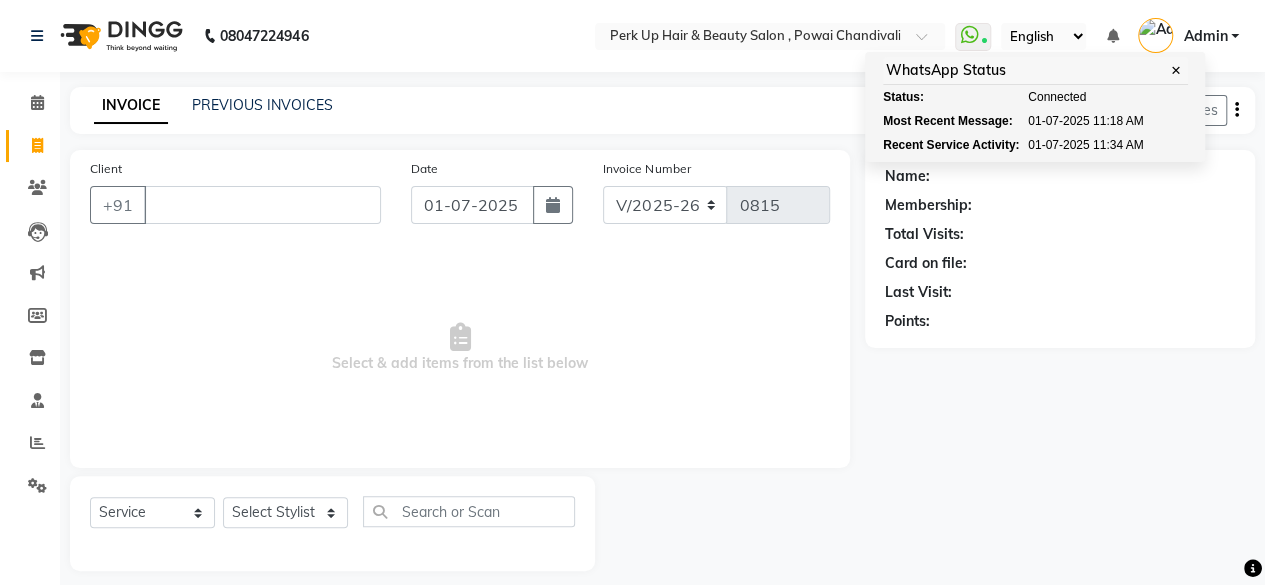 click on "Membership:" 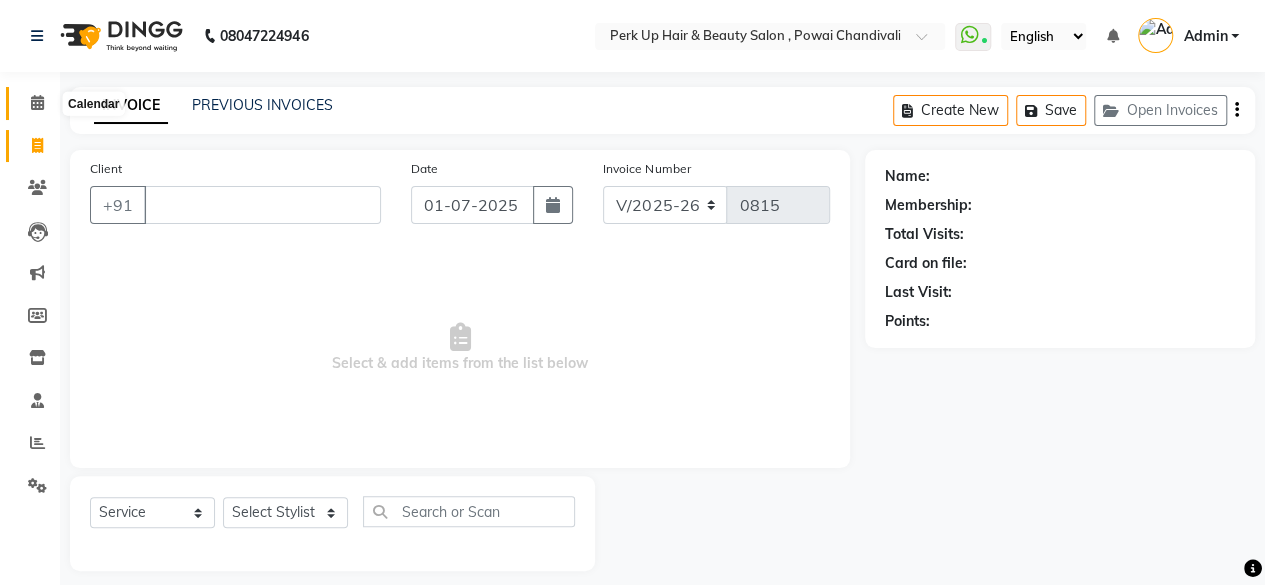 click 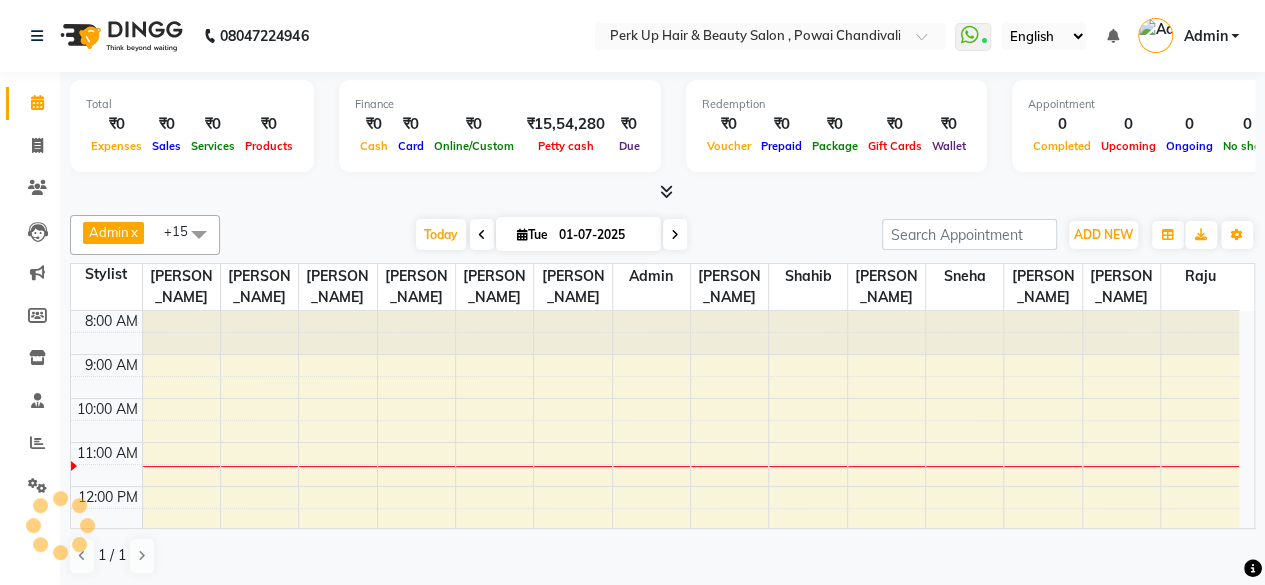scroll, scrollTop: 131, scrollLeft: 0, axis: vertical 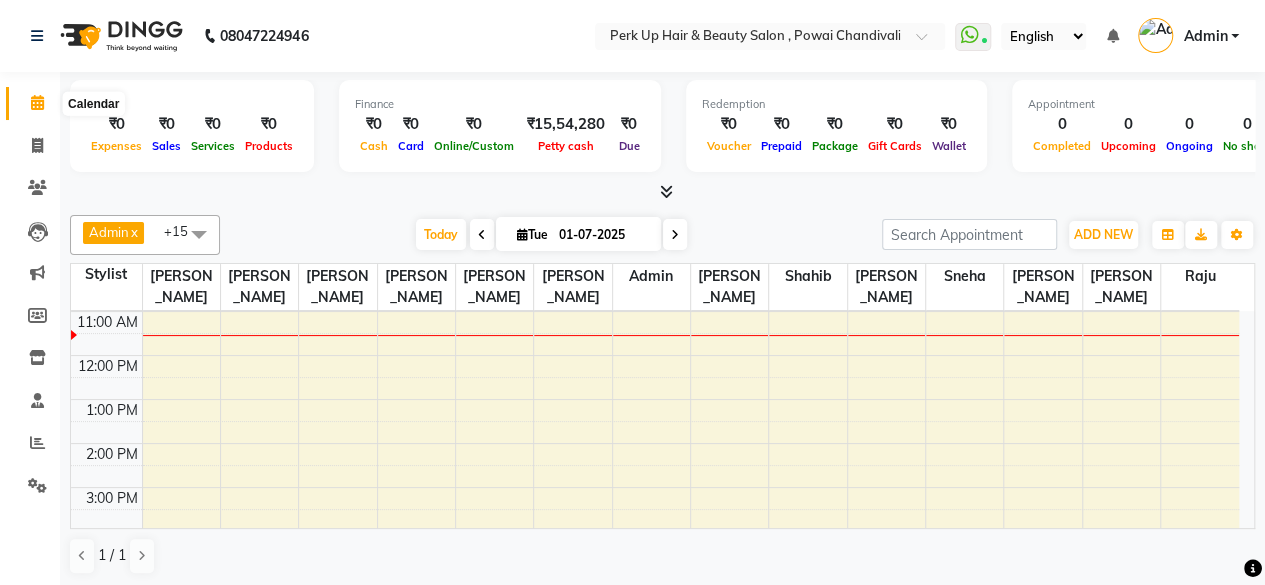 click 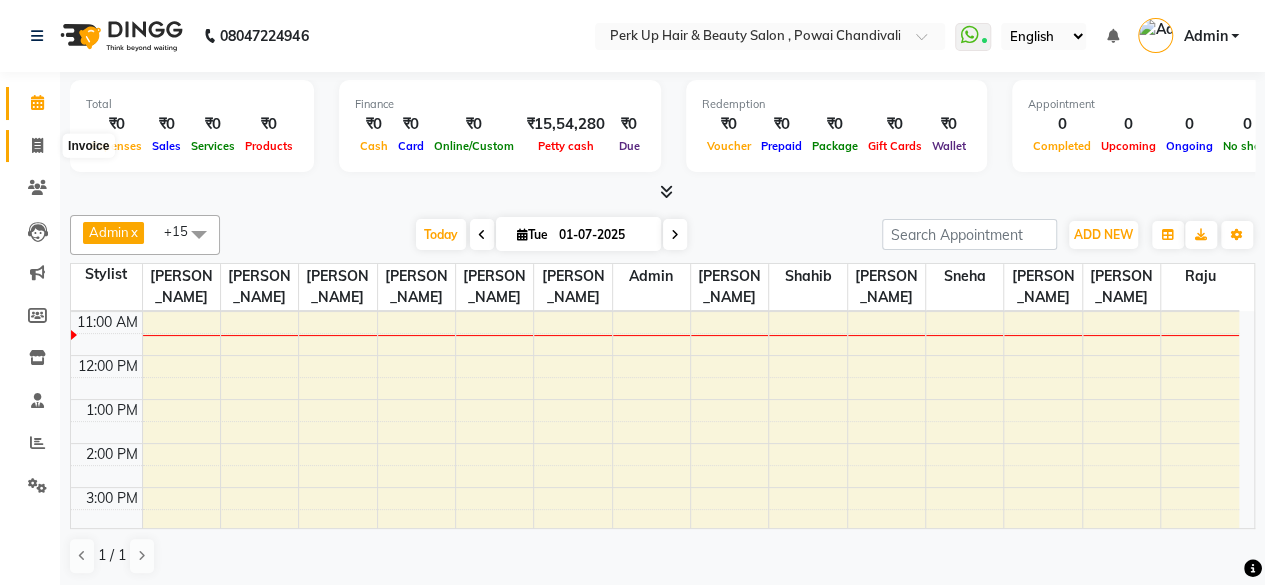 click 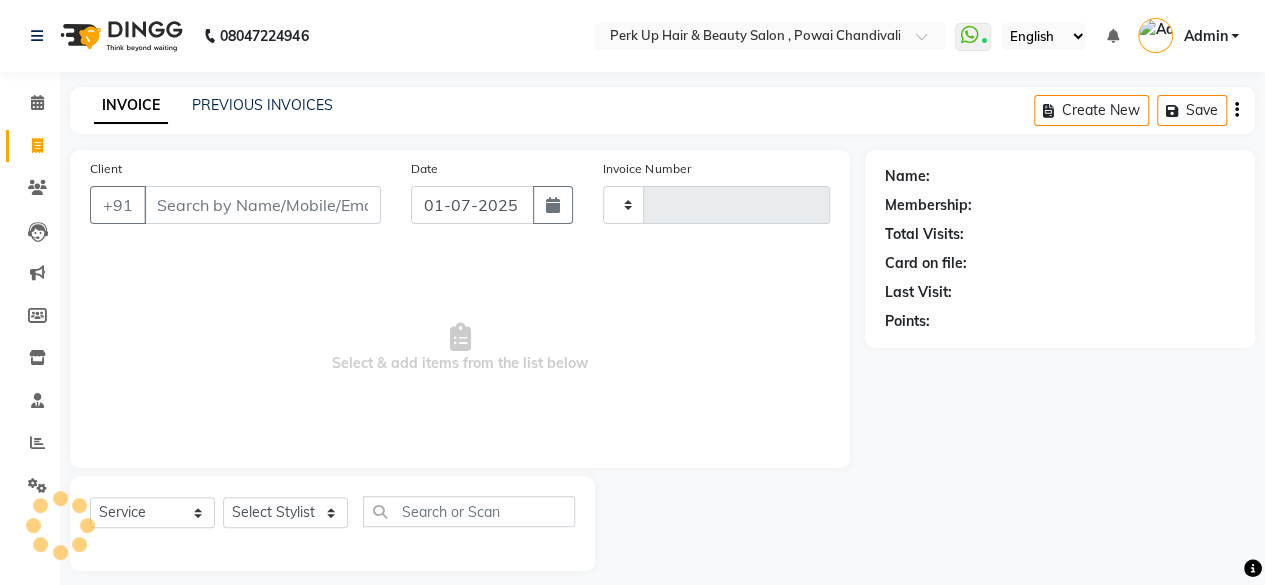type on "0815" 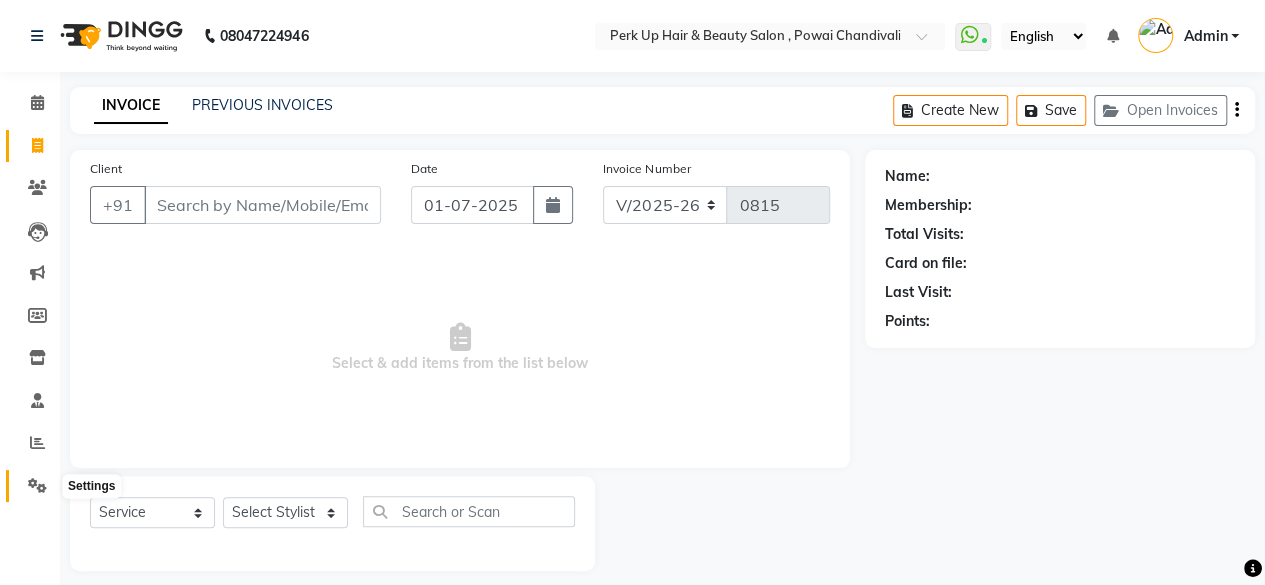 click 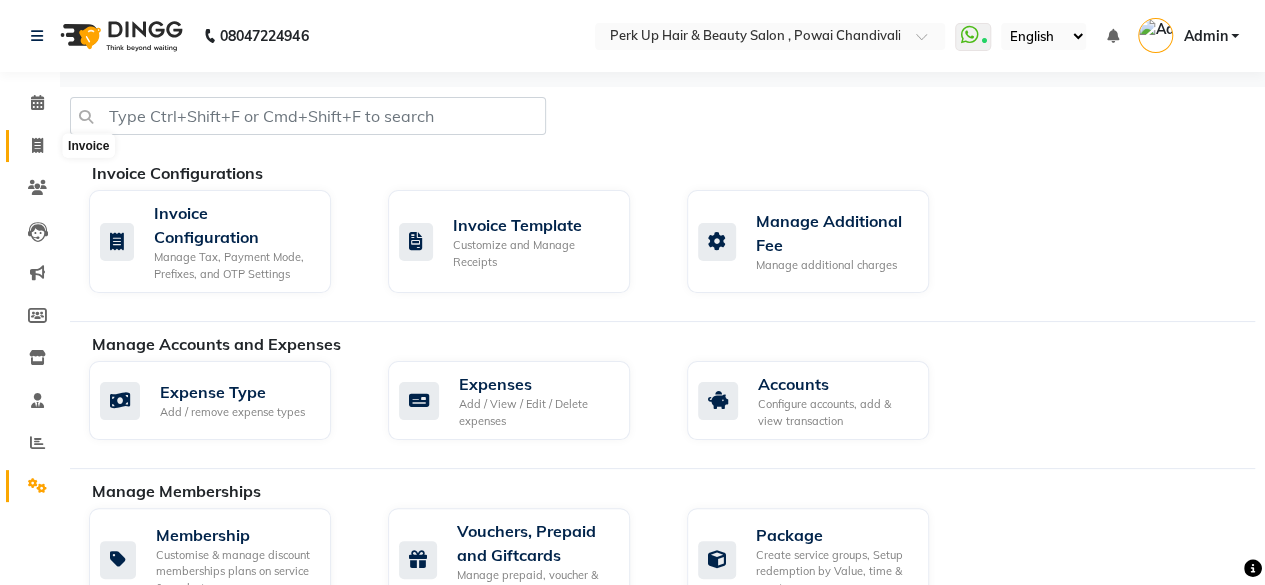 click 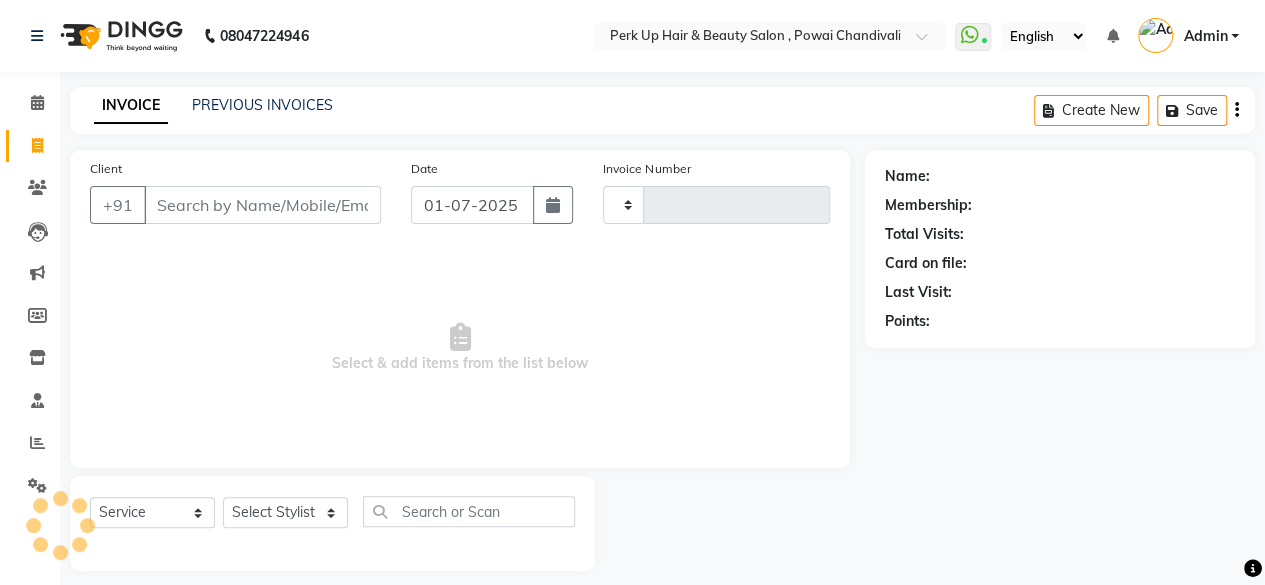 type on "0815" 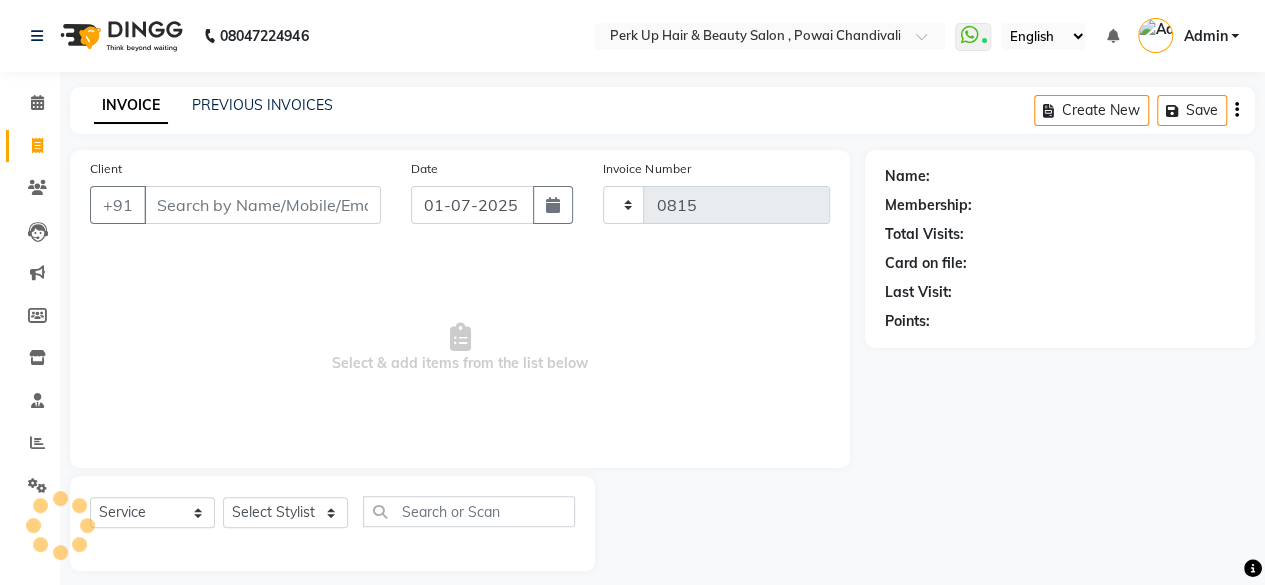 select on "5131" 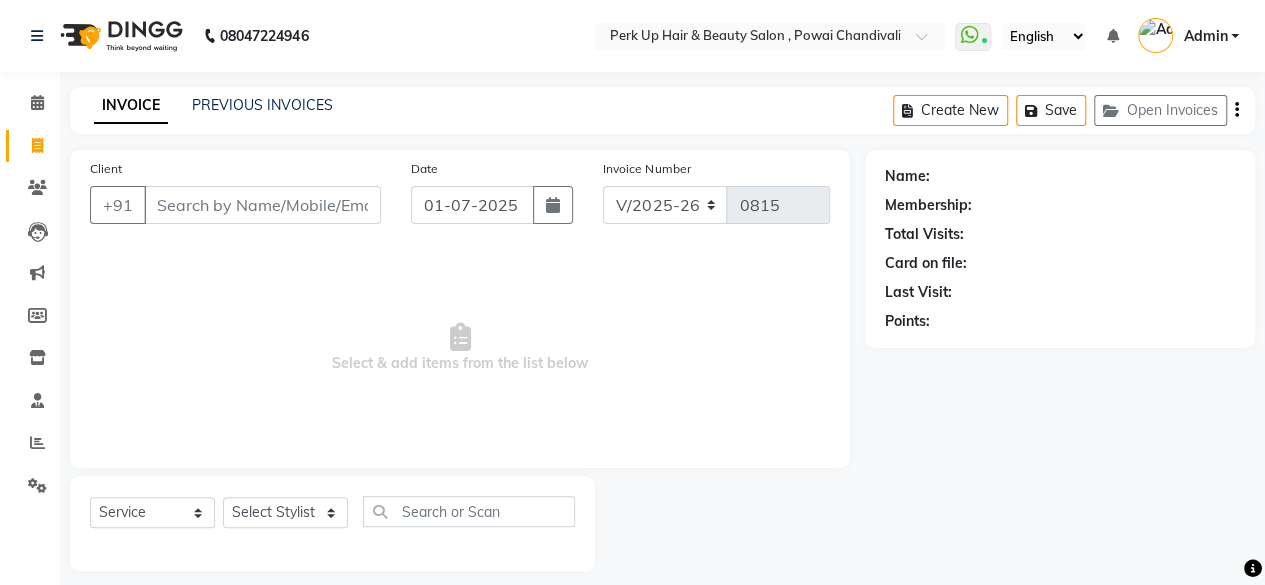 scroll, scrollTop: 15, scrollLeft: 0, axis: vertical 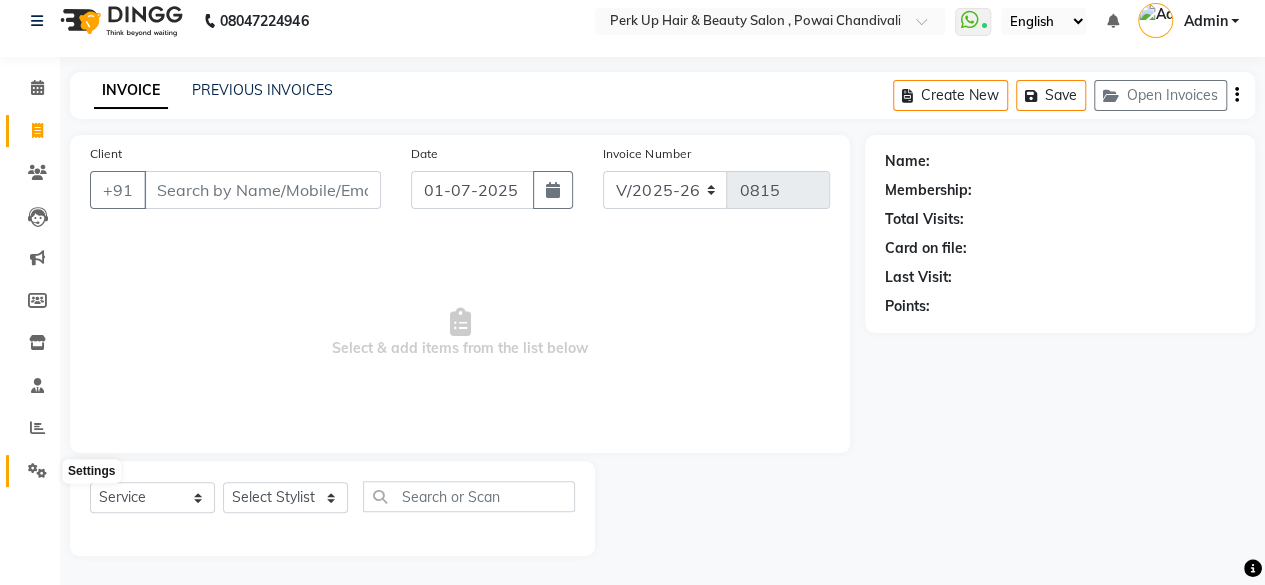 click 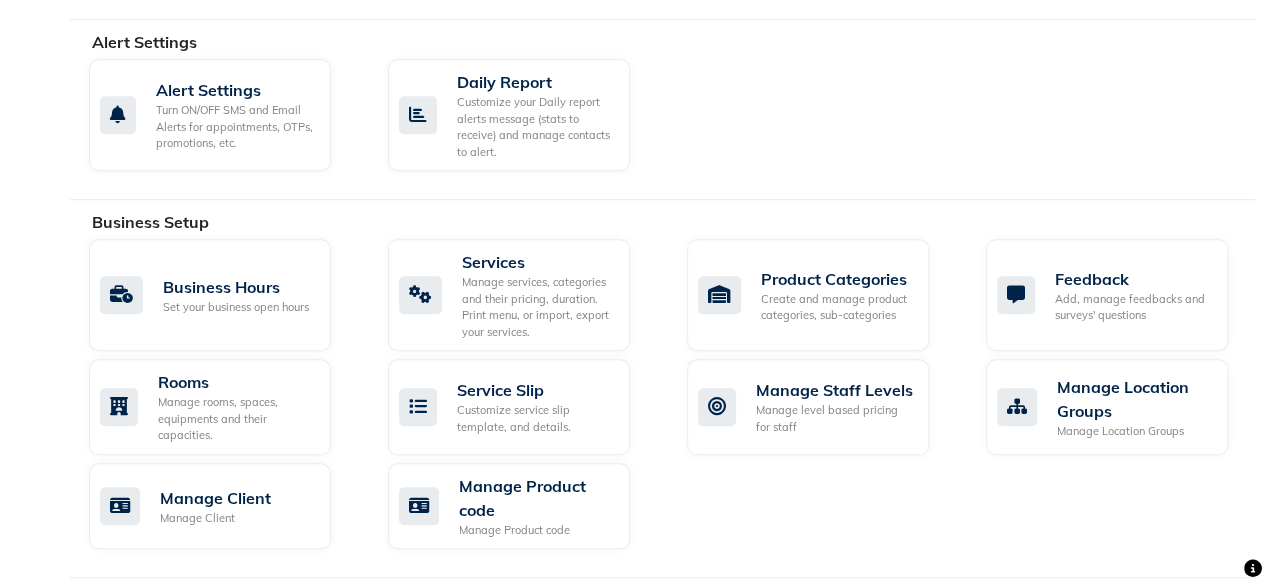 scroll, scrollTop: 605, scrollLeft: 0, axis: vertical 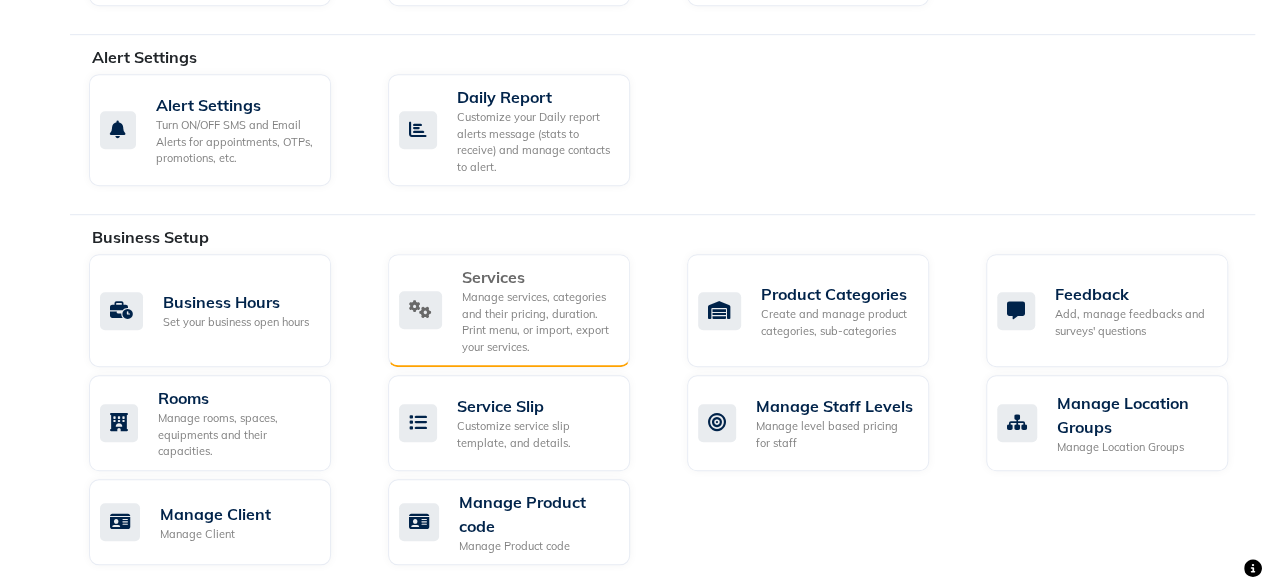 click on "Manage services, categories and their pricing, duration. Print menu, or import, export your services." 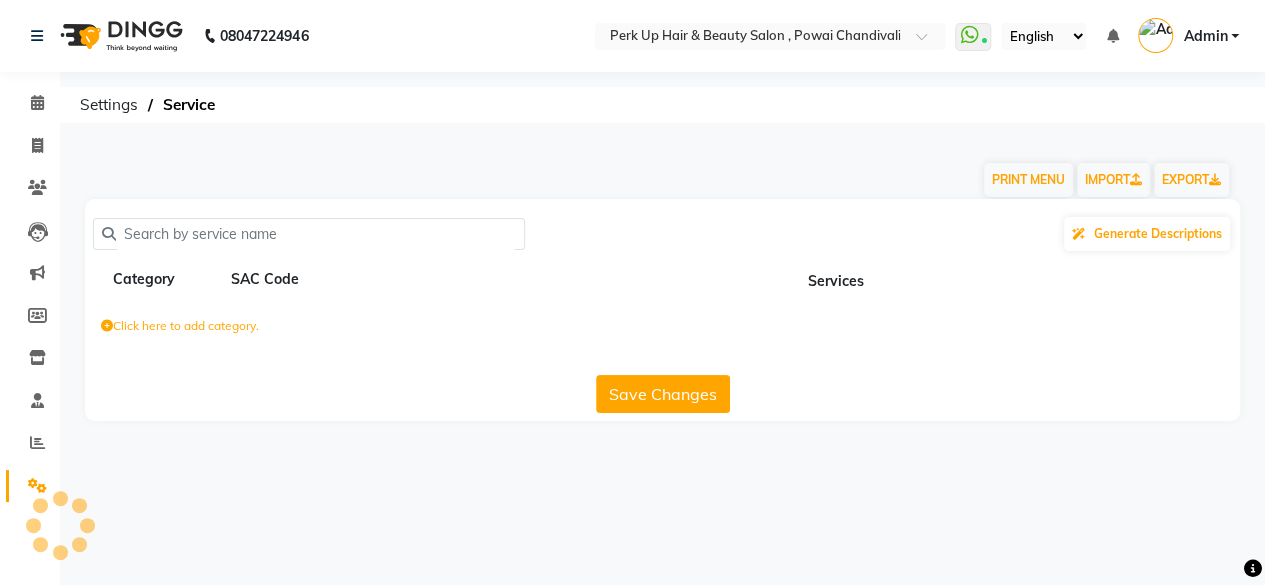 scroll, scrollTop: 0, scrollLeft: 0, axis: both 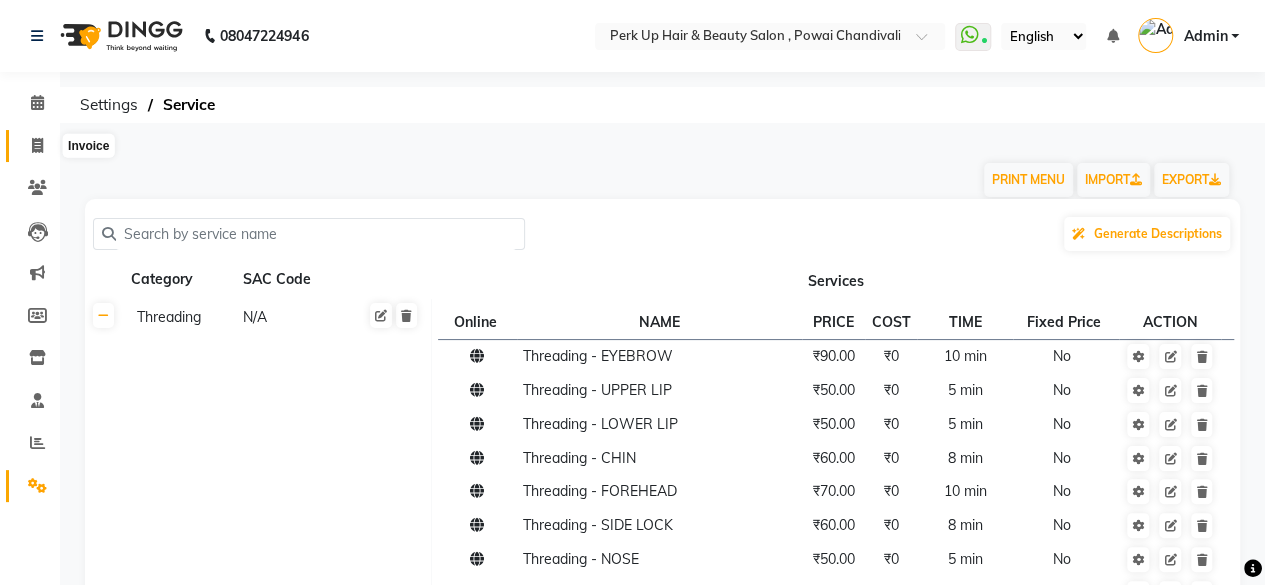 click 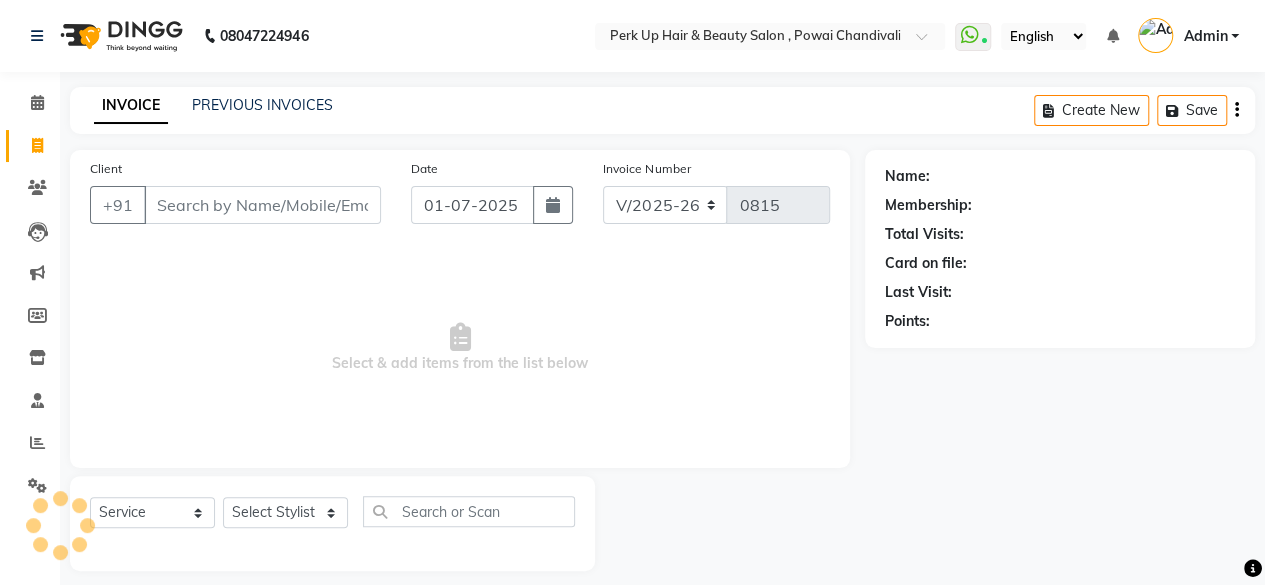 scroll, scrollTop: 15, scrollLeft: 0, axis: vertical 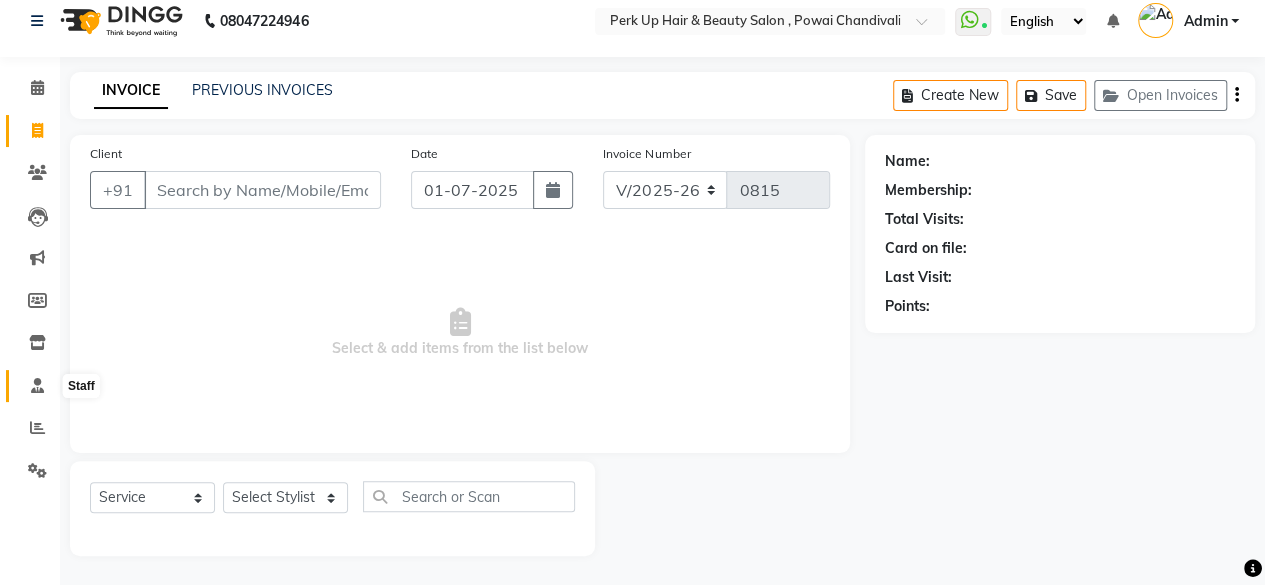 click 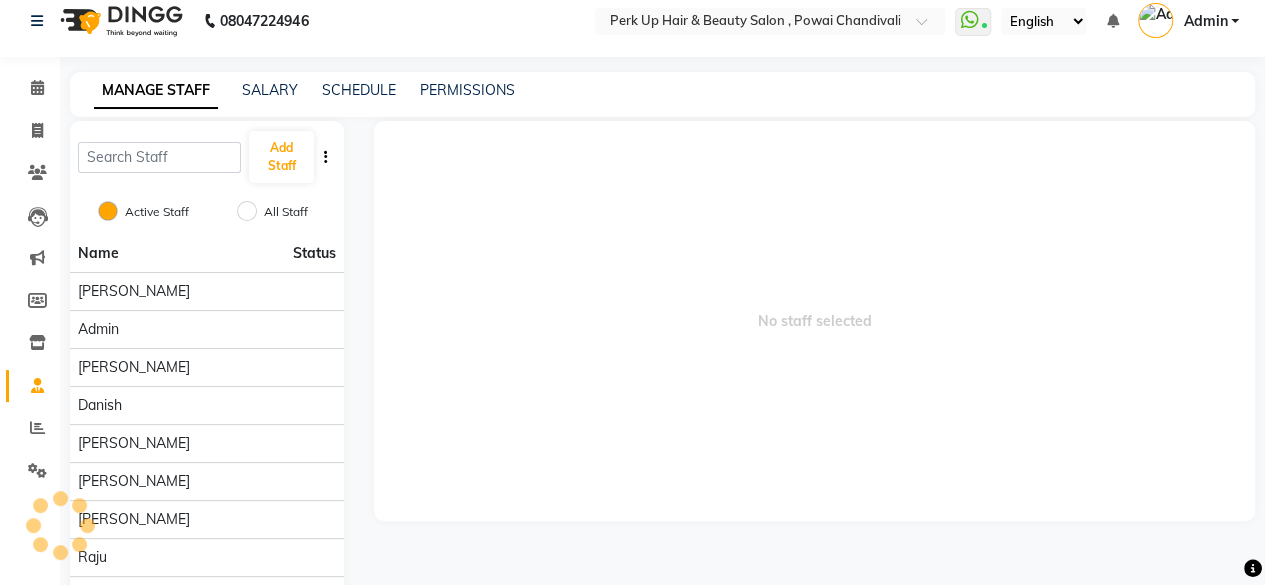 scroll, scrollTop: 0, scrollLeft: 0, axis: both 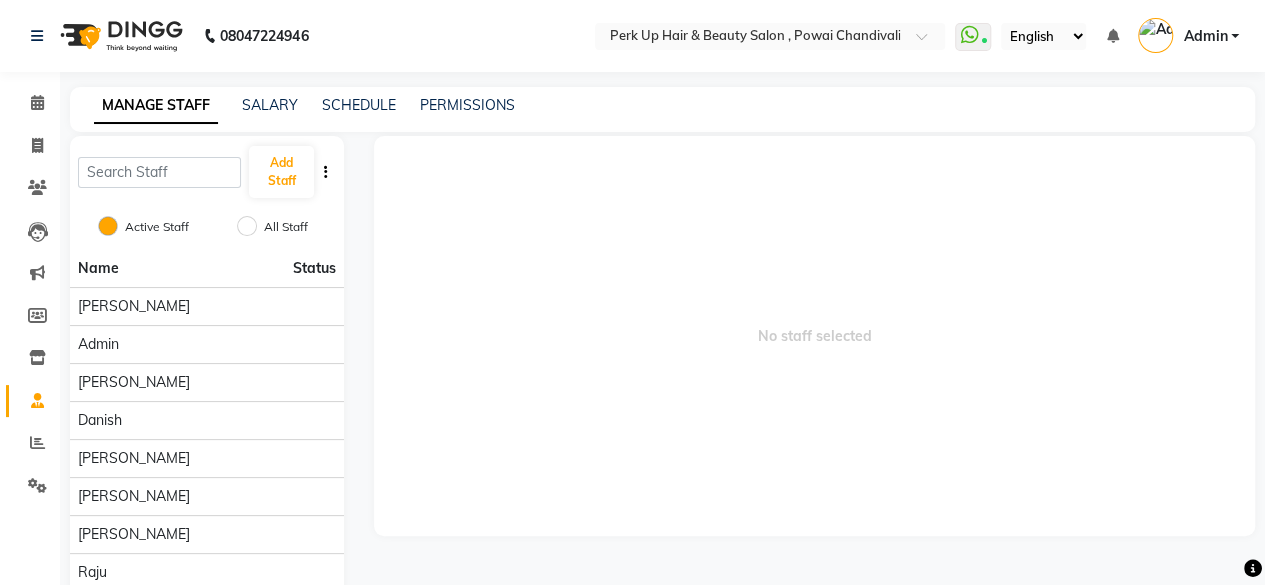 click on "MANAGE STAFF SALARY SCHEDULE PERMISSIONS" 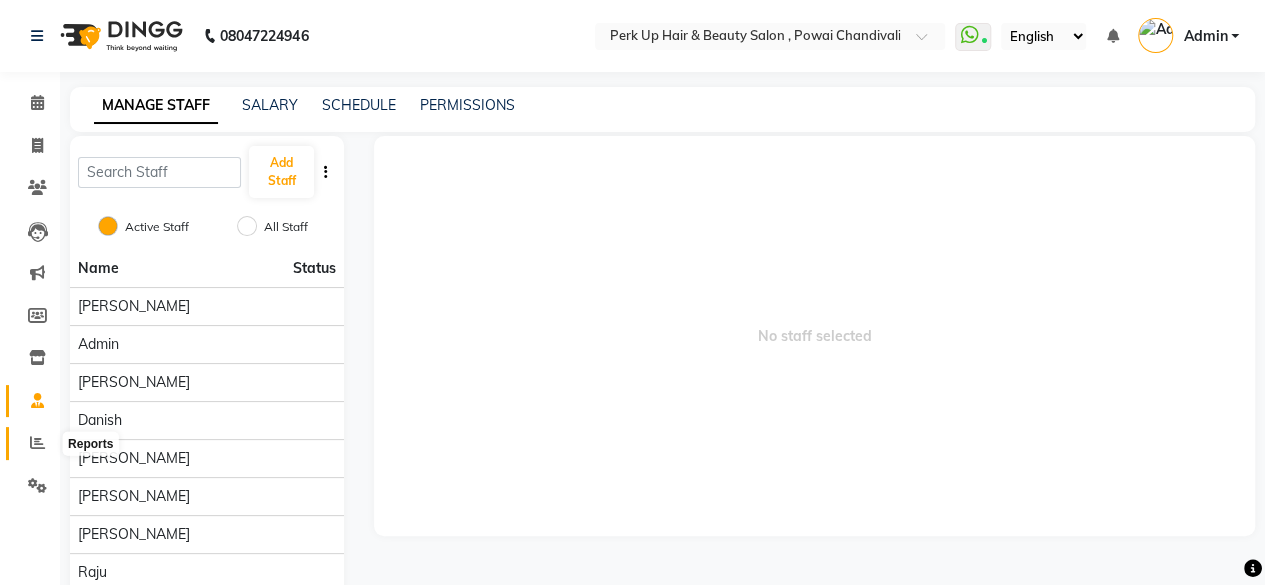 click 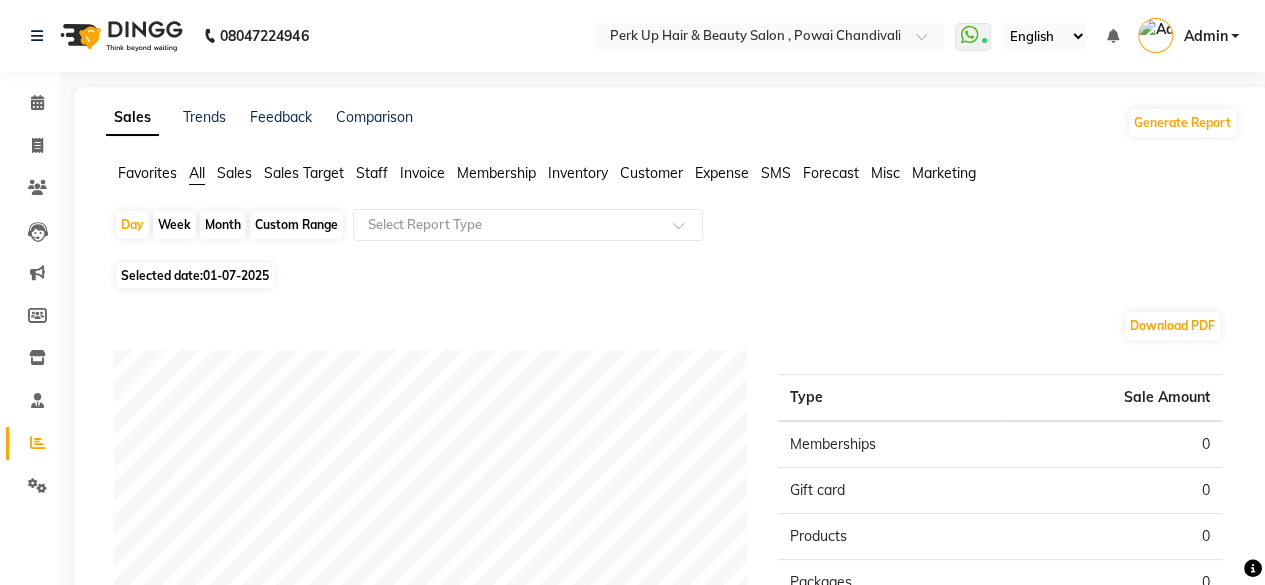 click on "Month" 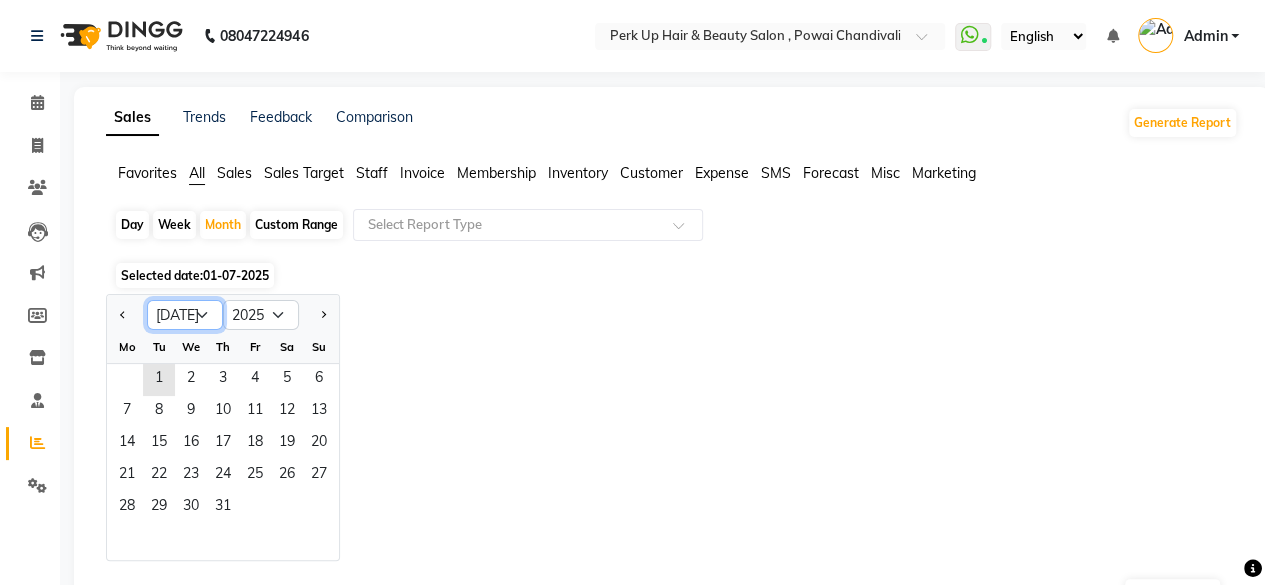 click on "Jan Feb Mar Apr May Jun [DATE] Aug Sep Oct Nov Dec" 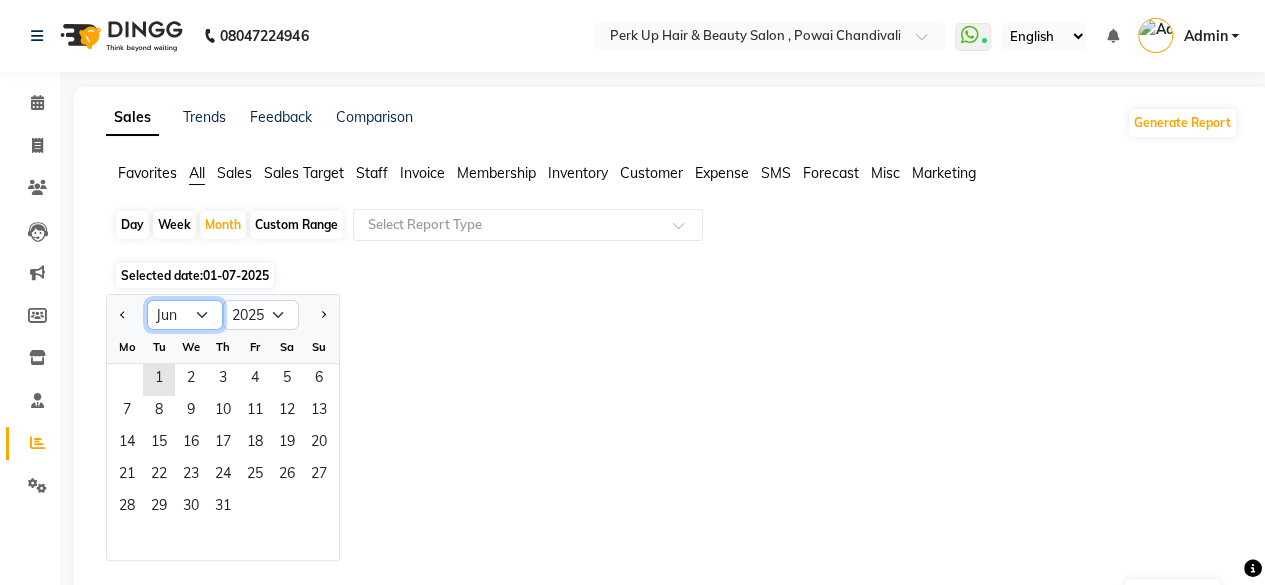 click on "Jan Feb Mar Apr May Jun [DATE] Aug Sep Oct Nov Dec" 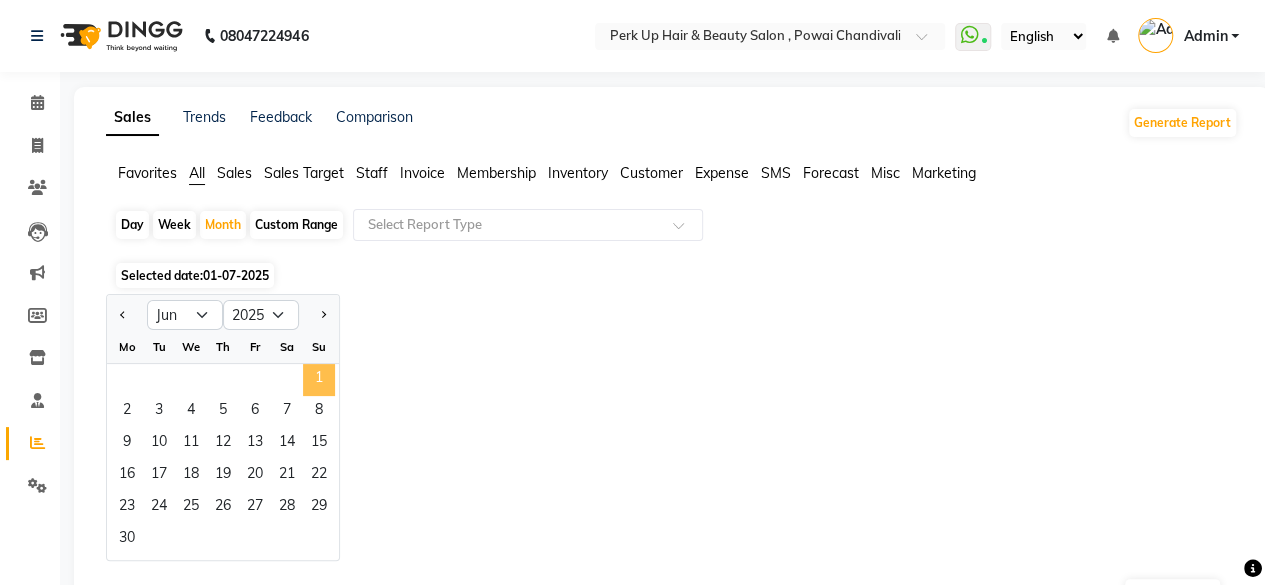 click on "1" 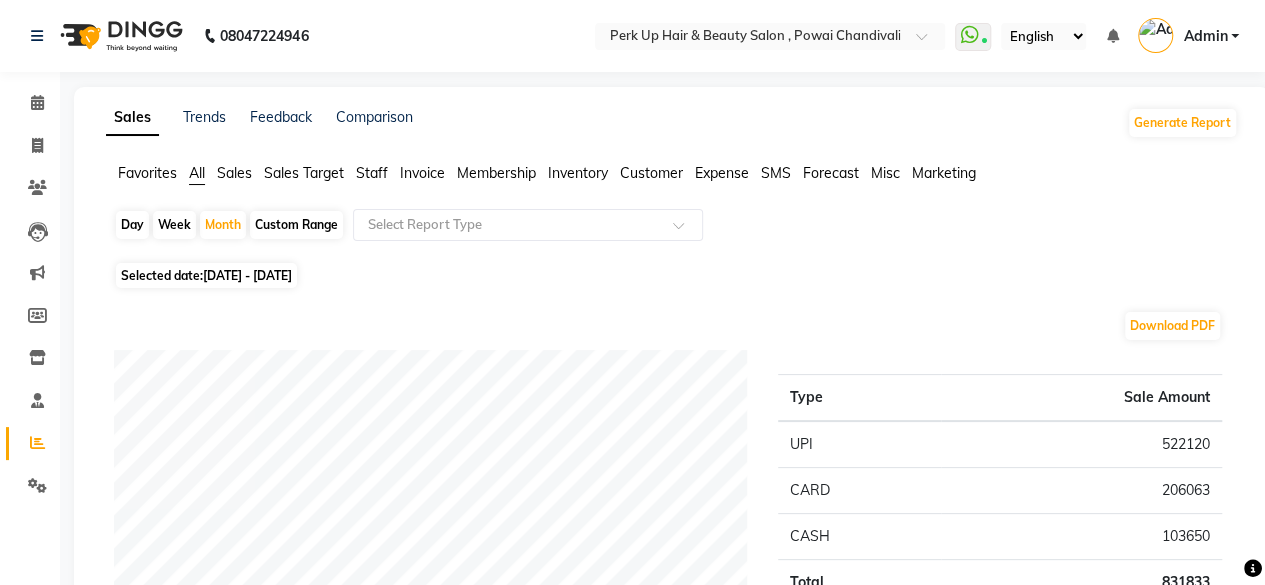click on "Staff" 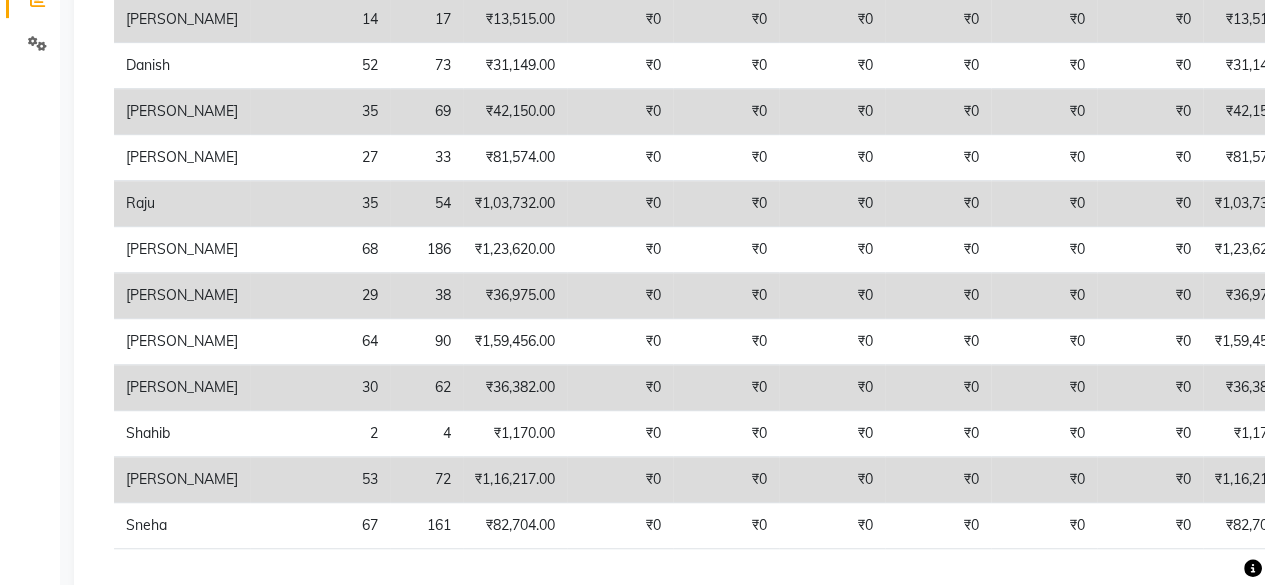 scroll, scrollTop: 451, scrollLeft: 0, axis: vertical 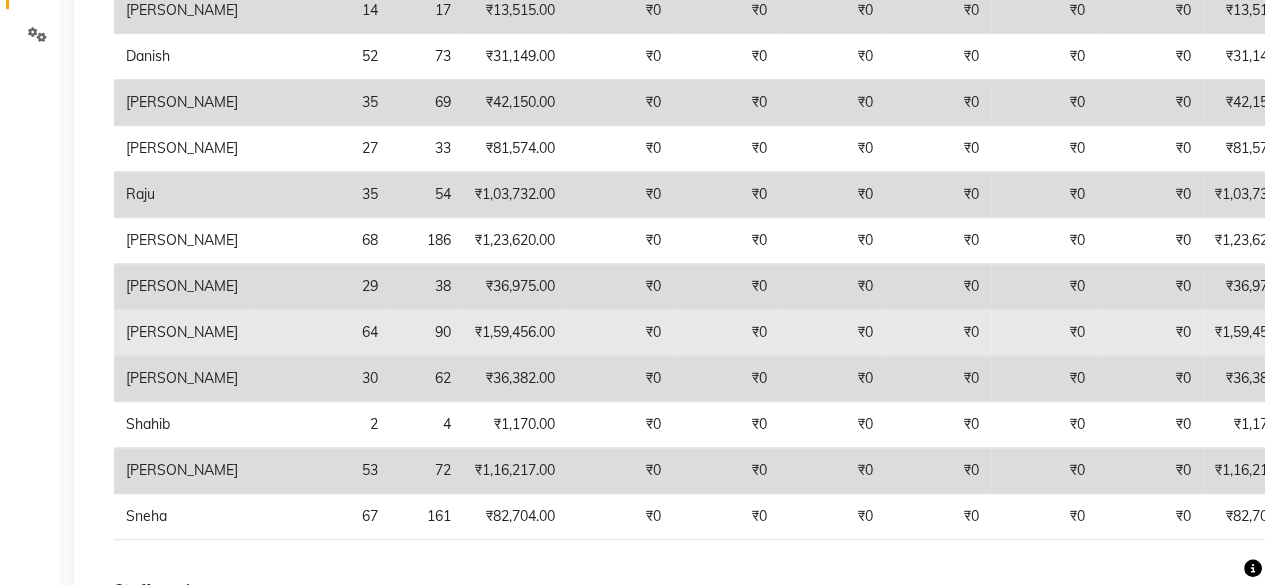 click on "₹0" 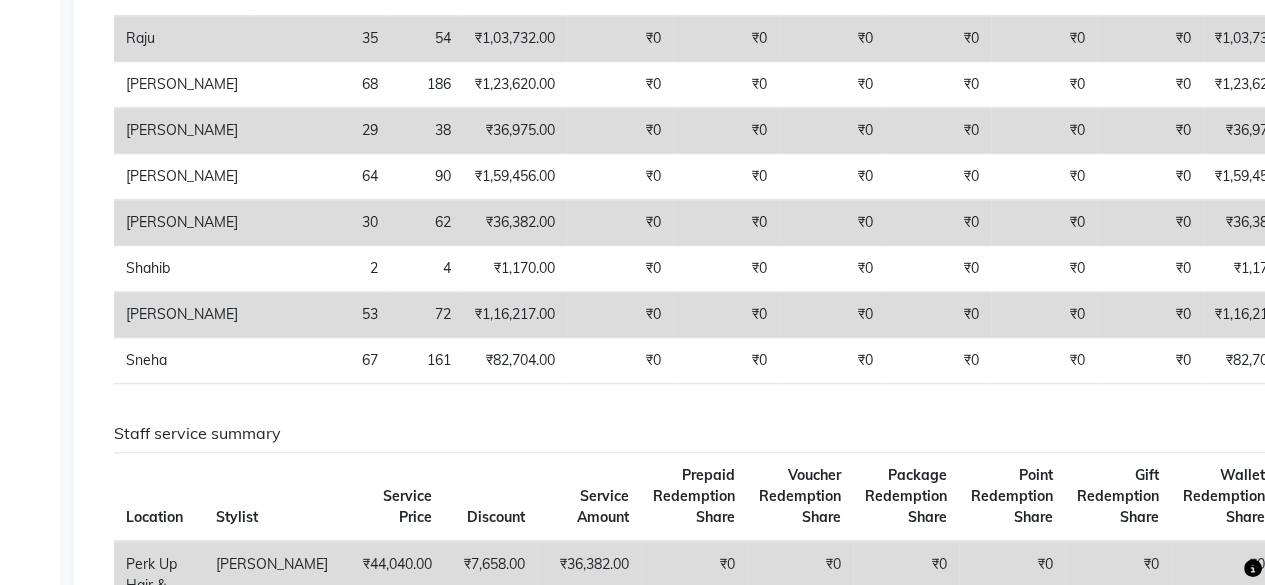 scroll, scrollTop: 642, scrollLeft: 0, axis: vertical 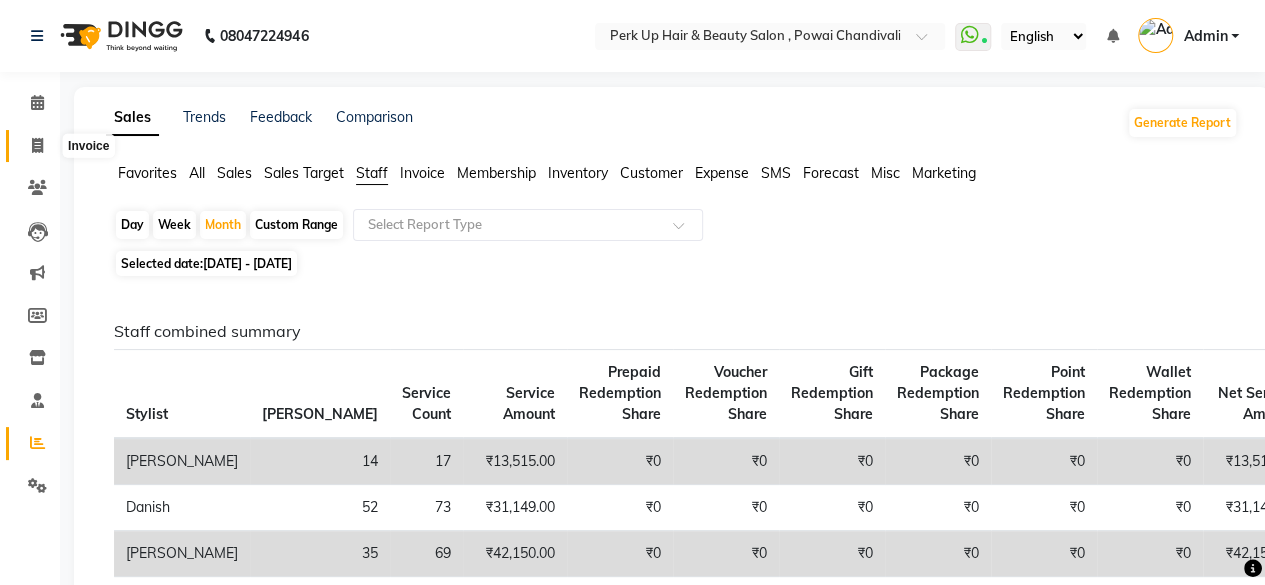 click 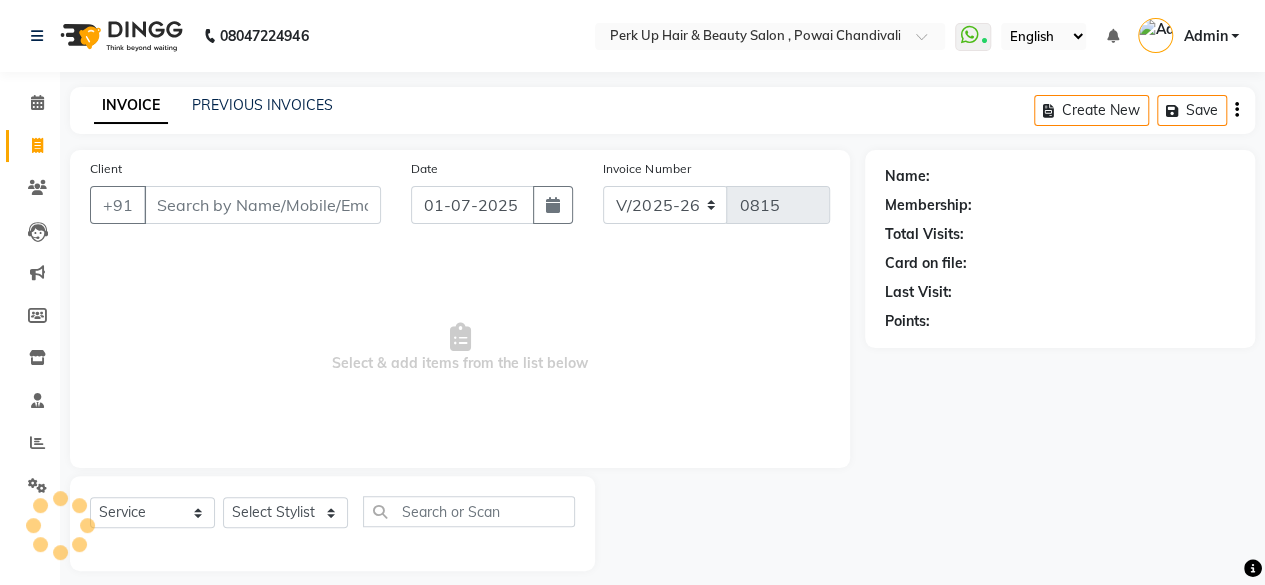 scroll, scrollTop: 15, scrollLeft: 0, axis: vertical 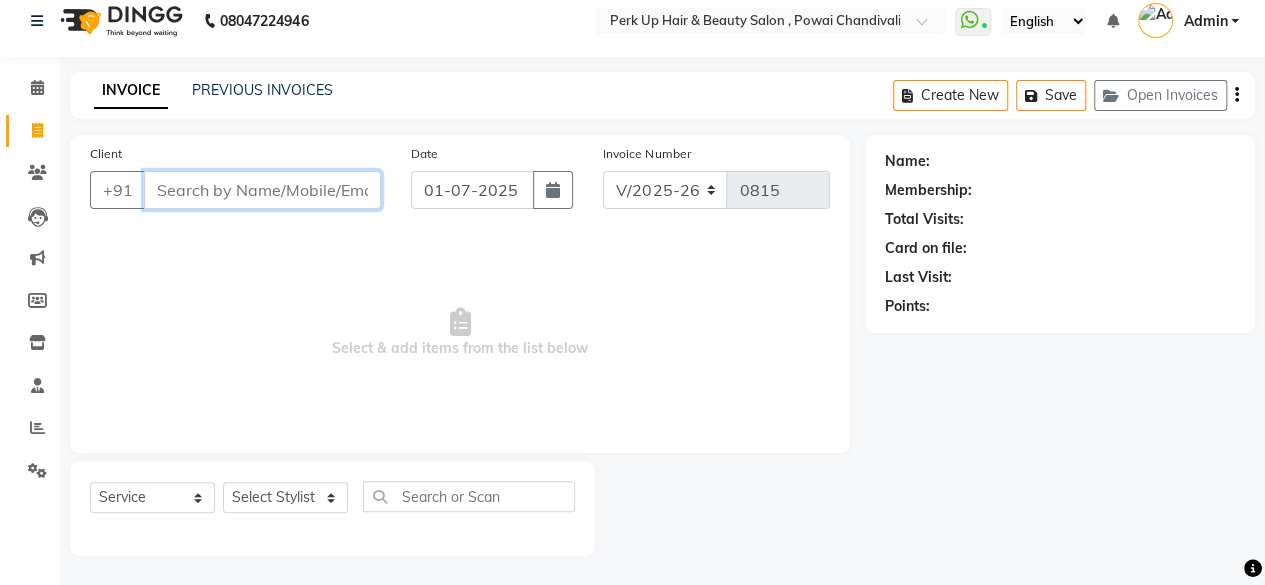 click on "Client" at bounding box center (262, 190) 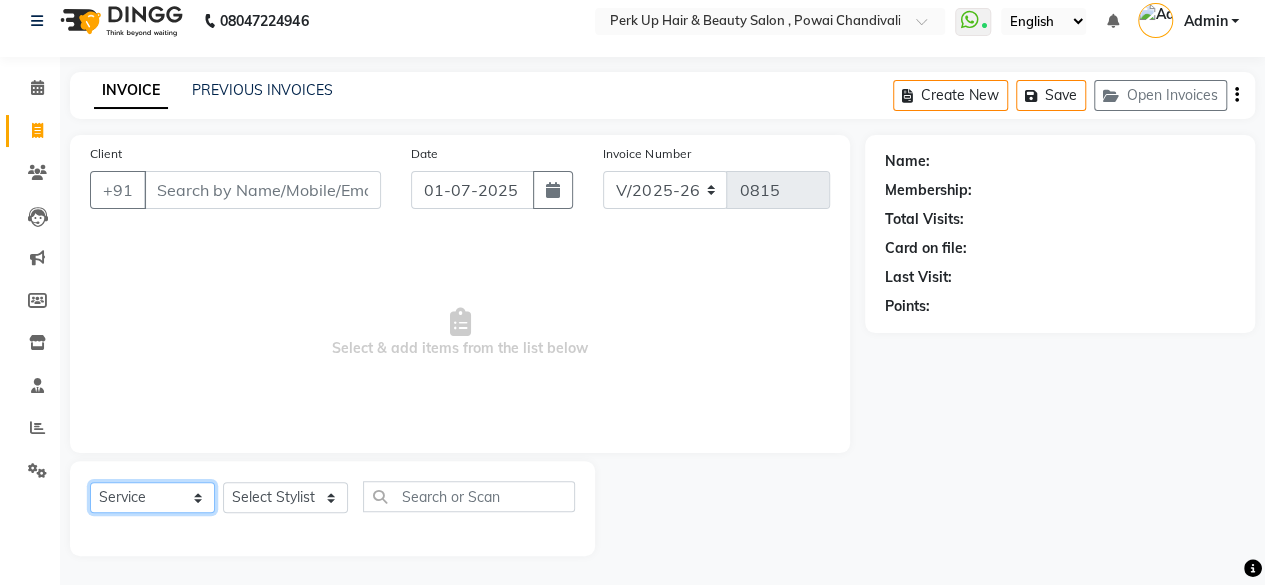 click on "Select  Service  Product  Membership  Package Voucher Prepaid Gift Card" 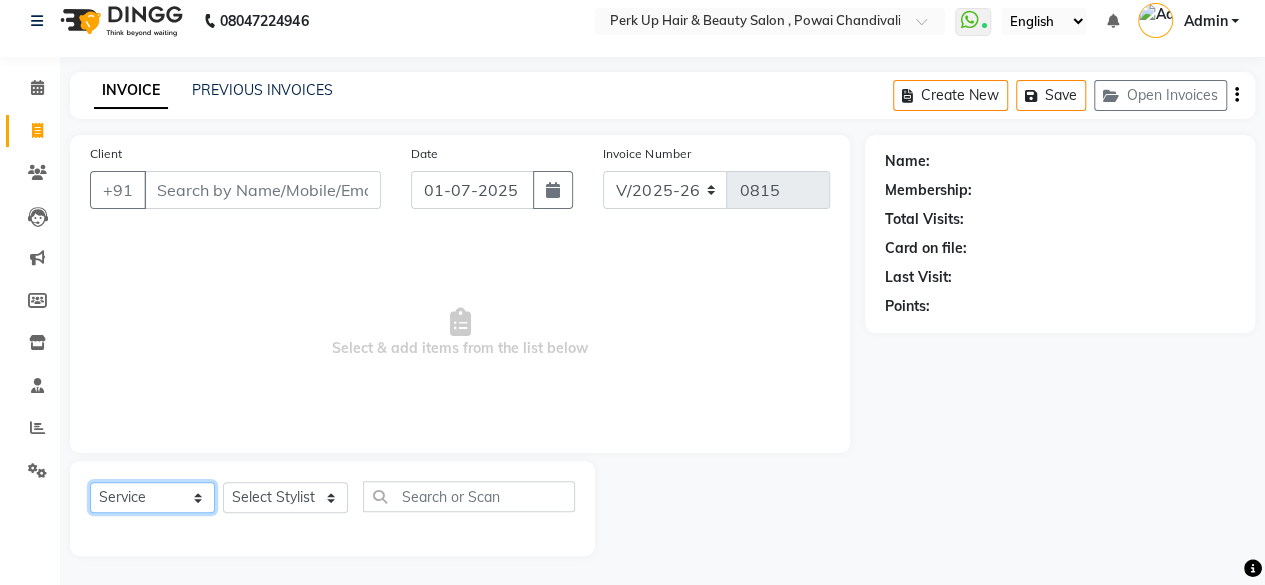 select on "package" 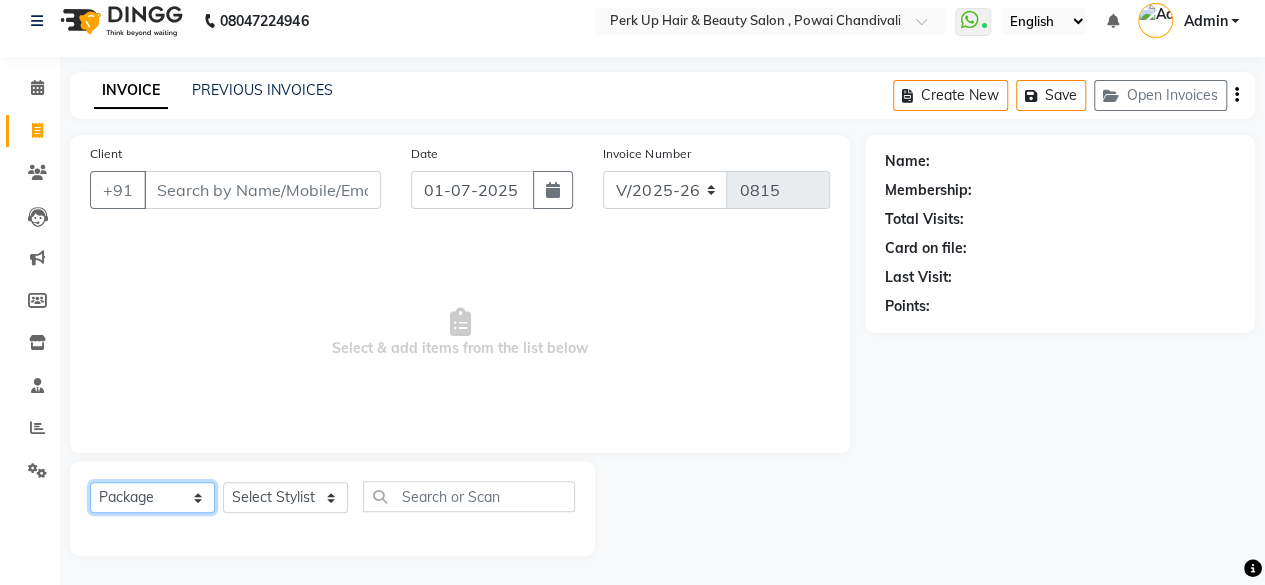 click on "Select  Service  Product  Membership  Package Voucher Prepaid Gift Card" 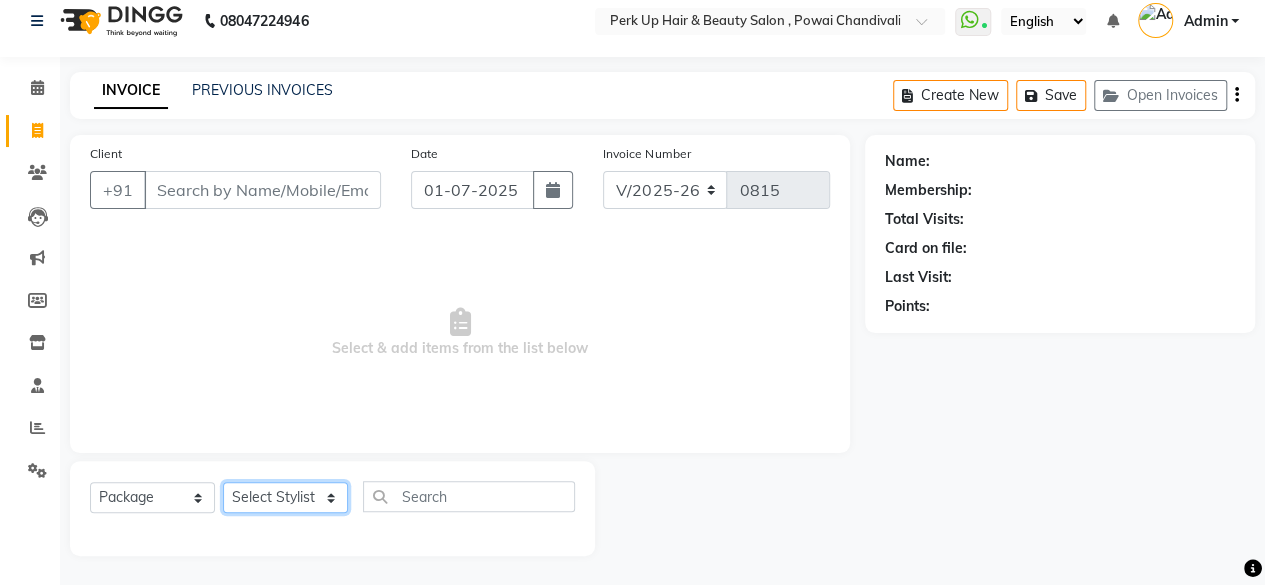 click on "Select Stylist [PERSON_NAME]  [PERSON_NAME] [PERSON_NAME] [PERSON_NAME]		 [PERSON_NAME] [PERSON_NAME]			 [PERSON_NAME]			 [PERSON_NAME] [PERSON_NAME] [PERSON_NAME] Shahib Shaves [PERSON_NAME]" 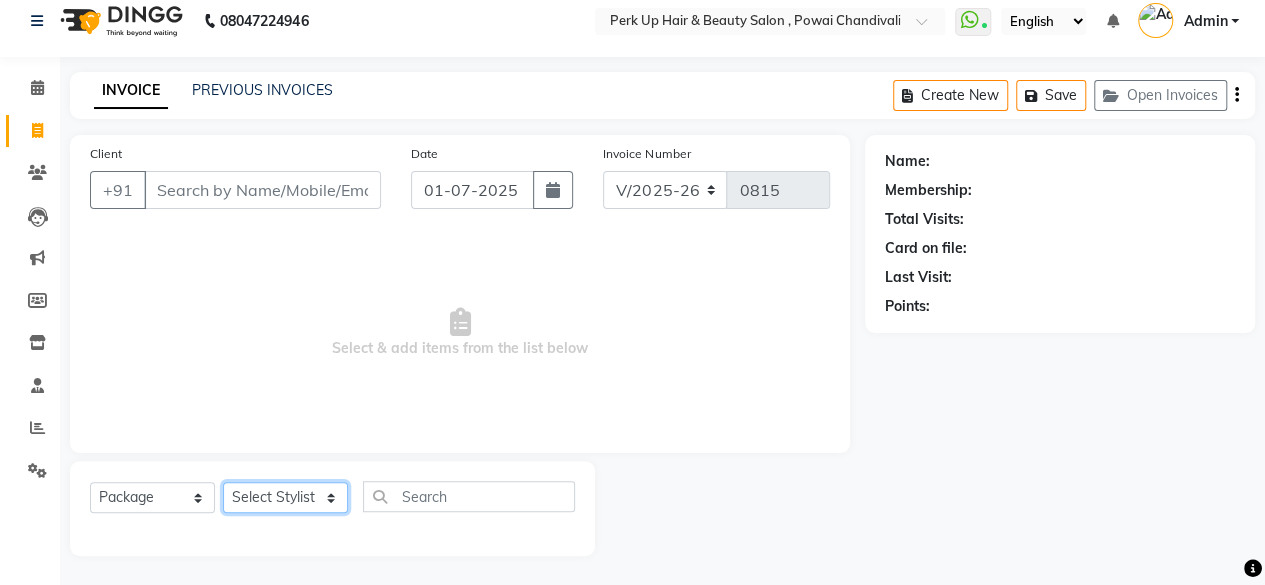 select on "80429" 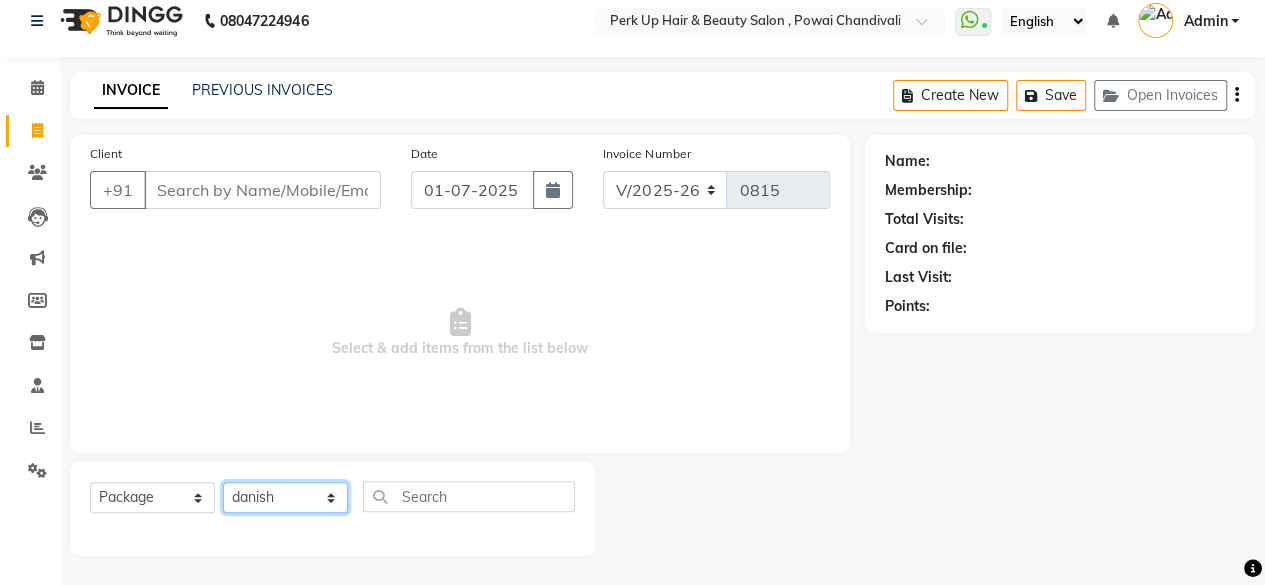 click on "Select Stylist [PERSON_NAME]  [PERSON_NAME] [PERSON_NAME] [PERSON_NAME]		 [PERSON_NAME] [PERSON_NAME]			 [PERSON_NAME]			 [PERSON_NAME] [PERSON_NAME] [PERSON_NAME] Shahib Shaves [PERSON_NAME]" 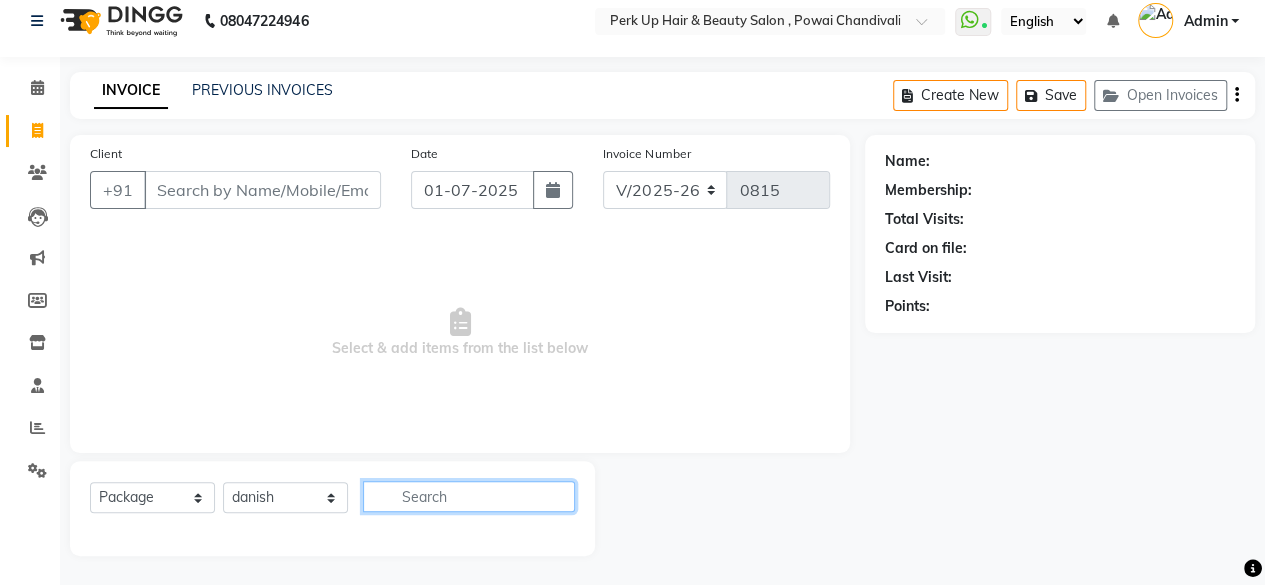 click 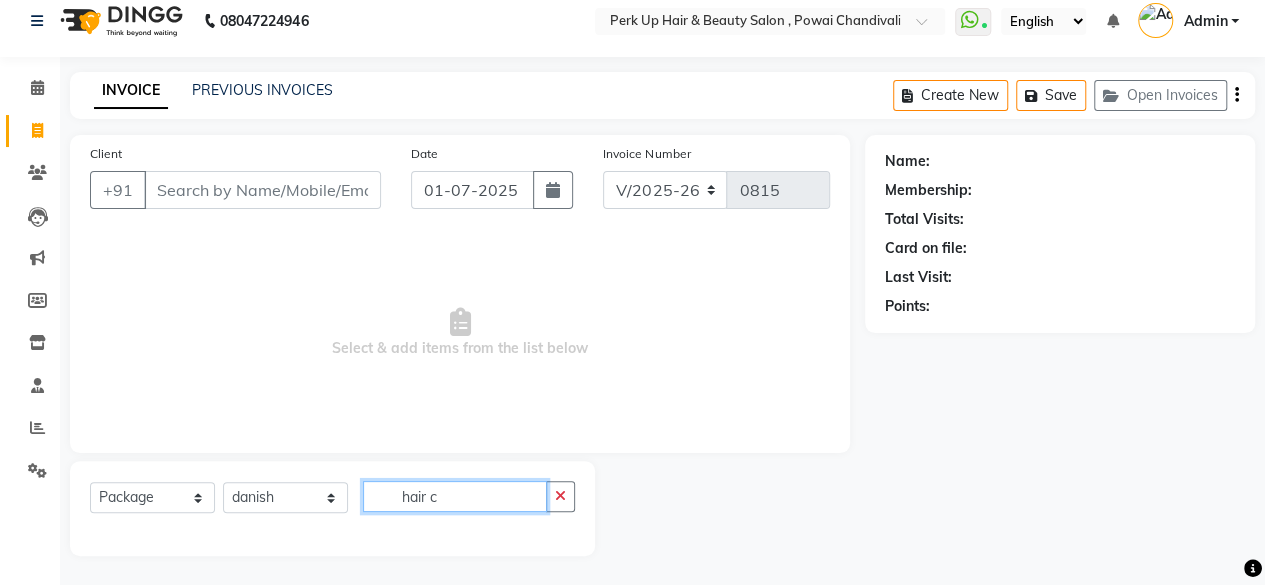 type on "hair c" 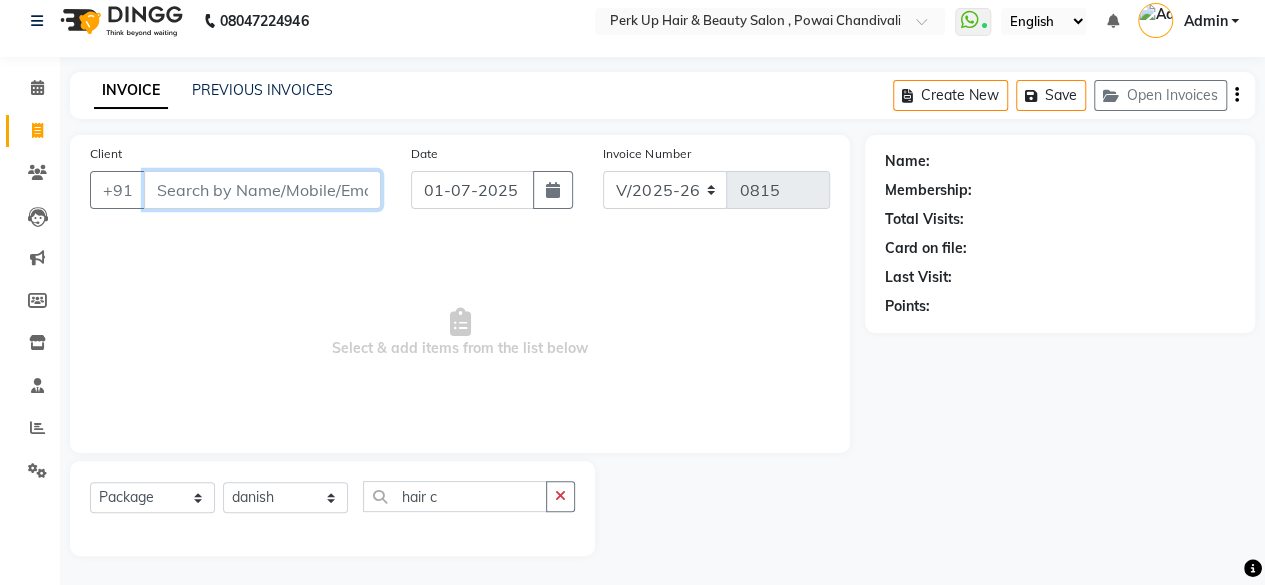 click on "Client" at bounding box center (262, 190) 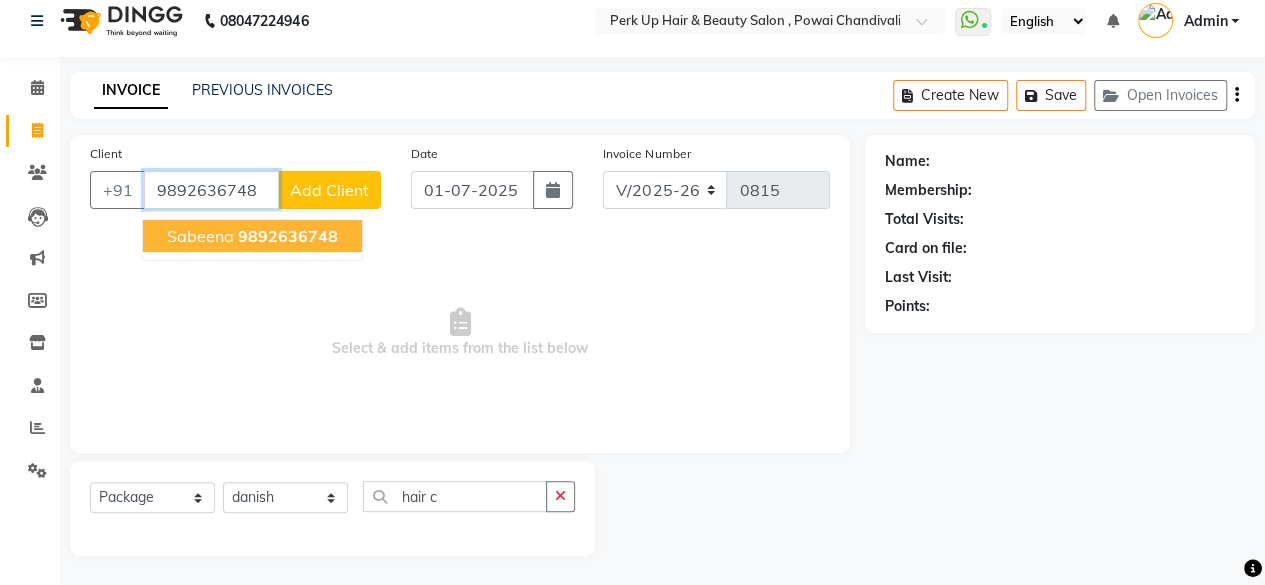 click on "9892636748" 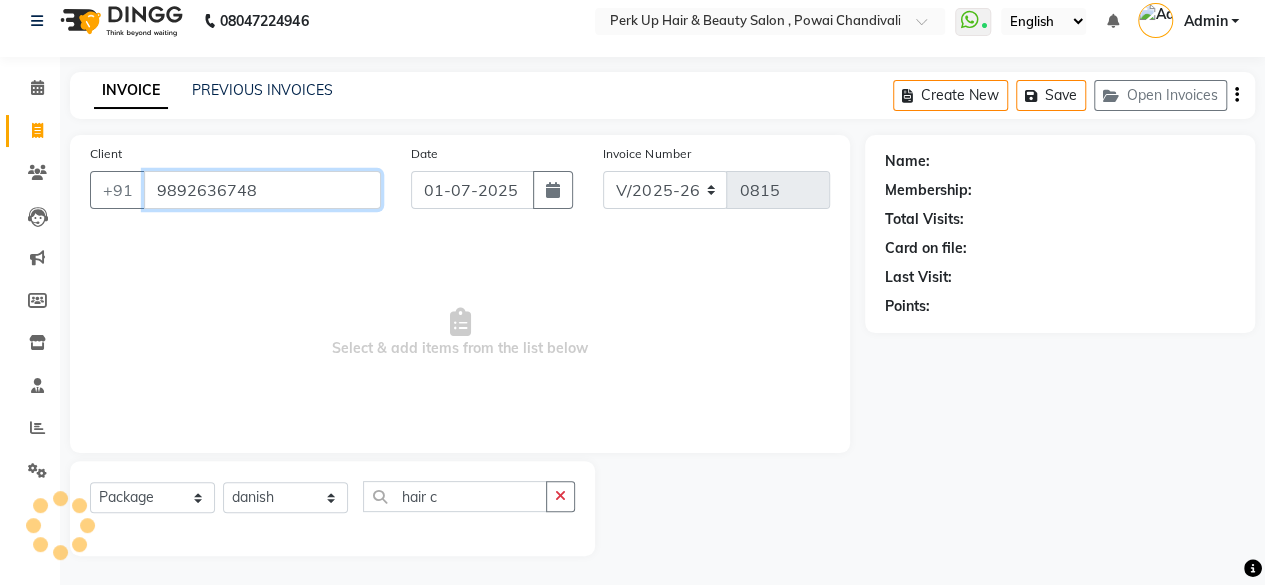 type on "9892636748" 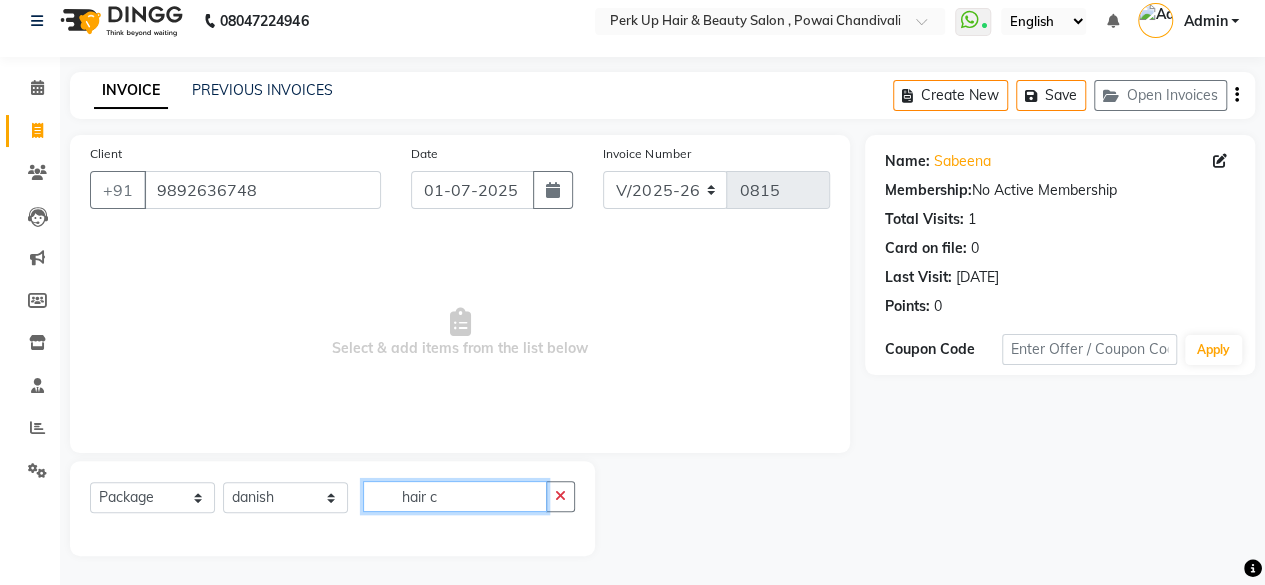 click on "hair c" 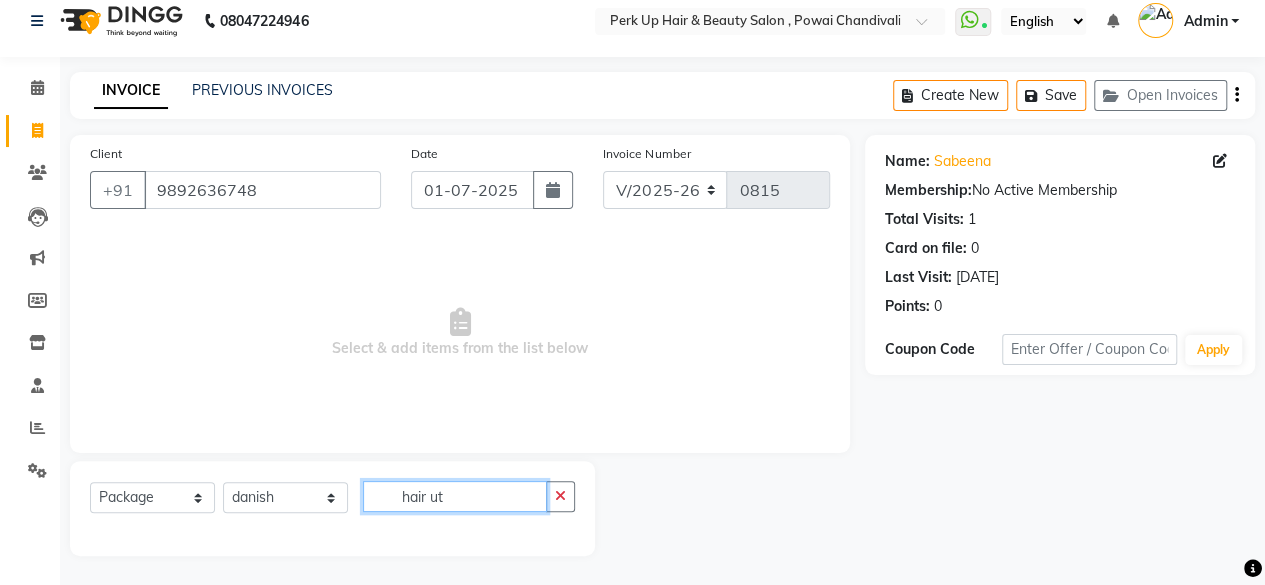 click on "hair ut" 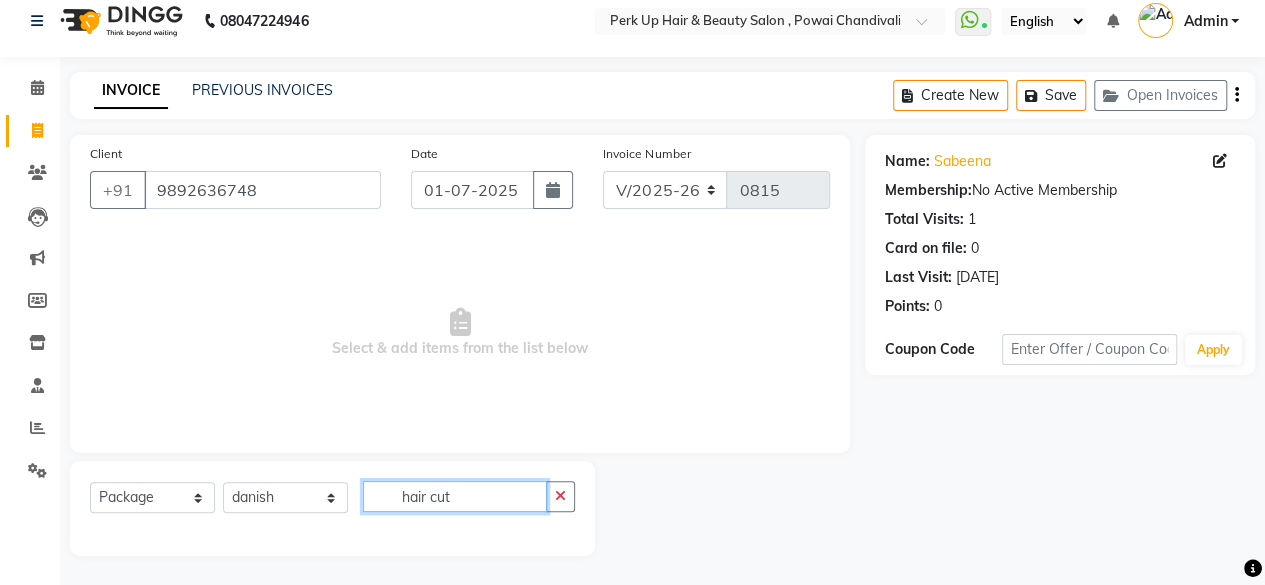 click on "hair cut" 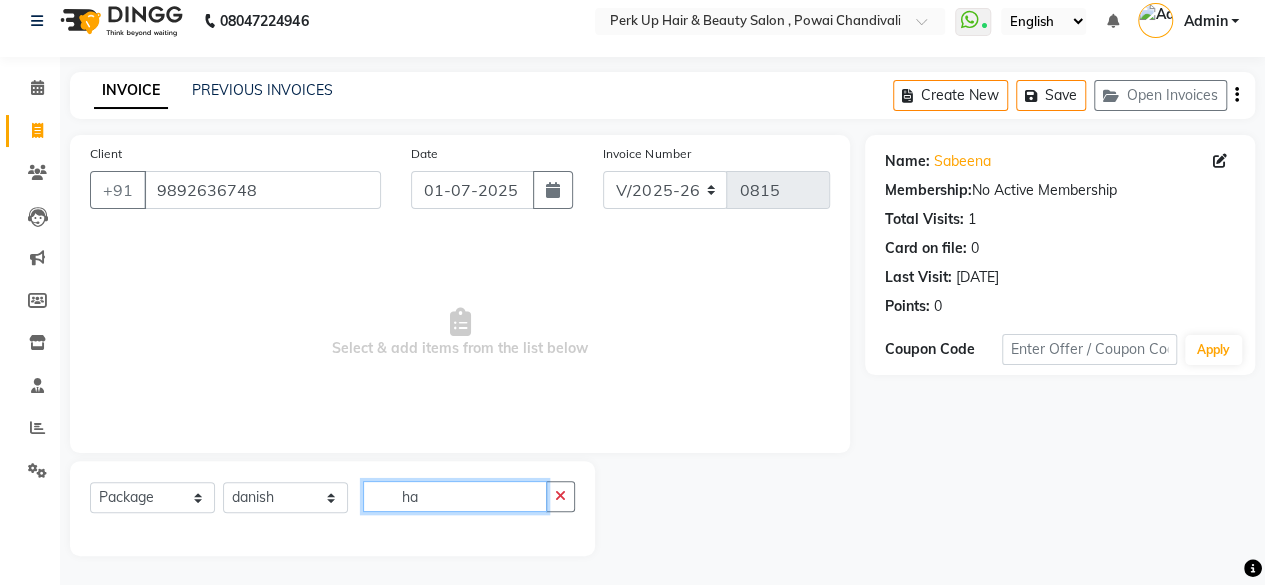 type on "h" 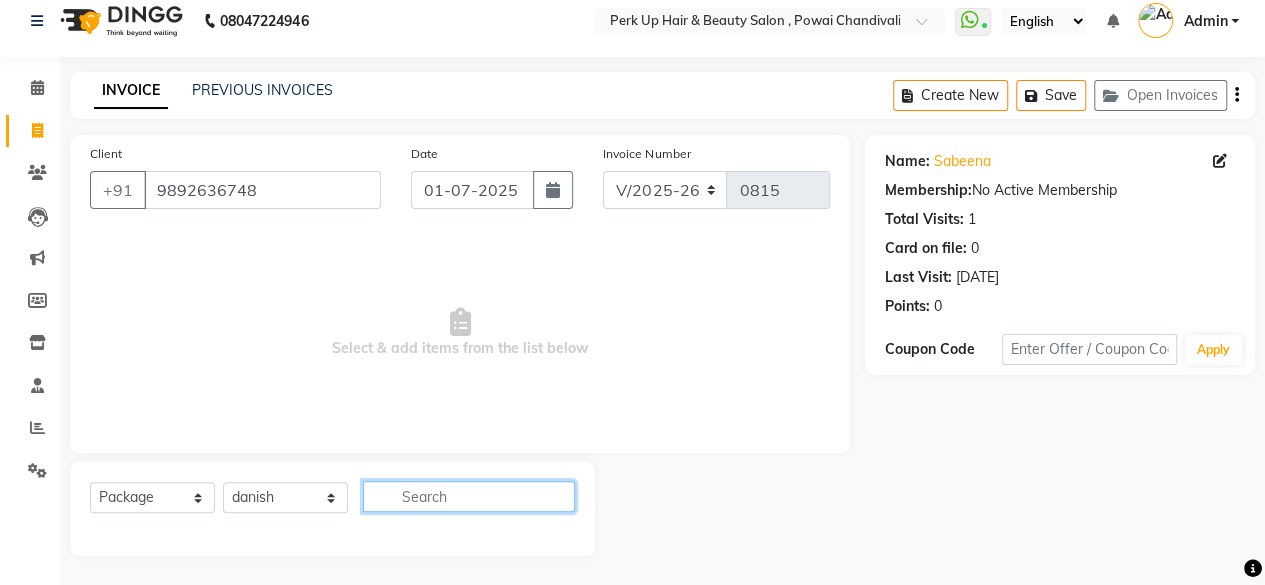 type 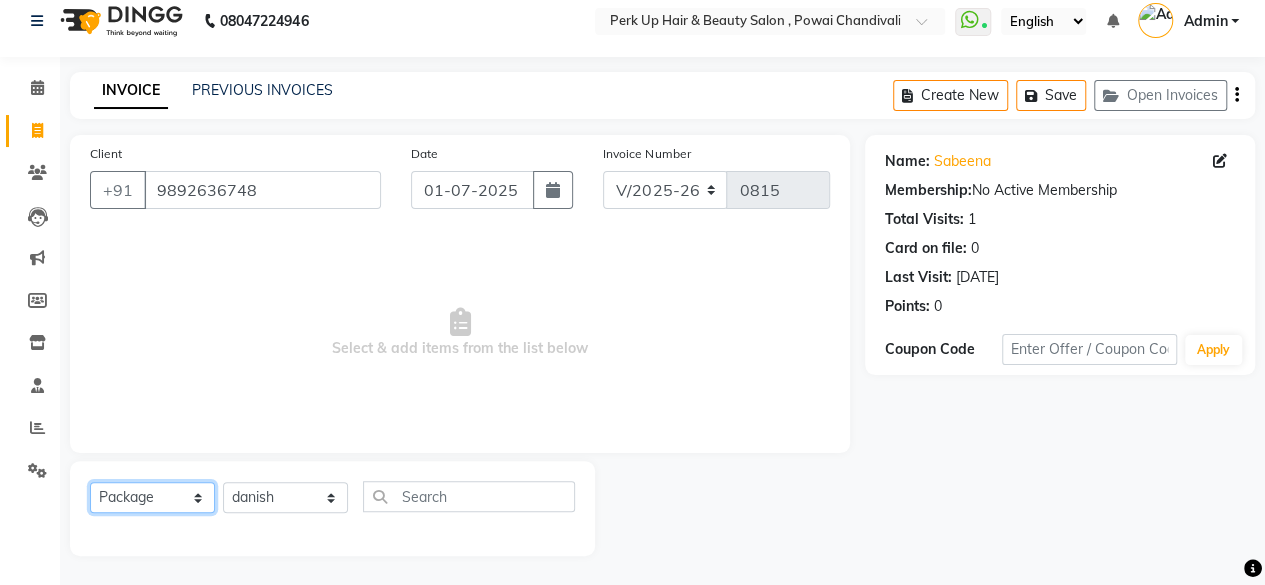 click on "Select  Service  Product  Membership  Package Voucher Prepaid Gift Card" 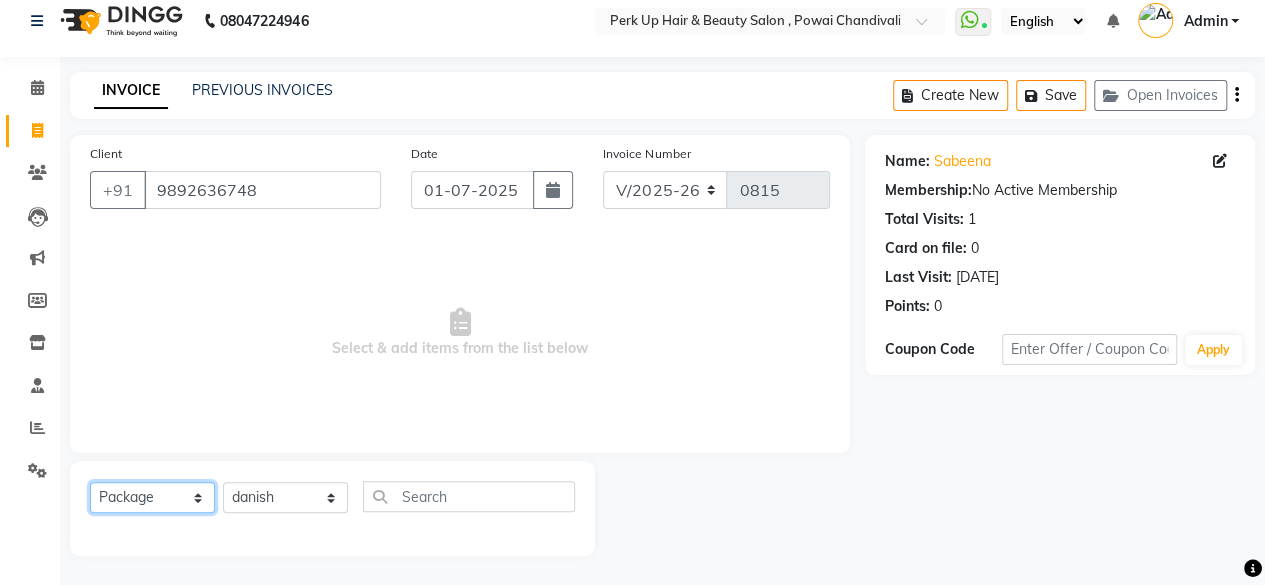 select on "service" 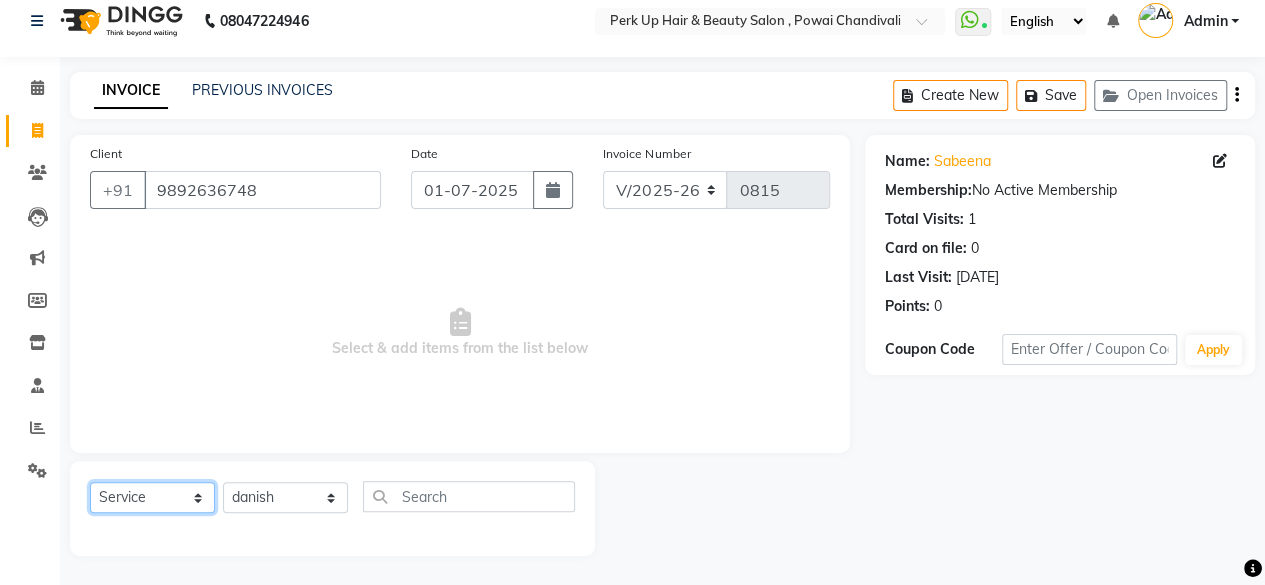 click on "Select  Service  Product  Membership  Package Voucher Prepaid Gift Card" 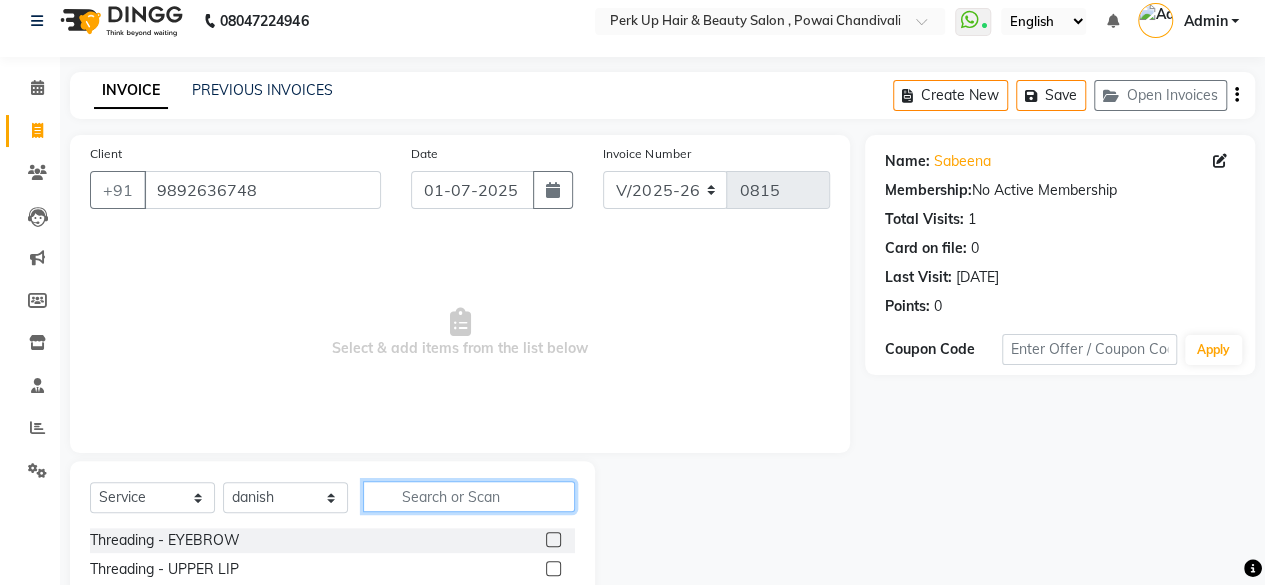click 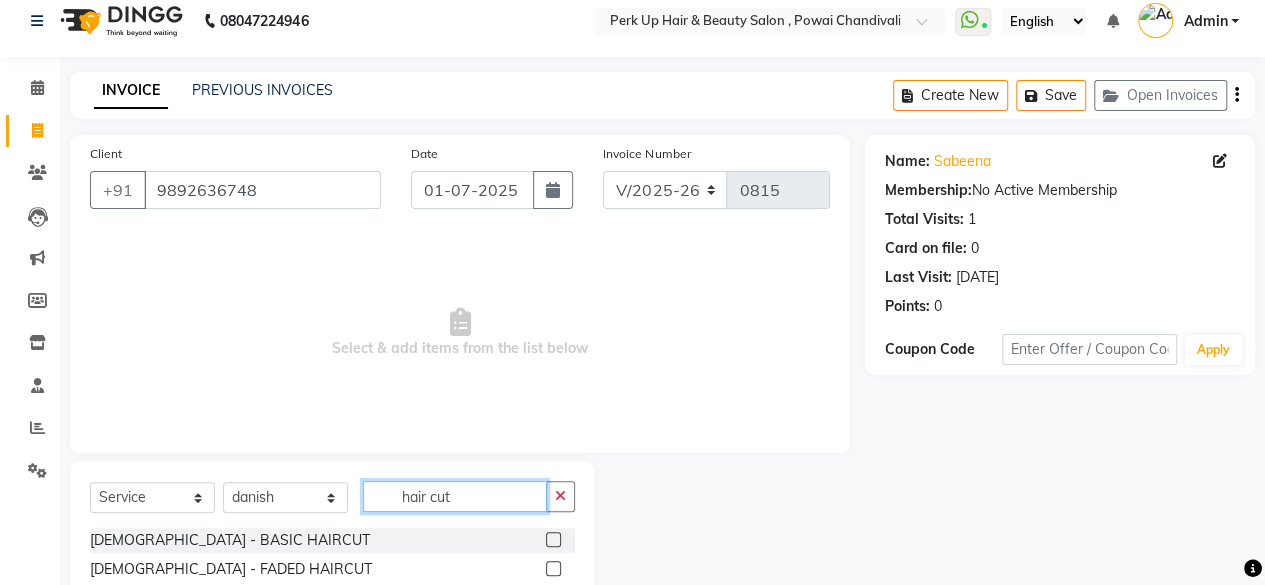 type on "hair cut" 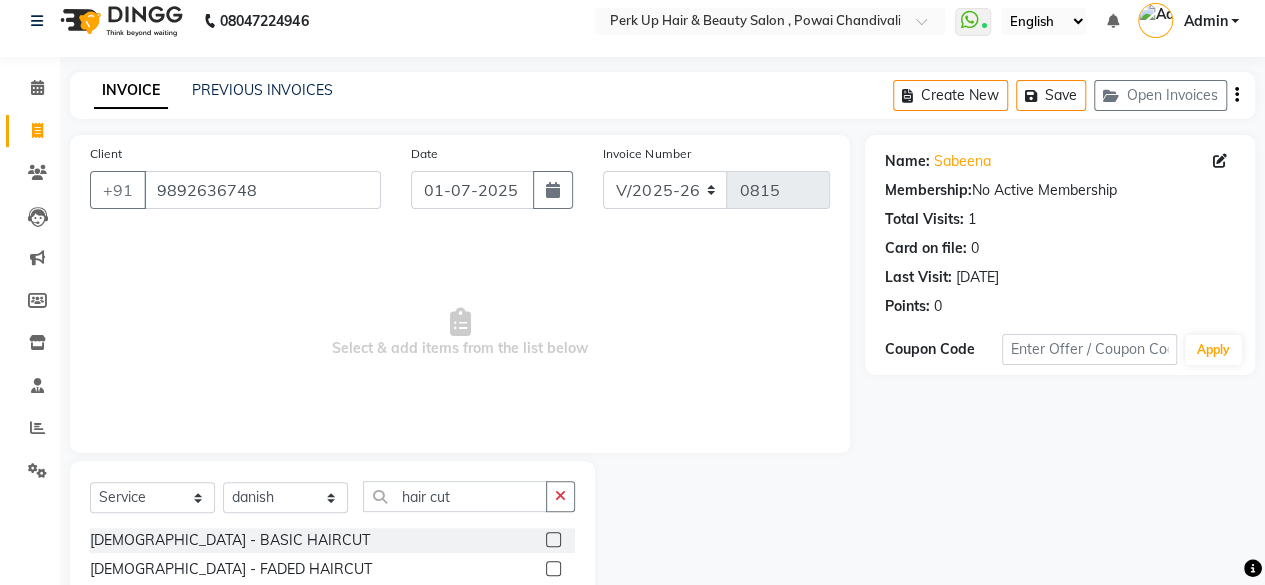 click 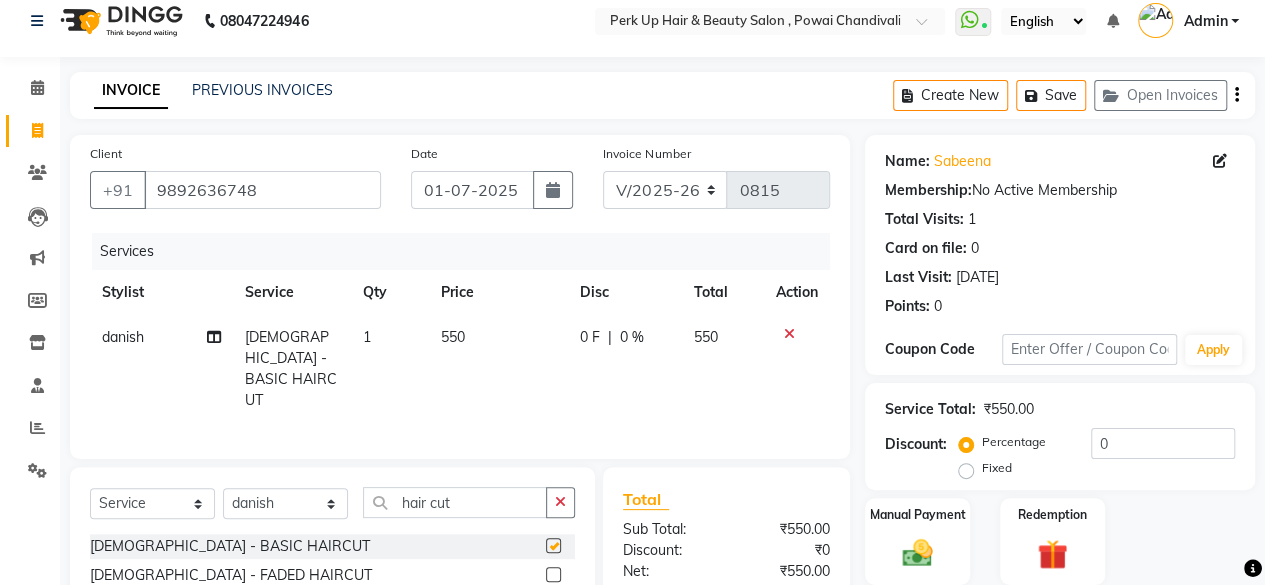 checkbox on "false" 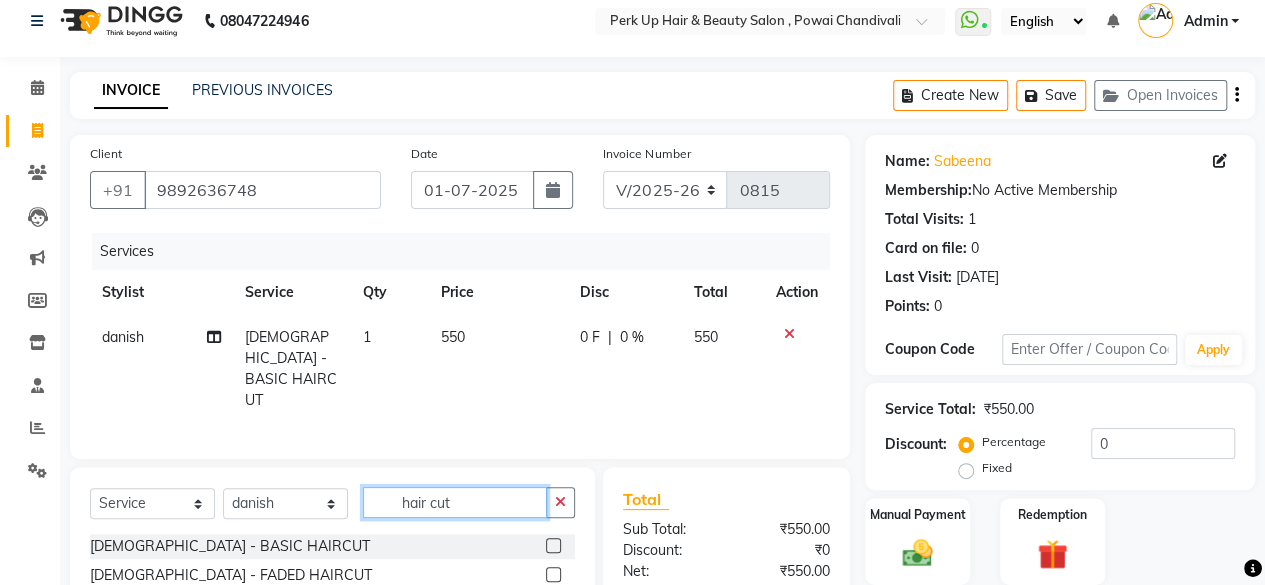 click on "hair cut" 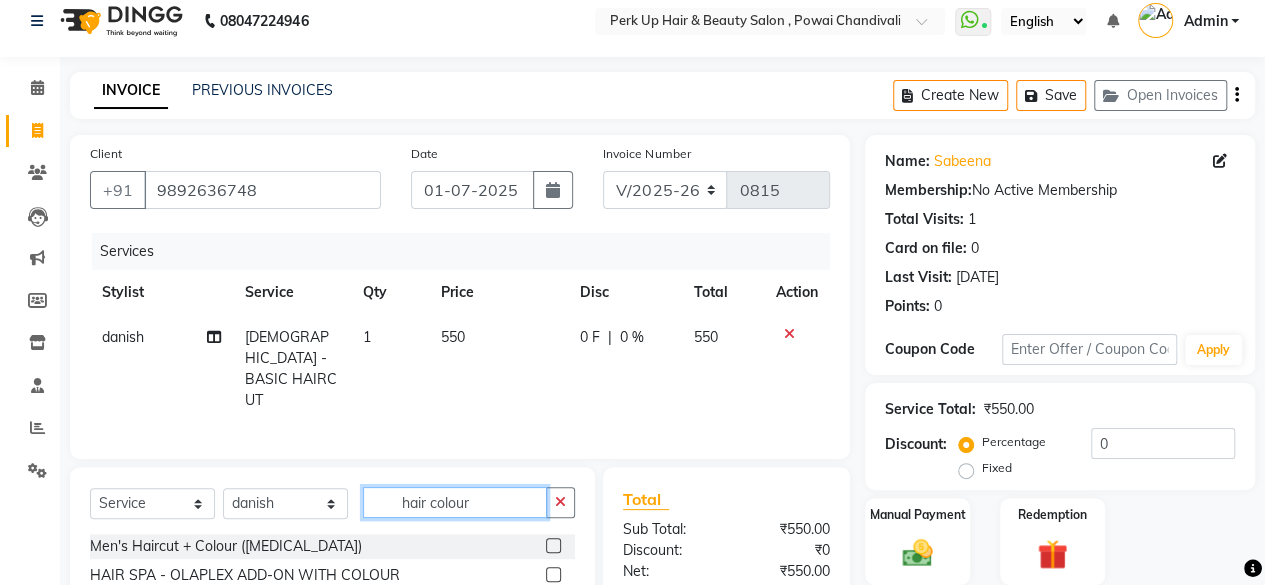 type on "hair colour" 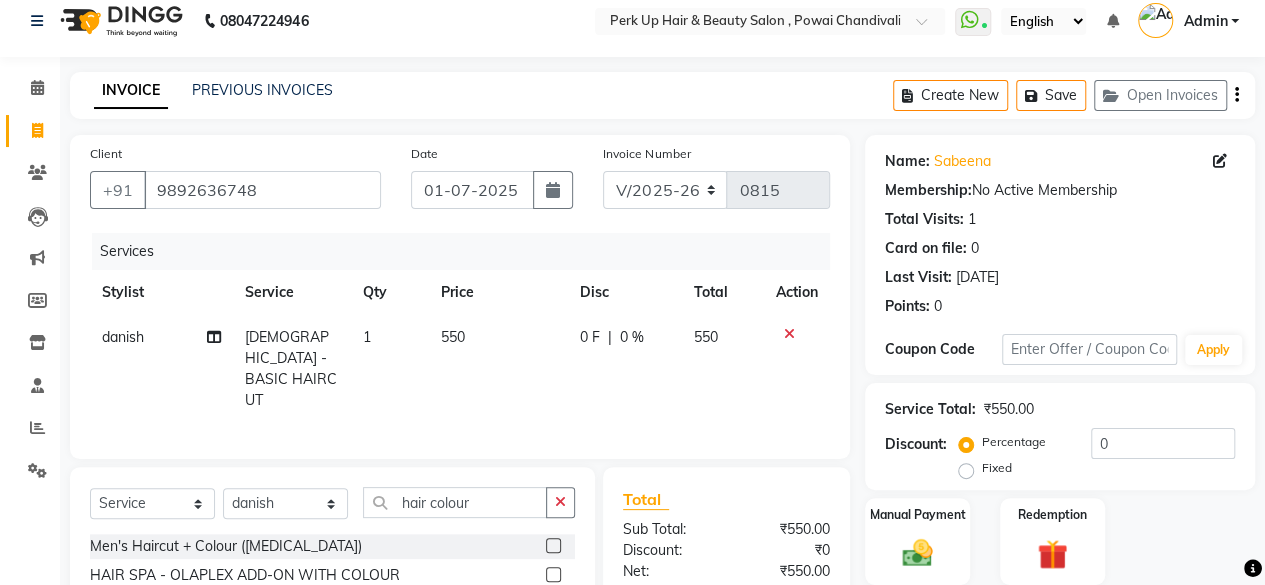 click 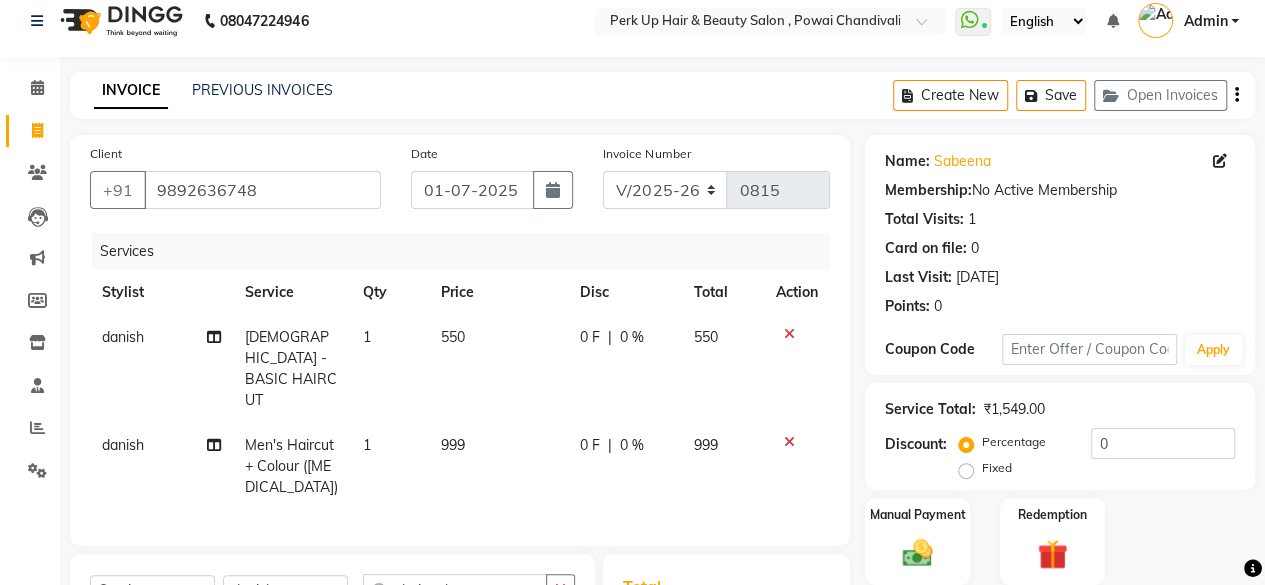 checkbox on "false" 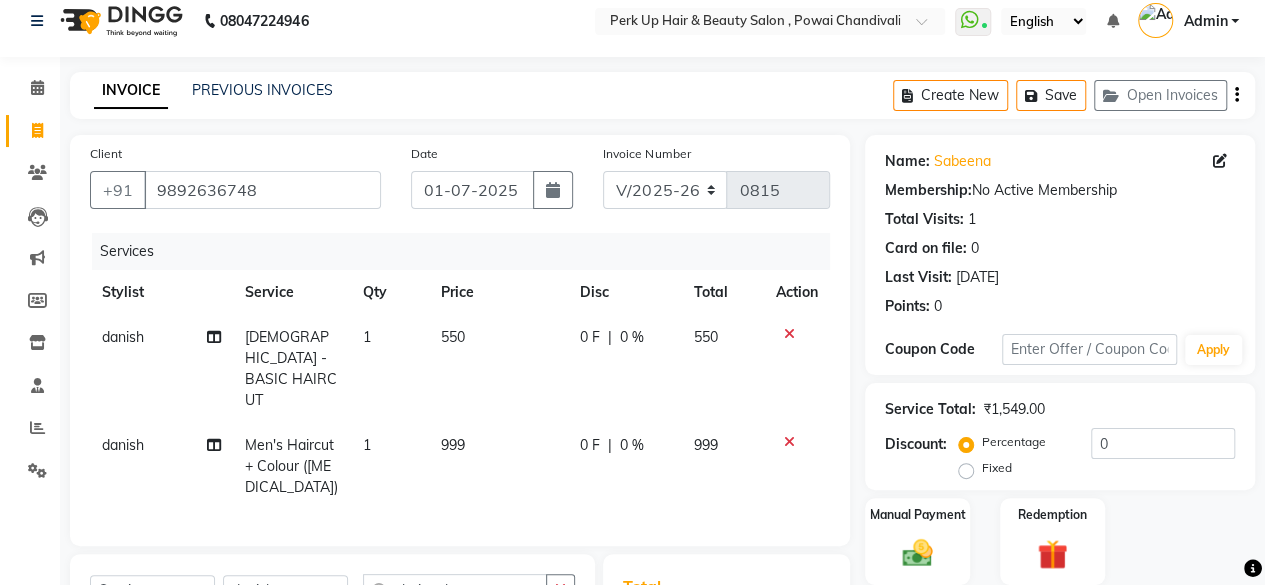 click 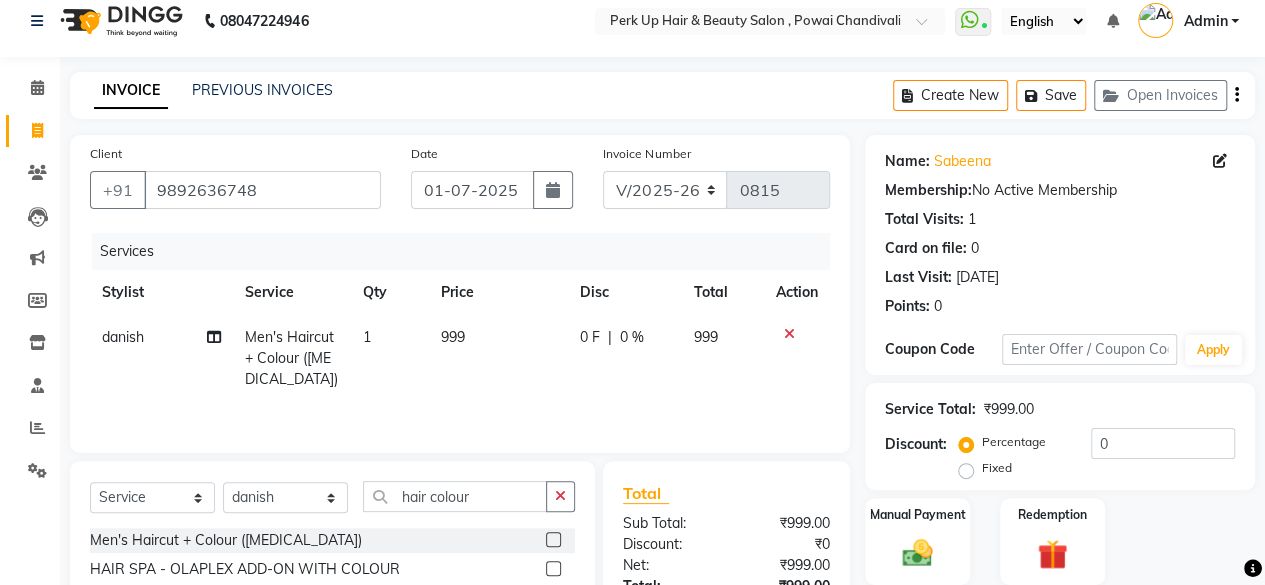 click on "999" 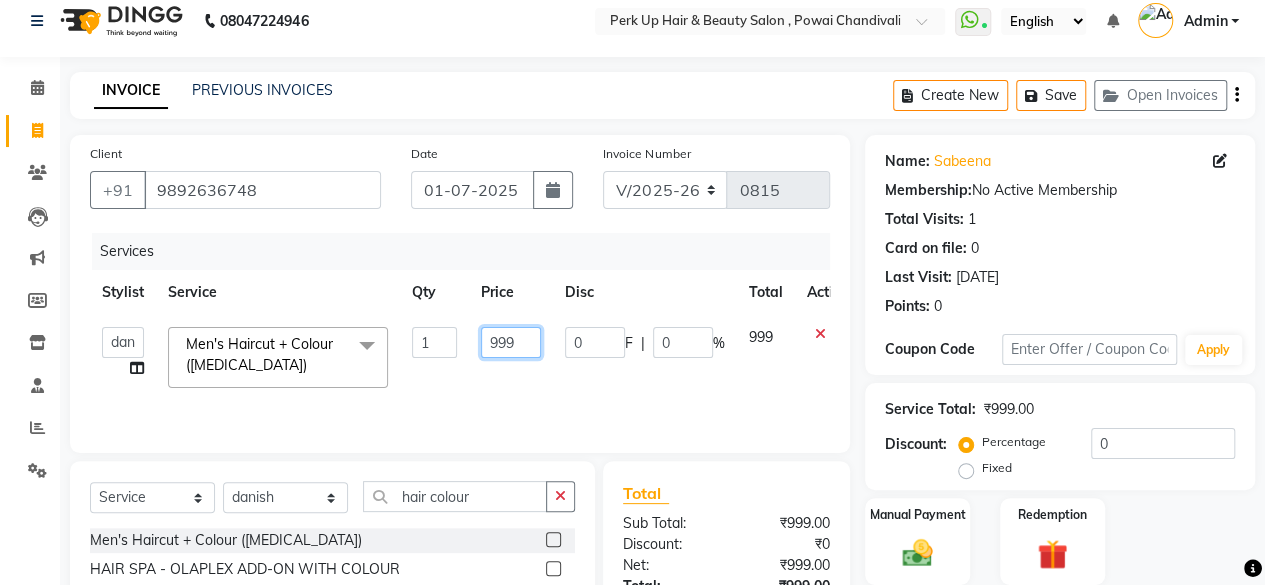 click on "999" 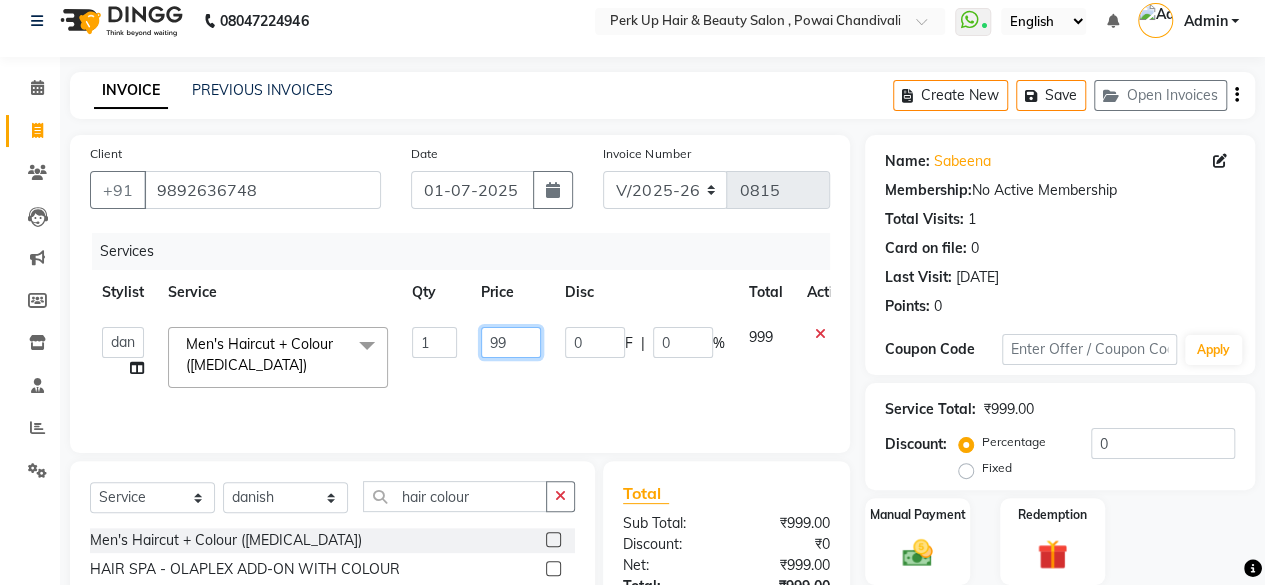type on "899" 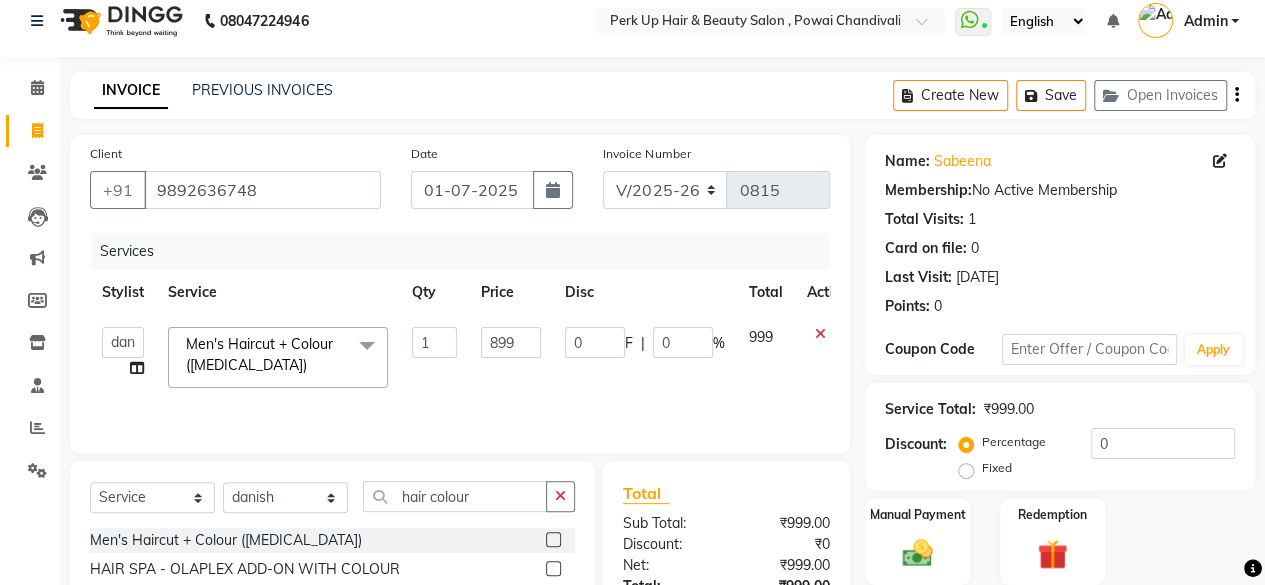 click on "Services Stylist Service Qty Price Disc Total Action  [PERSON_NAME]   Admin    [PERSON_NAME]   [PERSON_NAME] [PERSON_NAME]		   [PERSON_NAME]			   Raju   [PERSON_NAME]			   [PERSON_NAME]			   [PERSON_NAME]   [PERSON_NAME]   [PERSON_NAME]   Shahib   Shaves [PERSON_NAME]  Men's Haircut + Colour ([MEDICAL_DATA])  x Threading - EYEBROW Threading - UPPER LIP Threading - LOWER LIP Threading - CHIN Threading - FOREHEAD Threading - SIDE LOCK Threading - NOSE Threading - CHEEKS Threading - FULL FACE Back massage Neck threading Waxing (Regular Wax) - [DEMOGRAPHIC_DATA] - FULL ARMS Waxing (Regular Wax) - [DEMOGRAPHIC_DATA] - FULL LEGS Waxing (Regular Wax) - [DEMOGRAPHIC_DATA] - UNDERARMS Waxing (Regular Wax) - [DEMOGRAPHIC_DATA] - HALF ARM Waxing (Regular Wax) - [DEMOGRAPHIC_DATA] - HALF LEG Waxing (Regular Wax) - [DEMOGRAPHIC_DATA] - HALF BACK/FRONT Waxing (Regular Wax) - [DEMOGRAPHIC_DATA] - BACK Waxing (Regular Wax) - [DEMOGRAPHIC_DATA] - FRONT Waxing (Regular Wax) - [DEMOGRAPHIC_DATA] - STOMACH Waxing (Regular Wax) - [DEMOGRAPHIC_DATA] - BUTTOCKS Waxing (Regular Wax) - [DEMOGRAPHIC_DATA] - BIKINI LINE Waxing (Liposoluble Wax) - BACK 1" 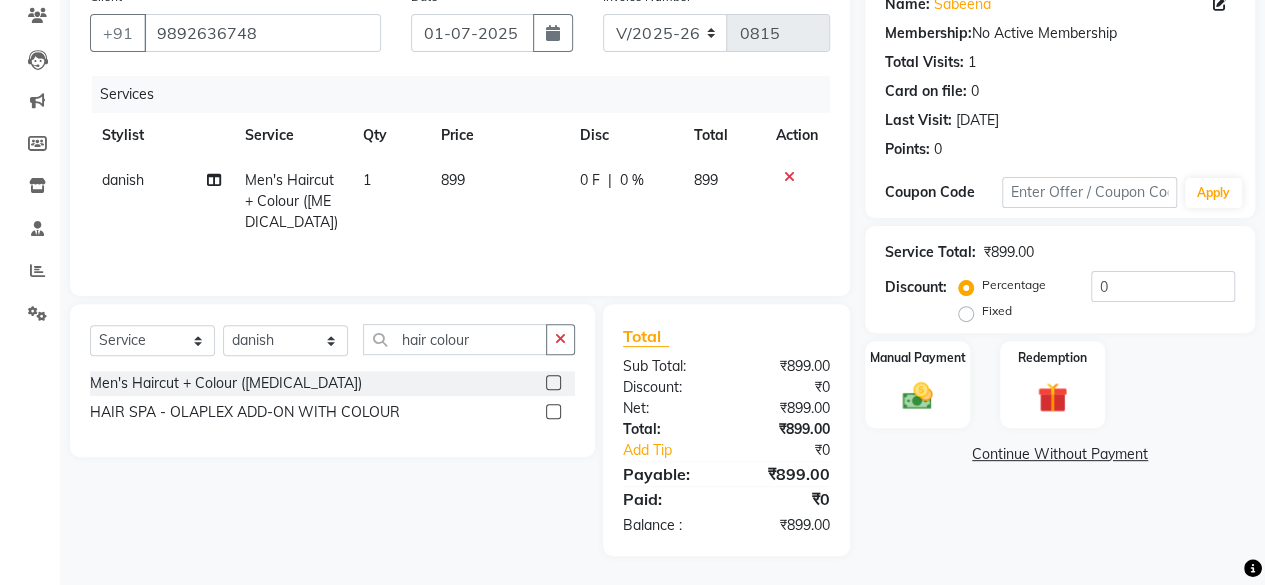 scroll, scrollTop: 0, scrollLeft: 0, axis: both 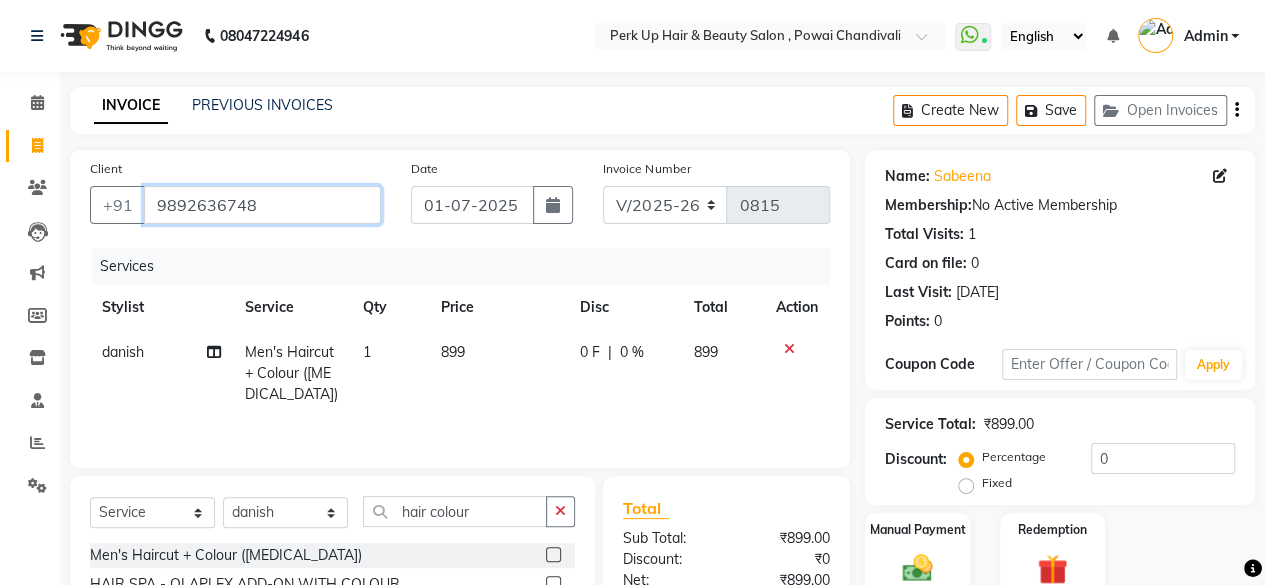 click on "9892636748" at bounding box center (262, 205) 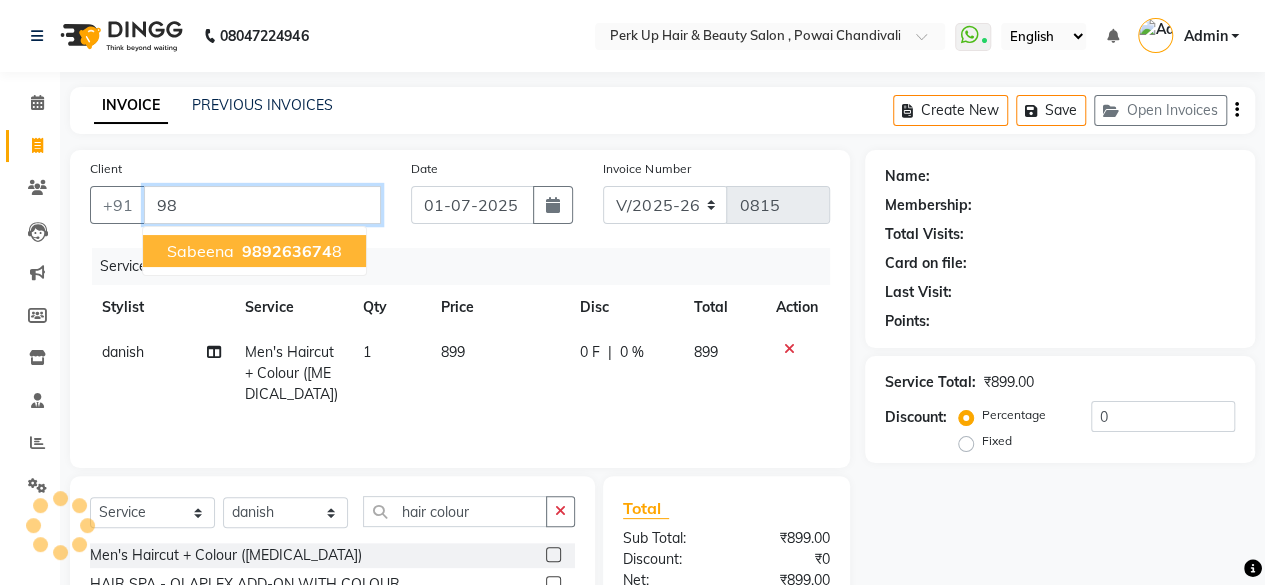 type on "9" 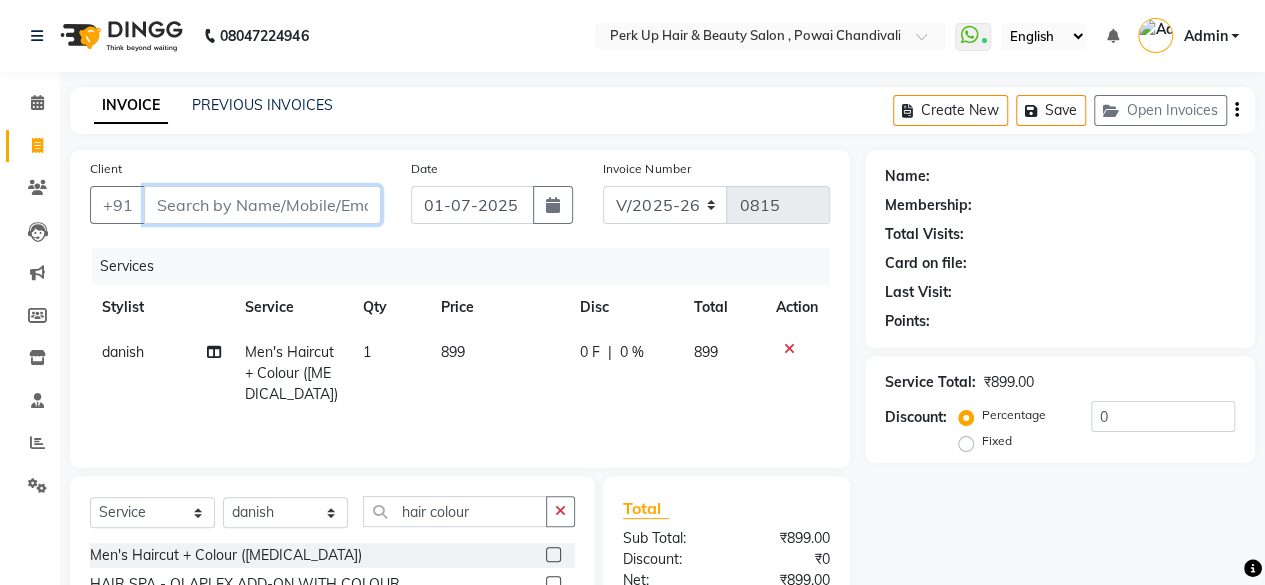 type on "9" 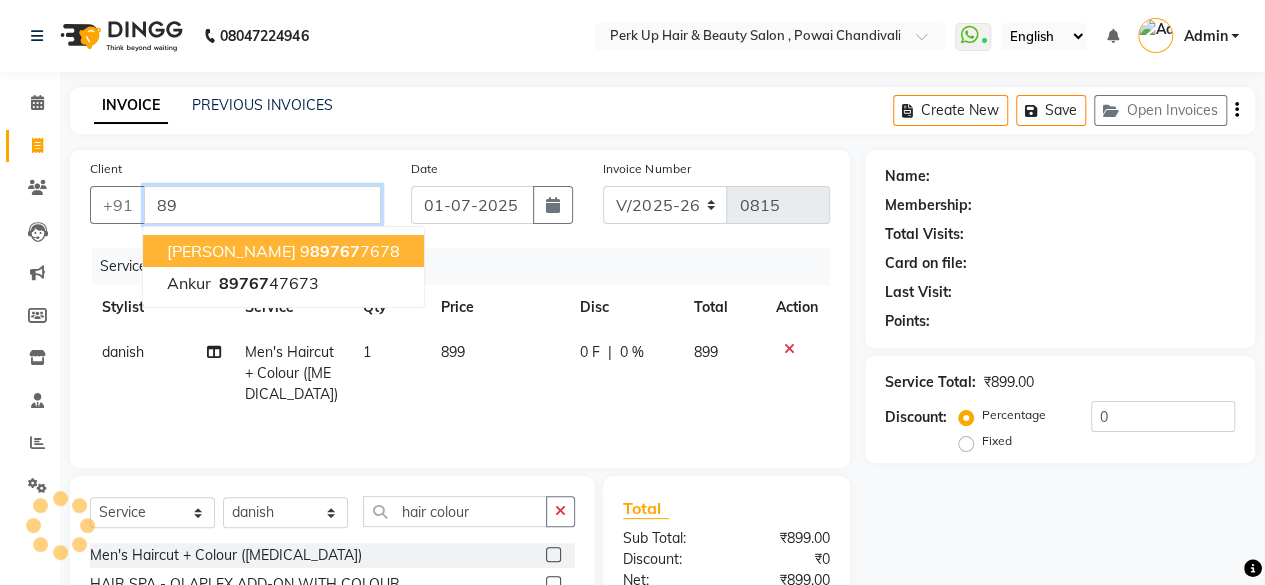 type on "8" 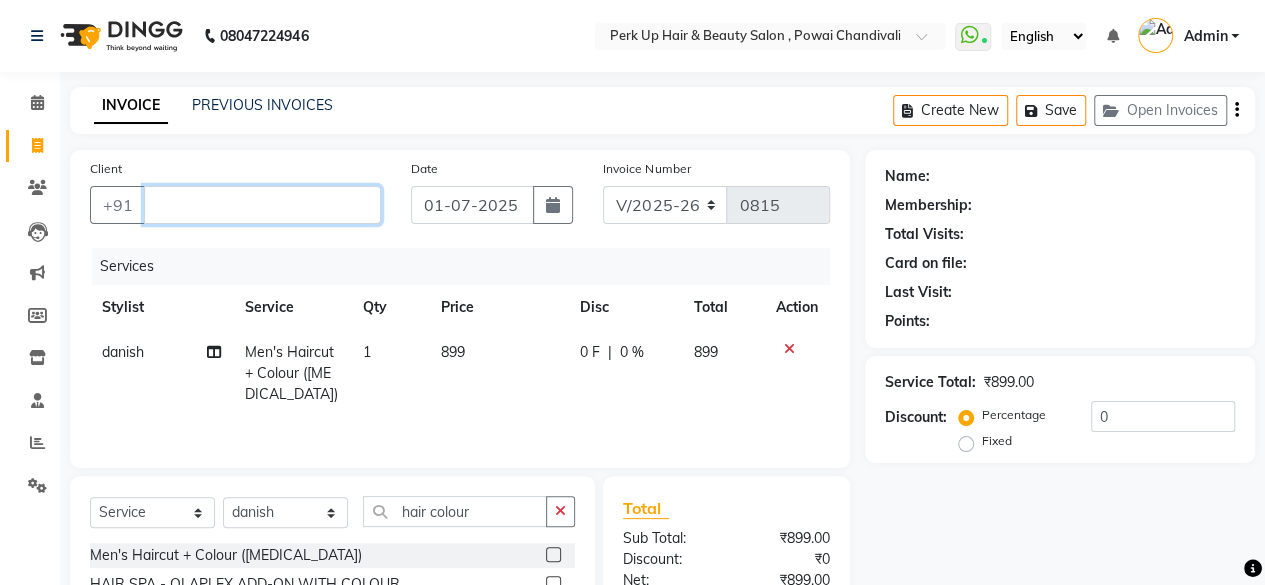click on "Client" at bounding box center (262, 205) 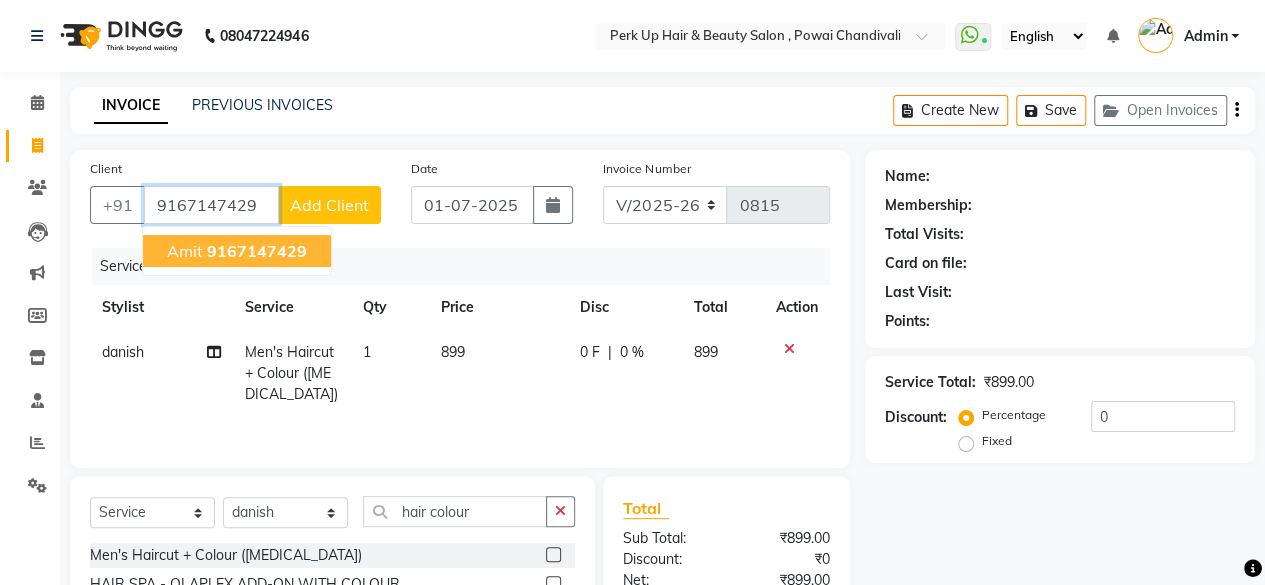 click on "9167147429" 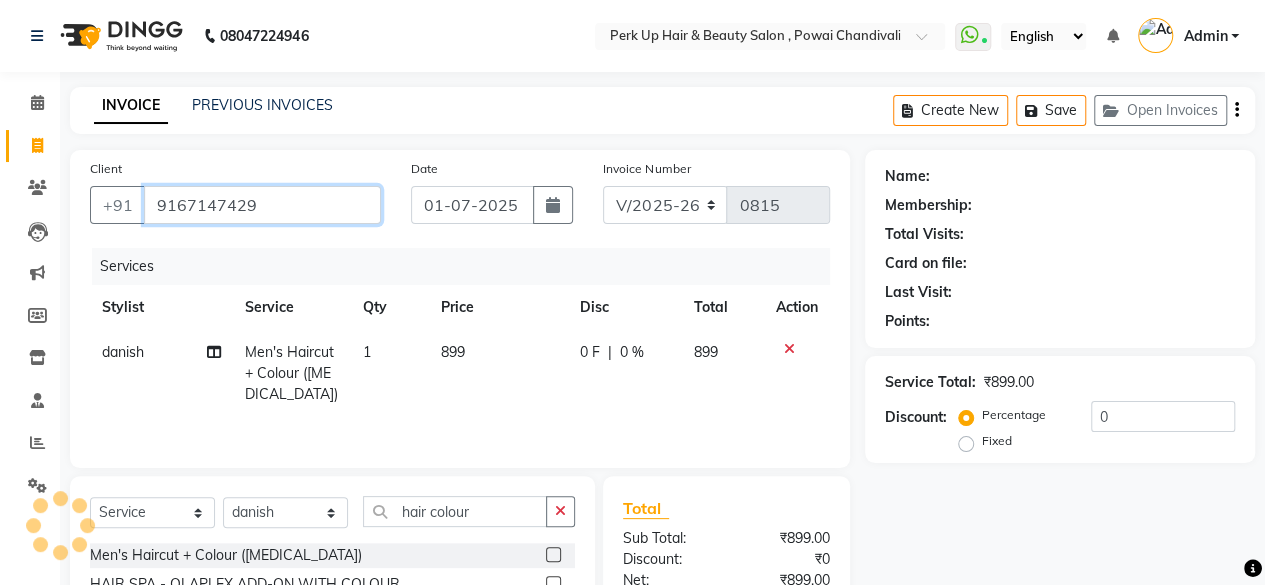 type on "9167147429" 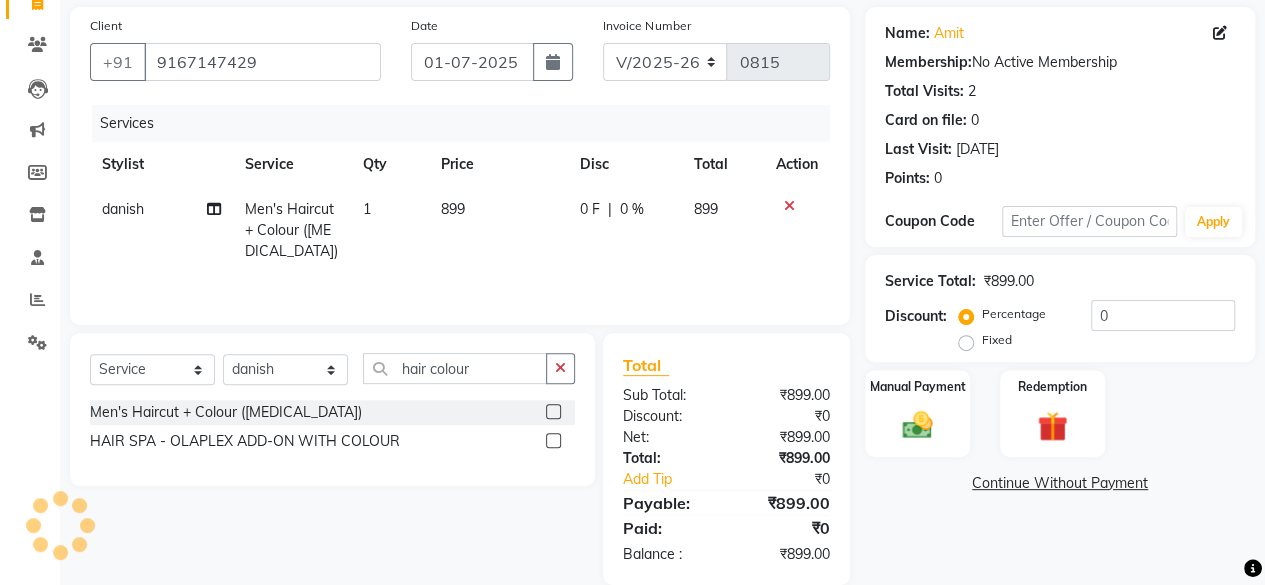 scroll, scrollTop: 172, scrollLeft: 0, axis: vertical 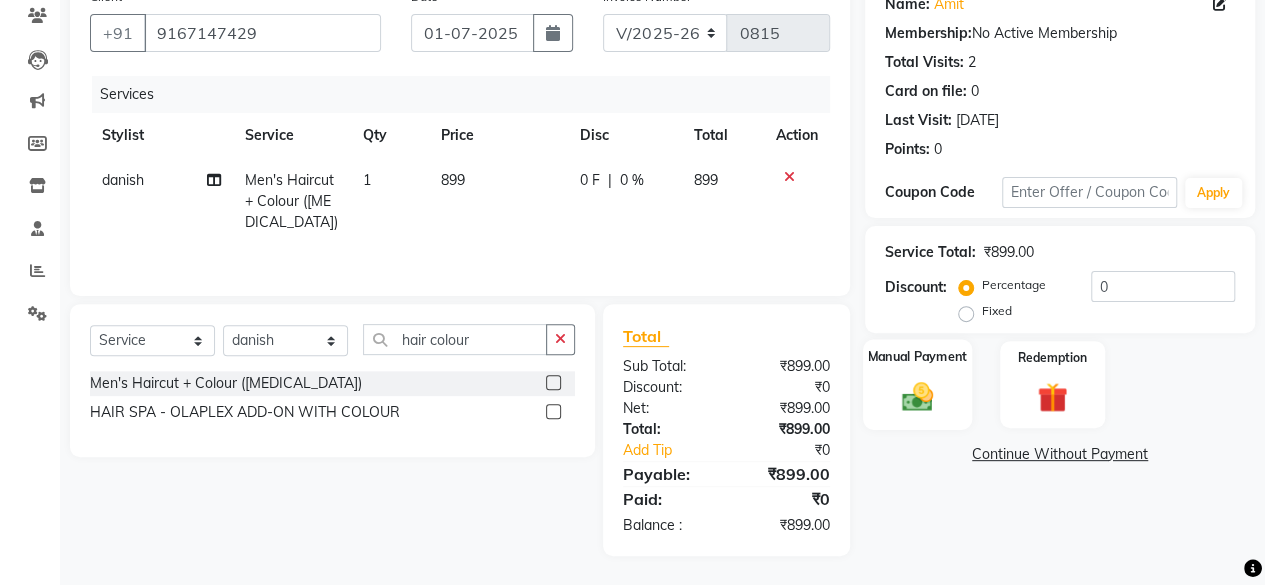 click on "Manual Payment" 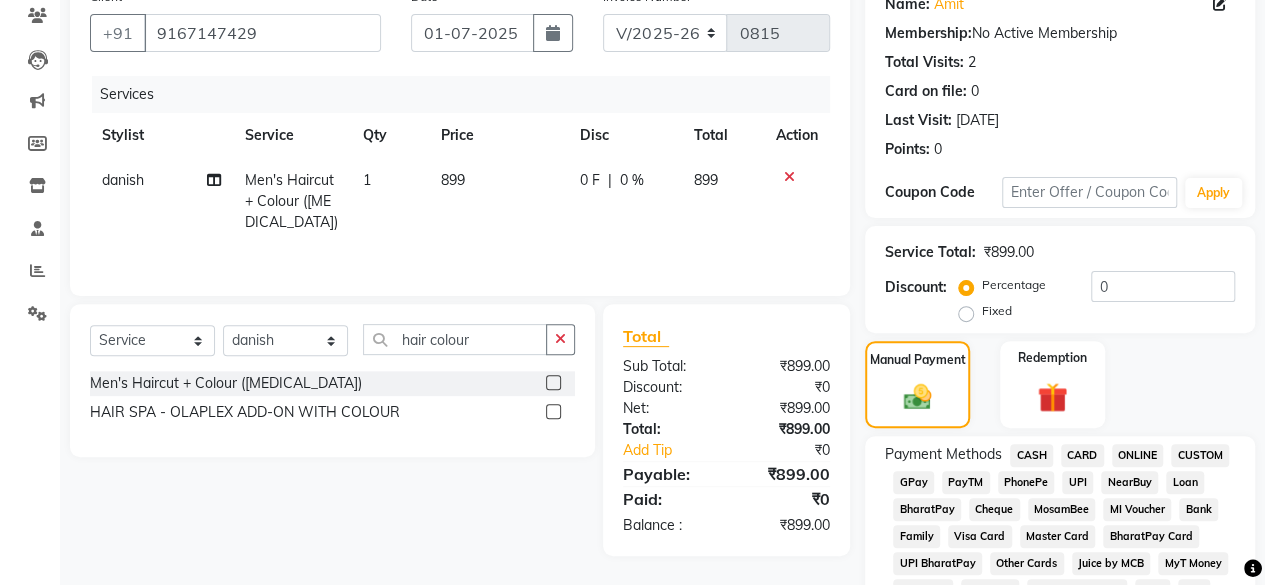 click on "UPI" 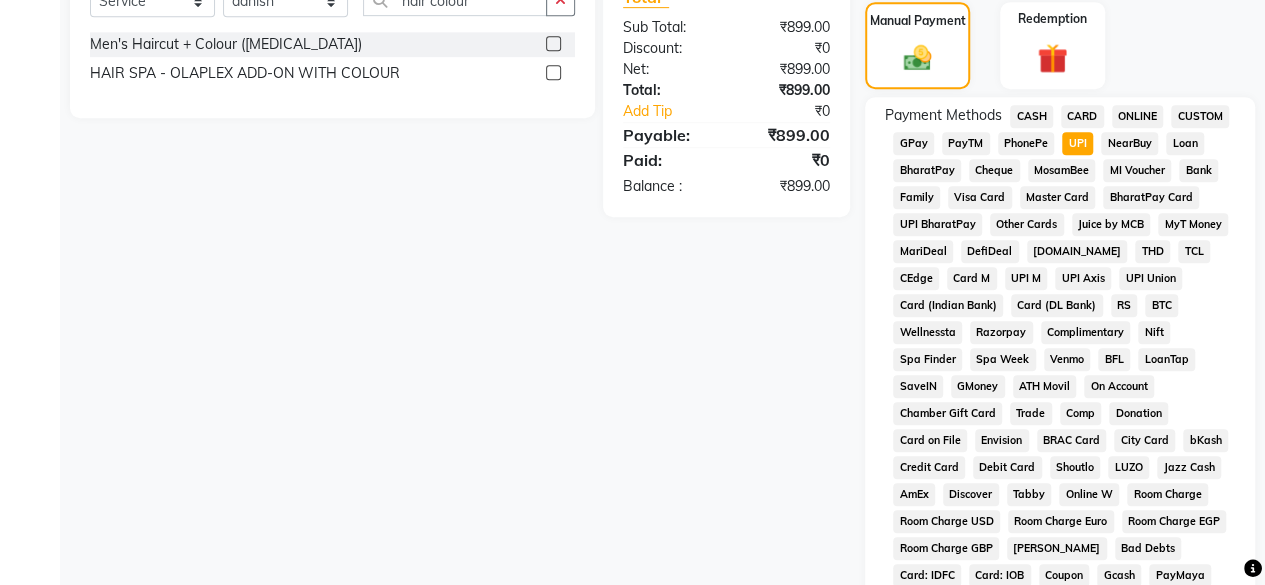 scroll, scrollTop: 560, scrollLeft: 0, axis: vertical 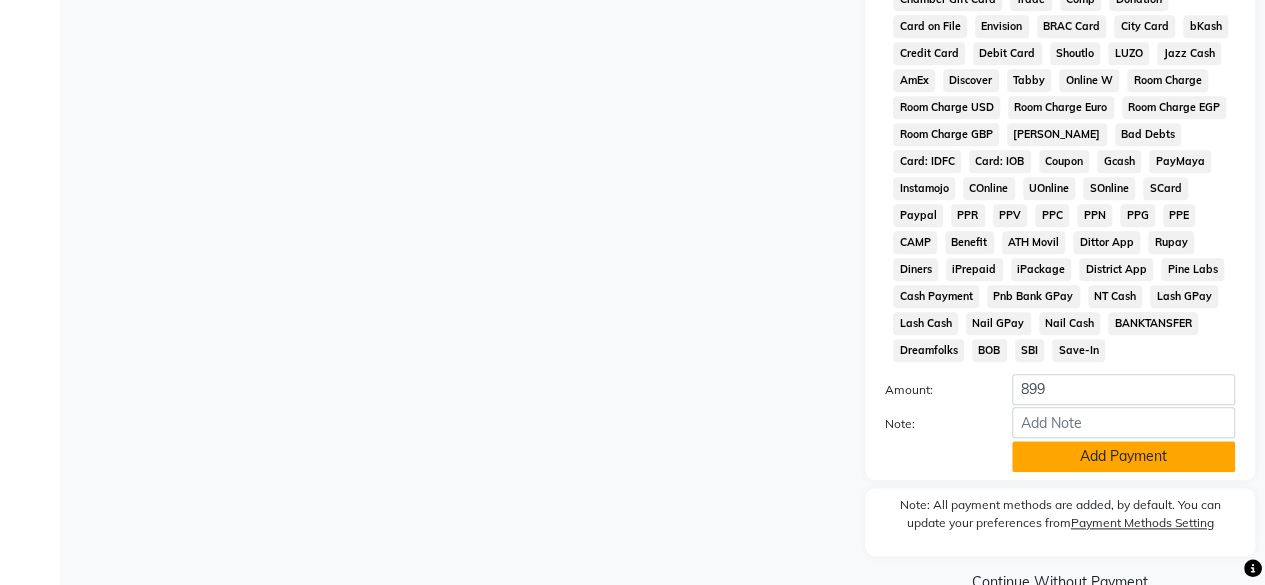 click on "Add Payment" 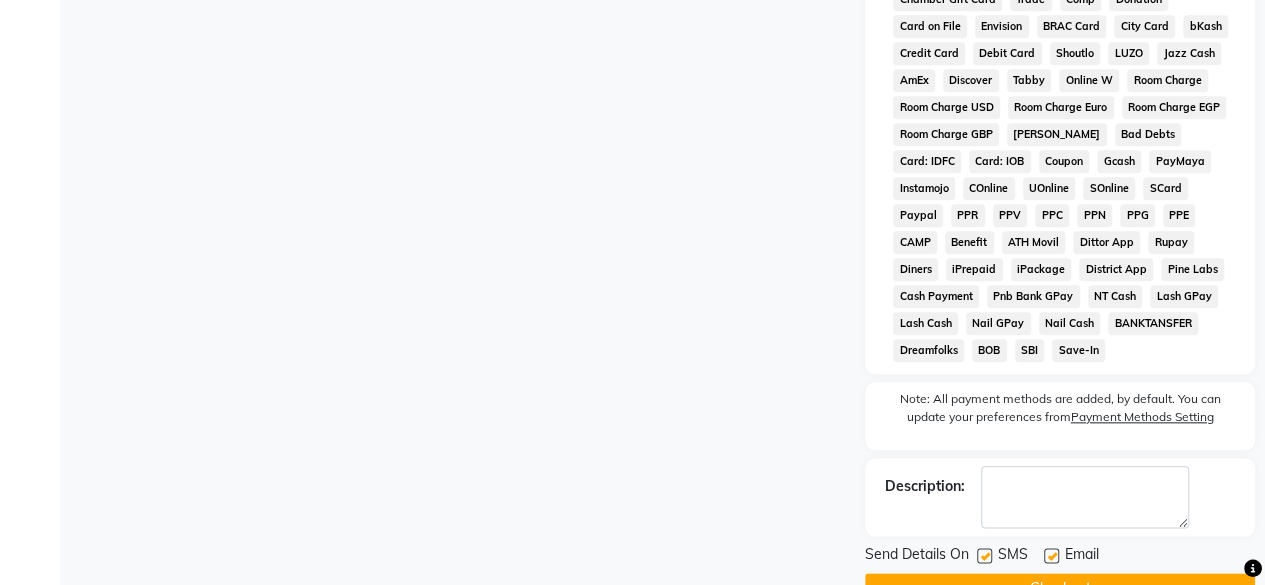 scroll, scrollTop: 978, scrollLeft: 0, axis: vertical 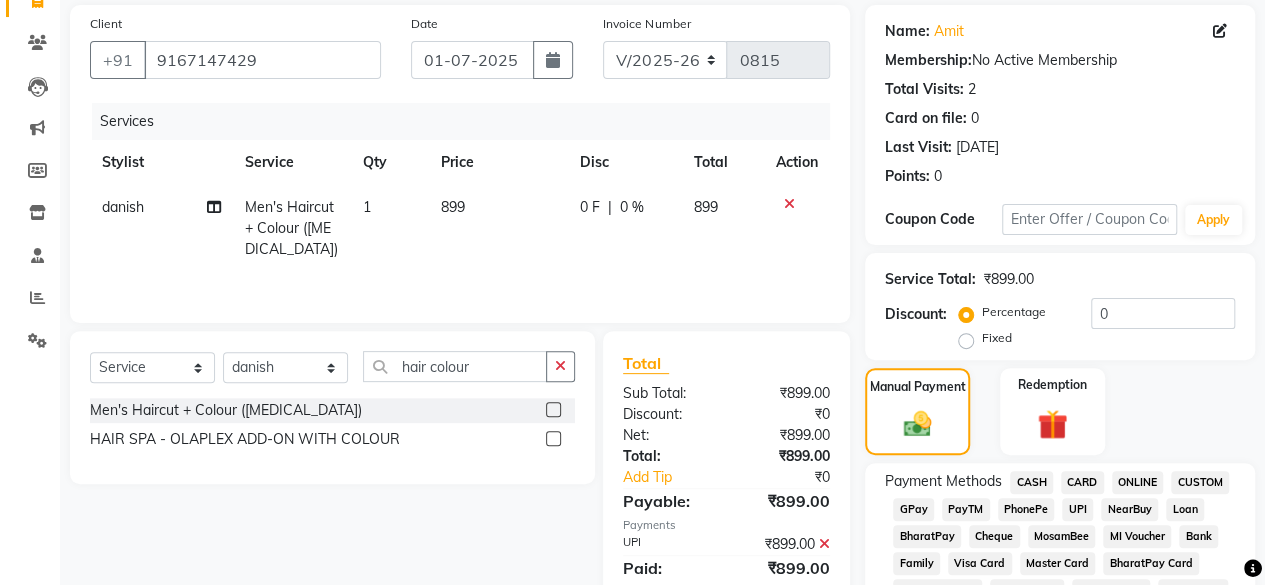click on "899" 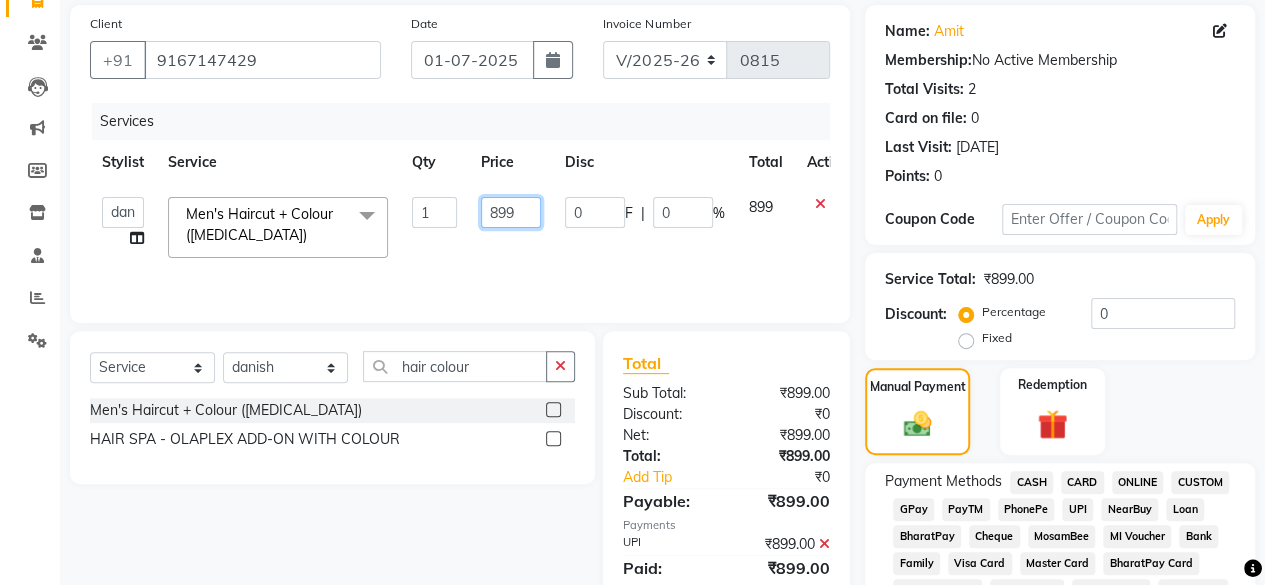click on "899" 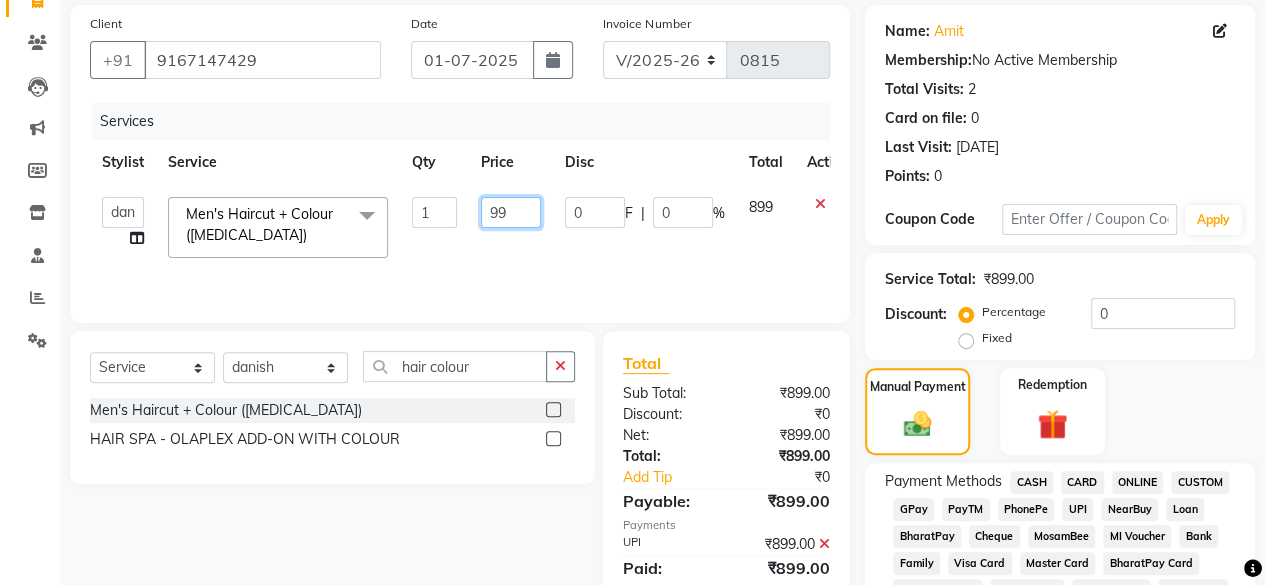 type on "999" 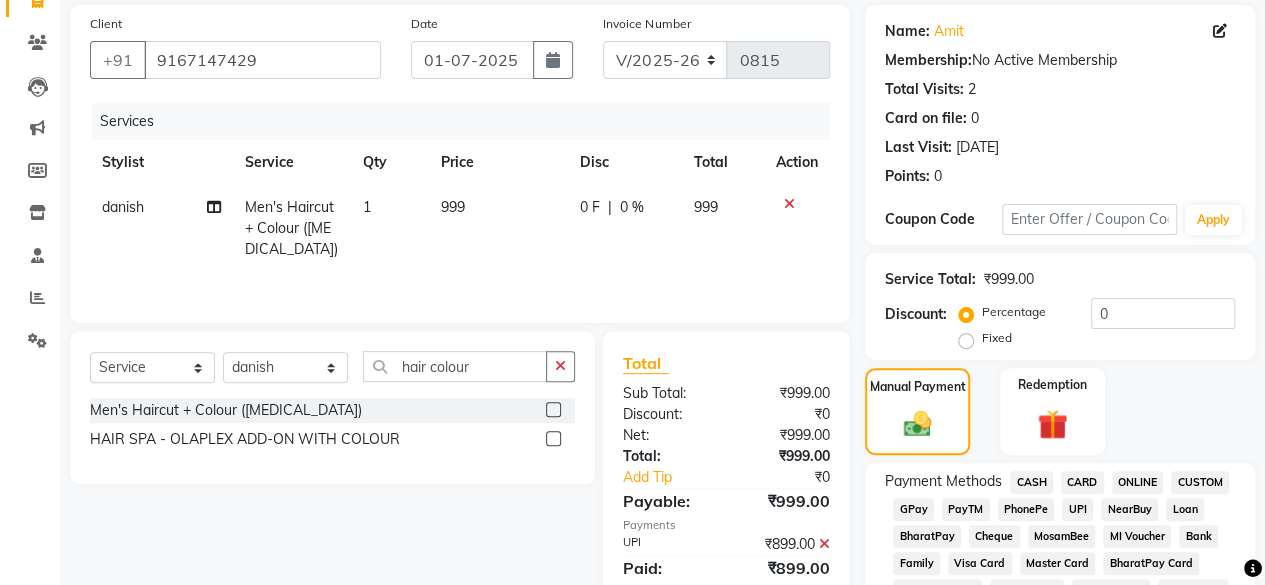click on "danish Men's Haircut + Colour ([MEDICAL_DATA]) 1 999 0 F | 0 % 999" 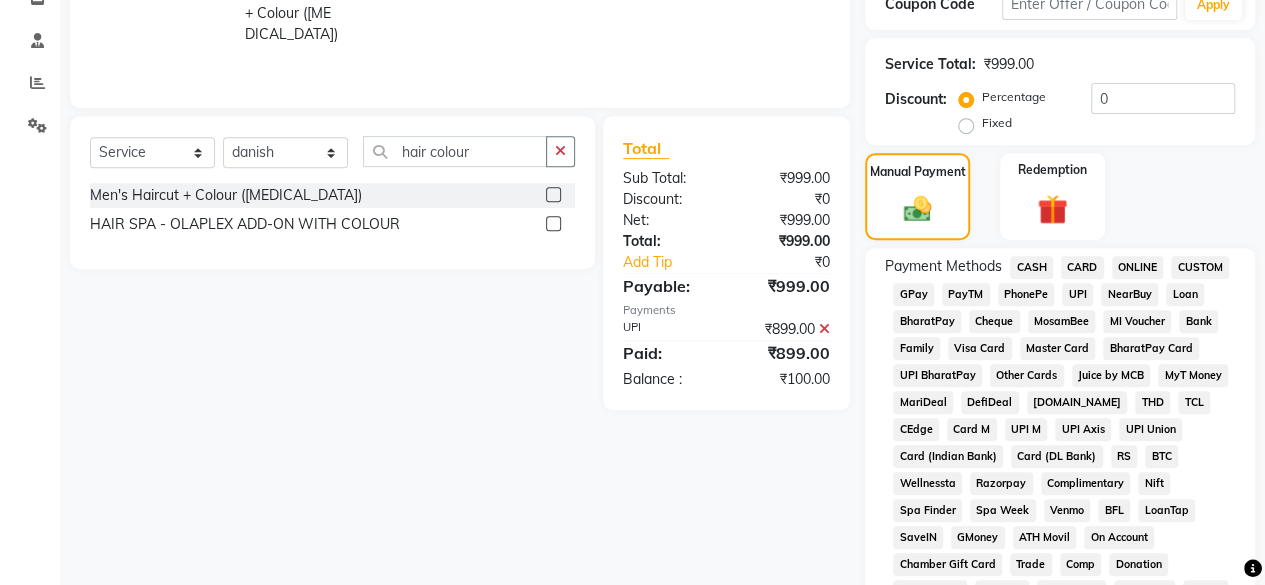scroll, scrollTop: 406, scrollLeft: 0, axis: vertical 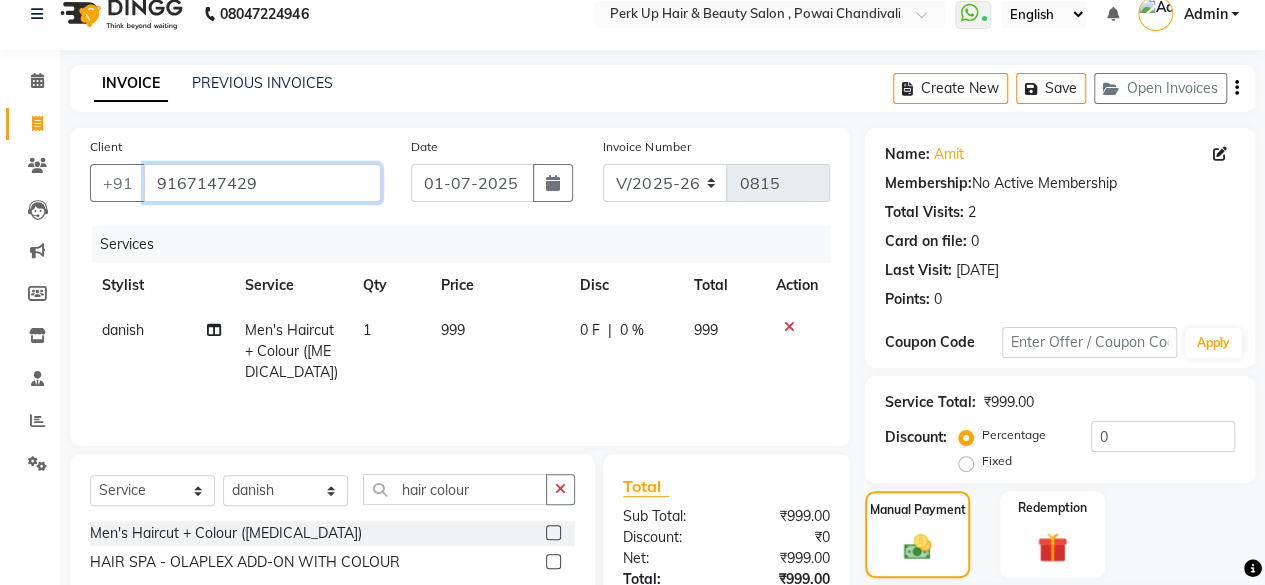 click on "9167147429" at bounding box center (262, 183) 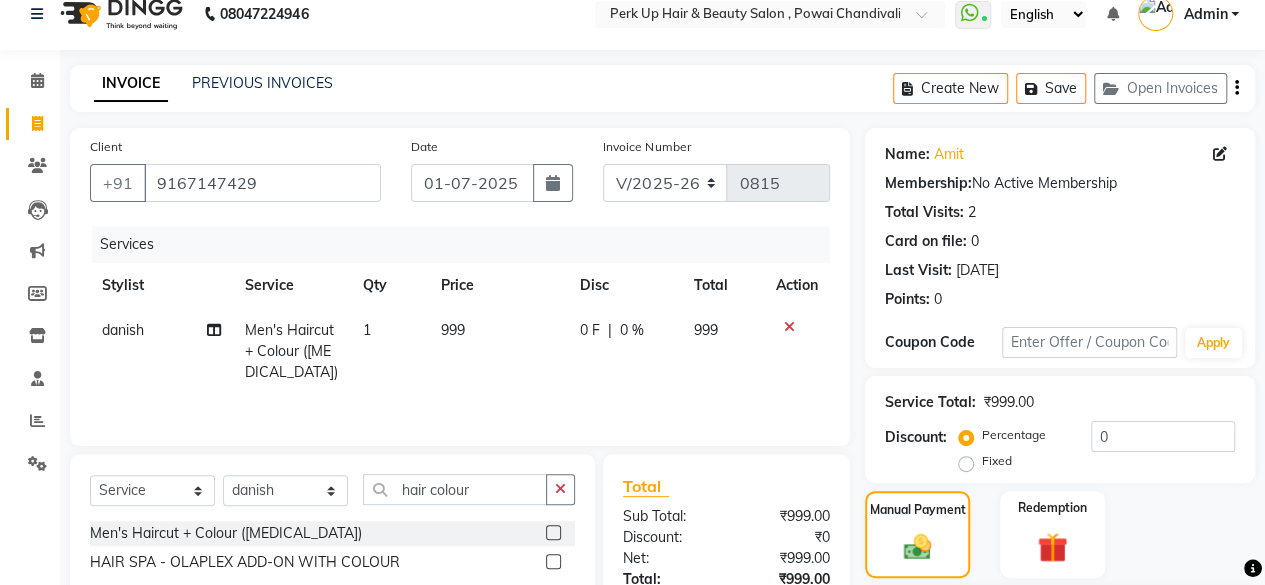 click 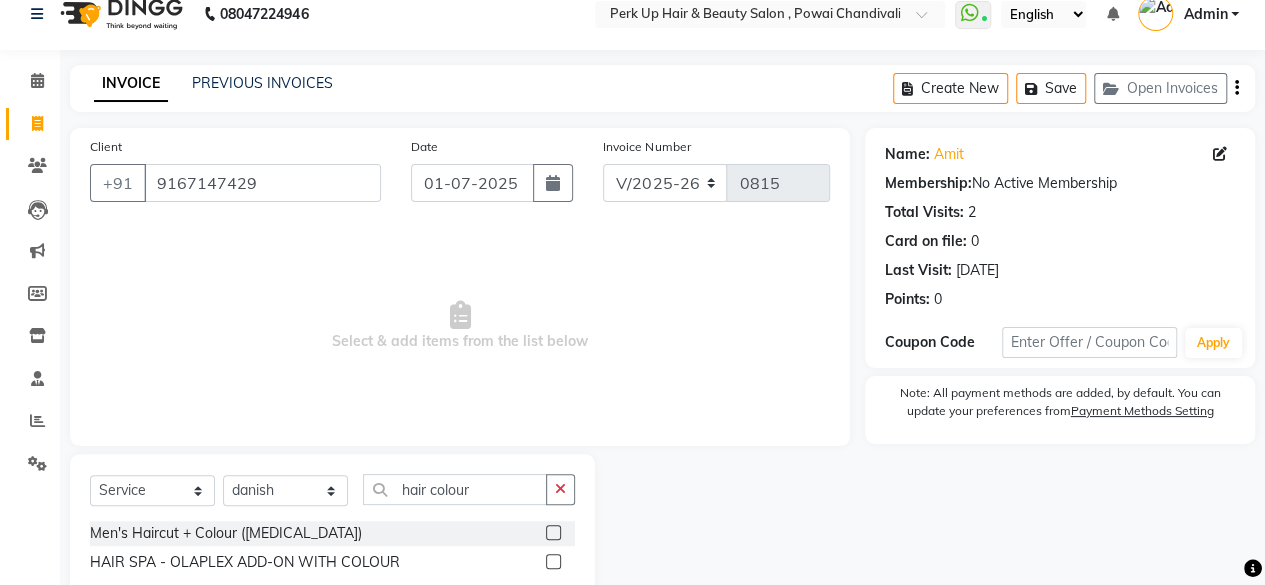 click 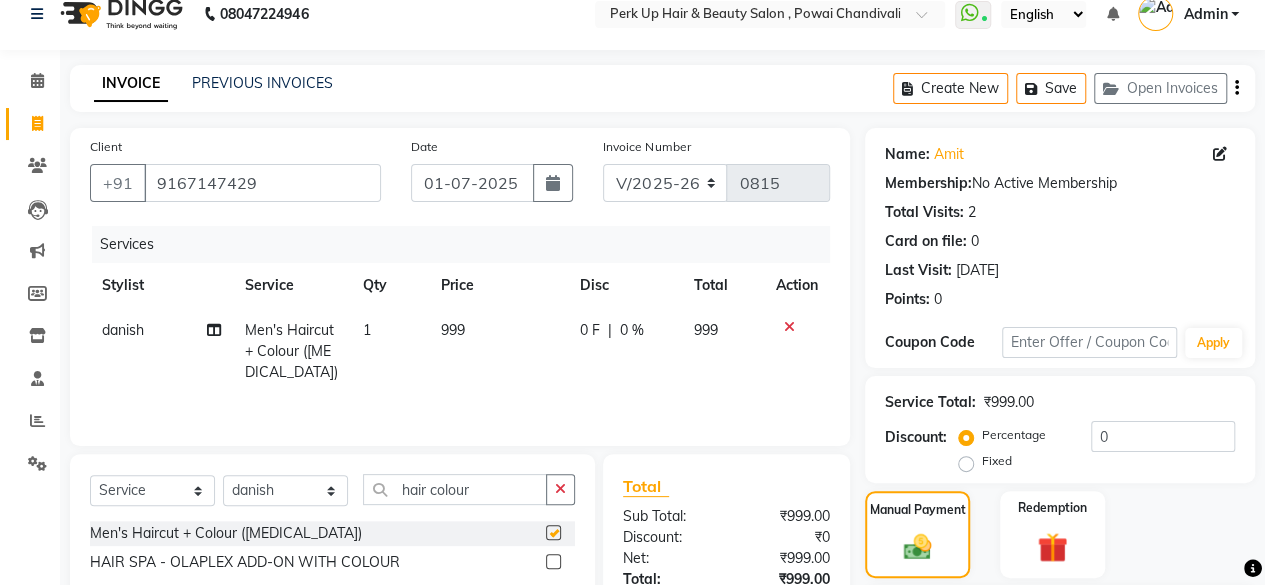 checkbox on "false" 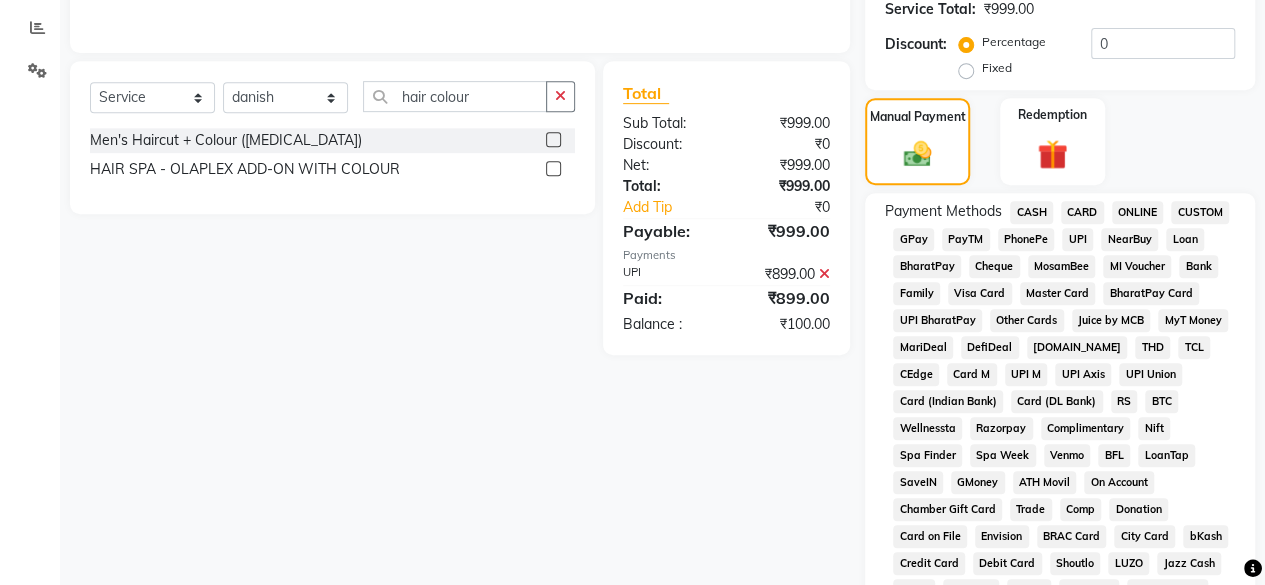 scroll, scrollTop: 424, scrollLeft: 0, axis: vertical 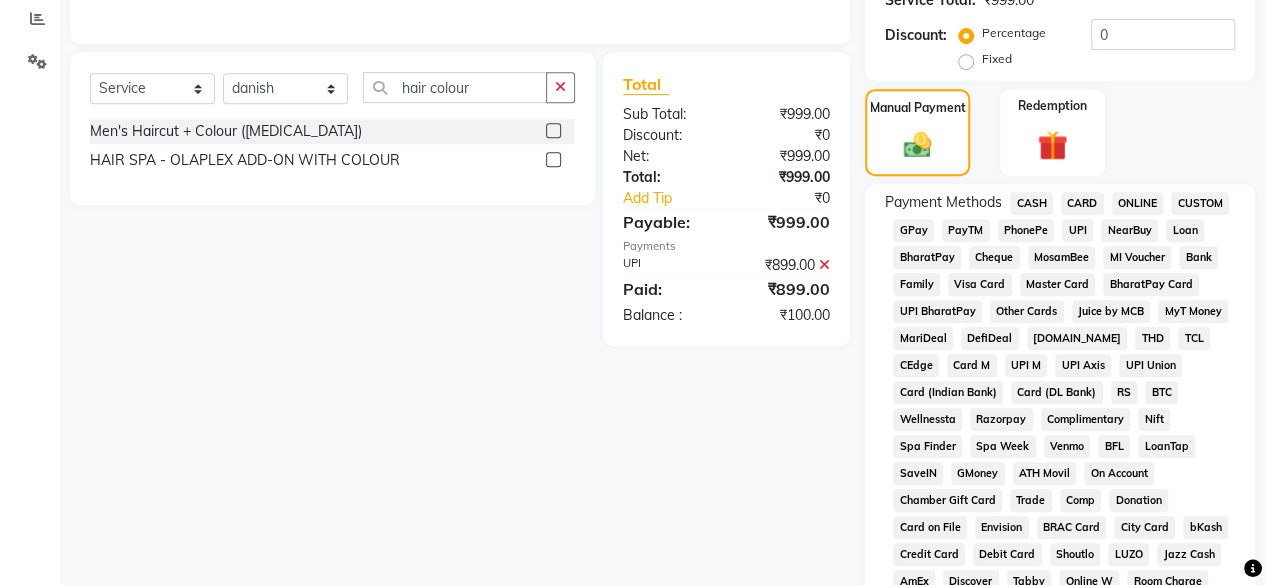 click 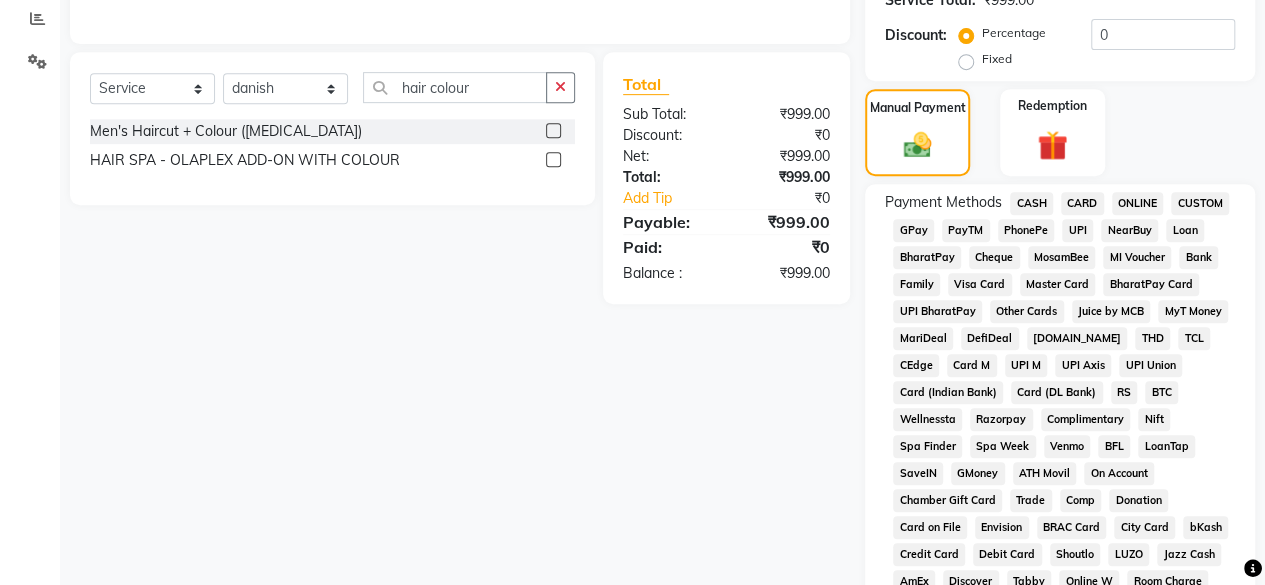 click on "UPI" 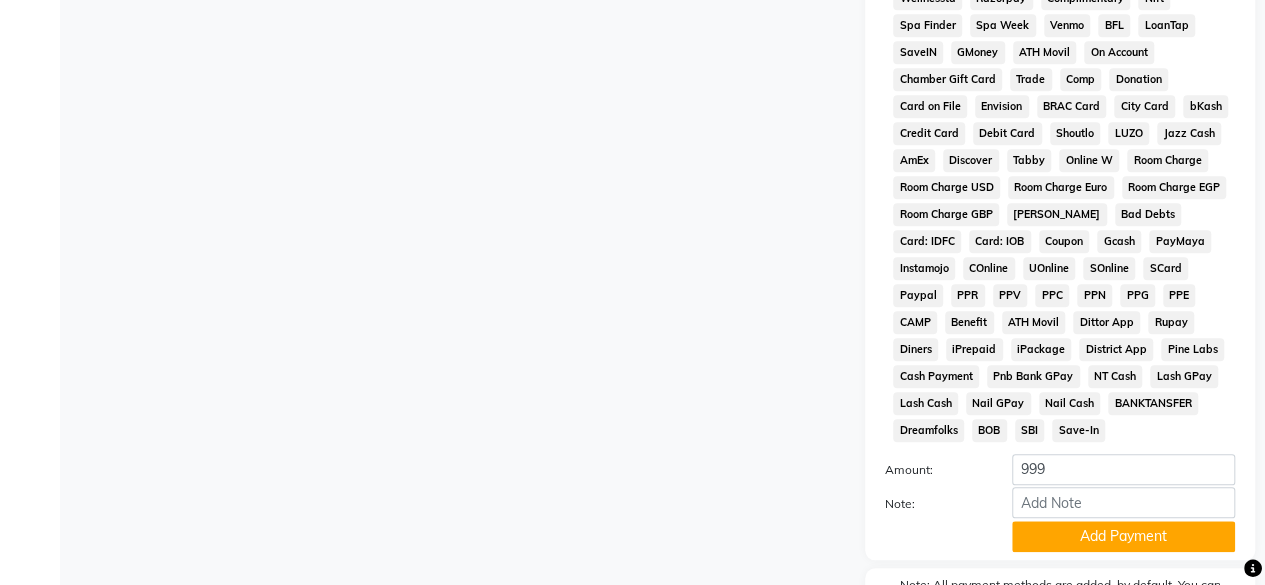 scroll, scrollTop: 856, scrollLeft: 0, axis: vertical 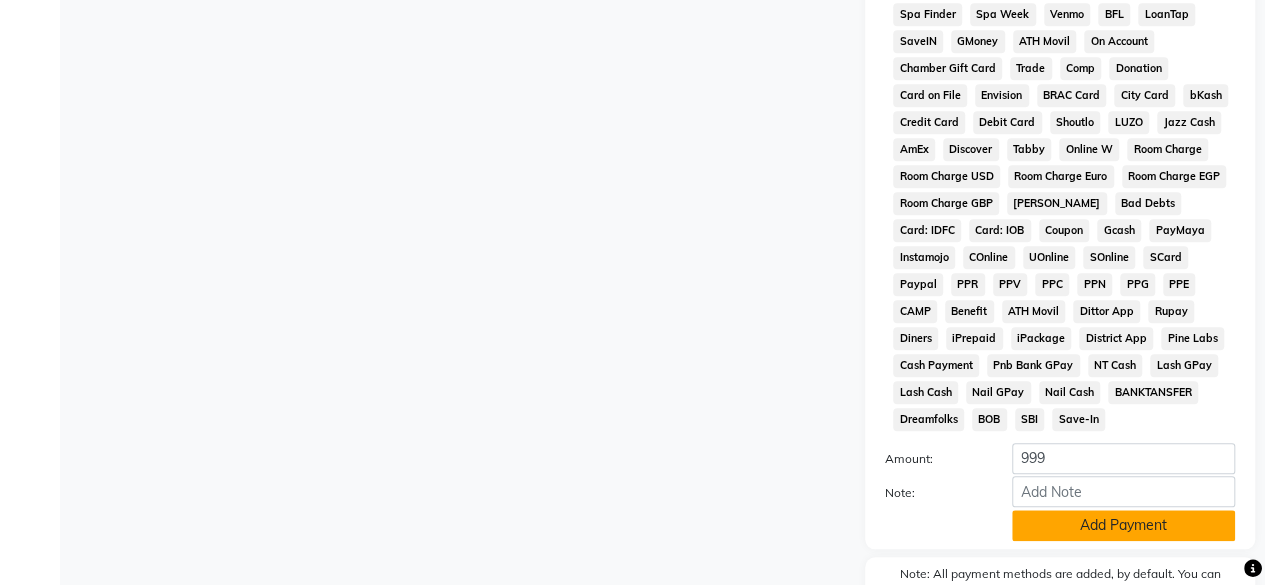 click on "Add Payment" 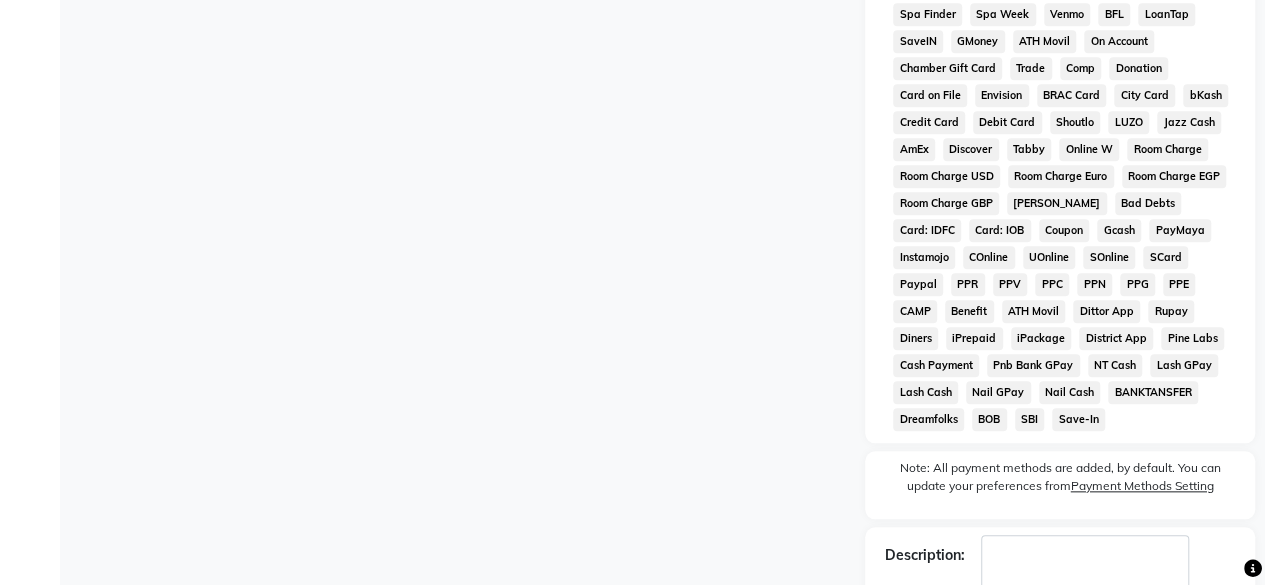 scroll, scrollTop: 978, scrollLeft: 0, axis: vertical 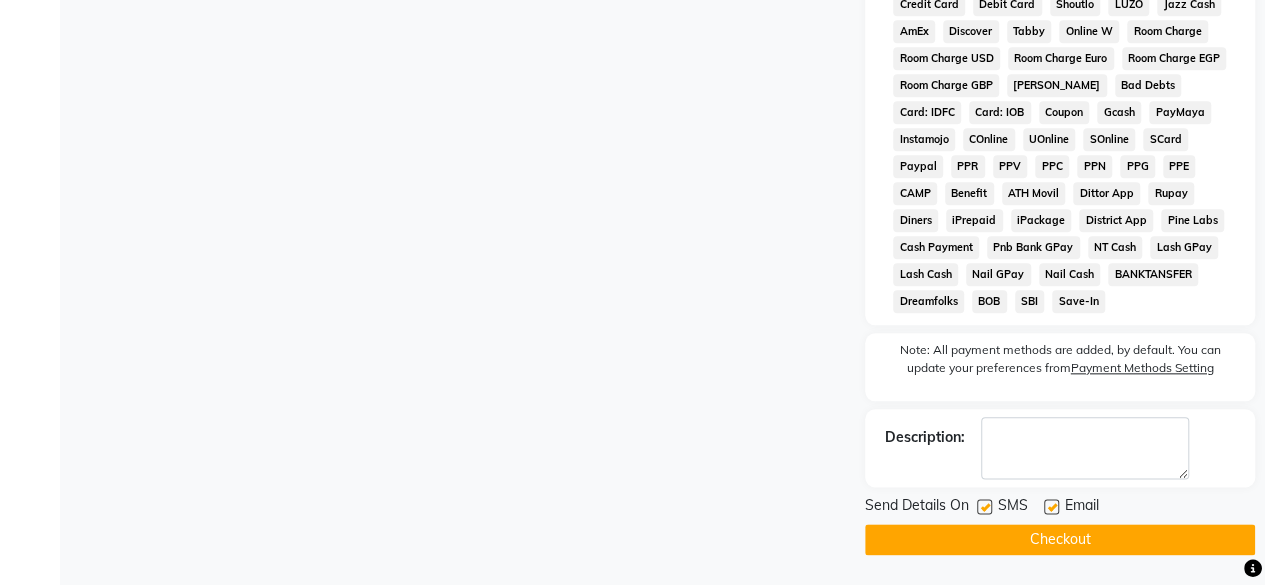 click on "Checkout" 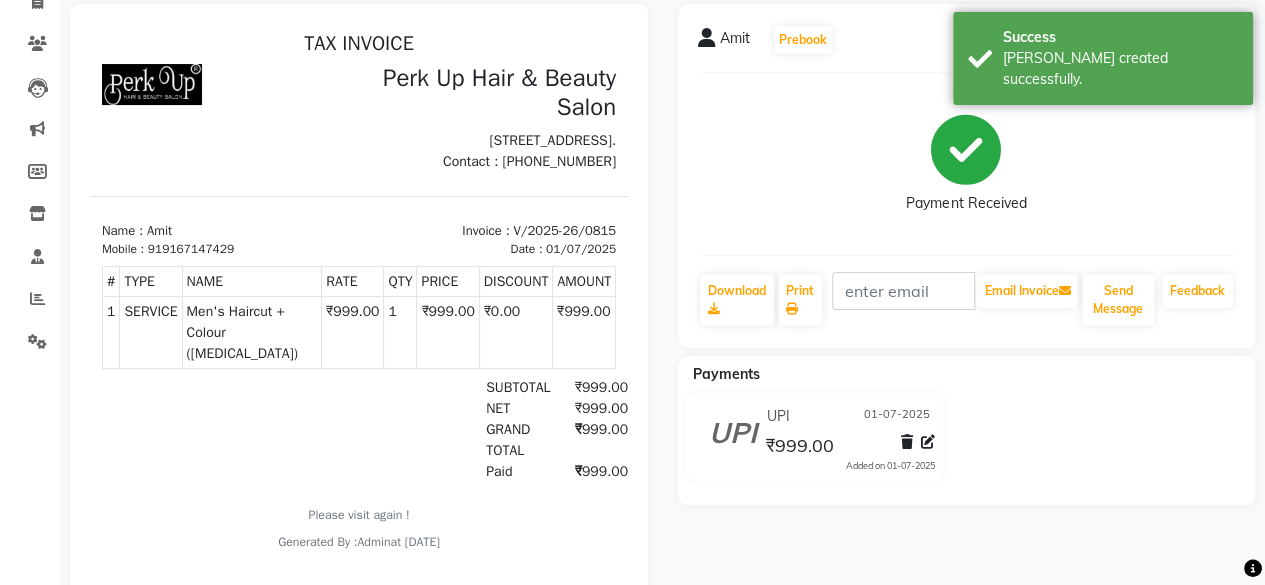 scroll, scrollTop: 0, scrollLeft: 0, axis: both 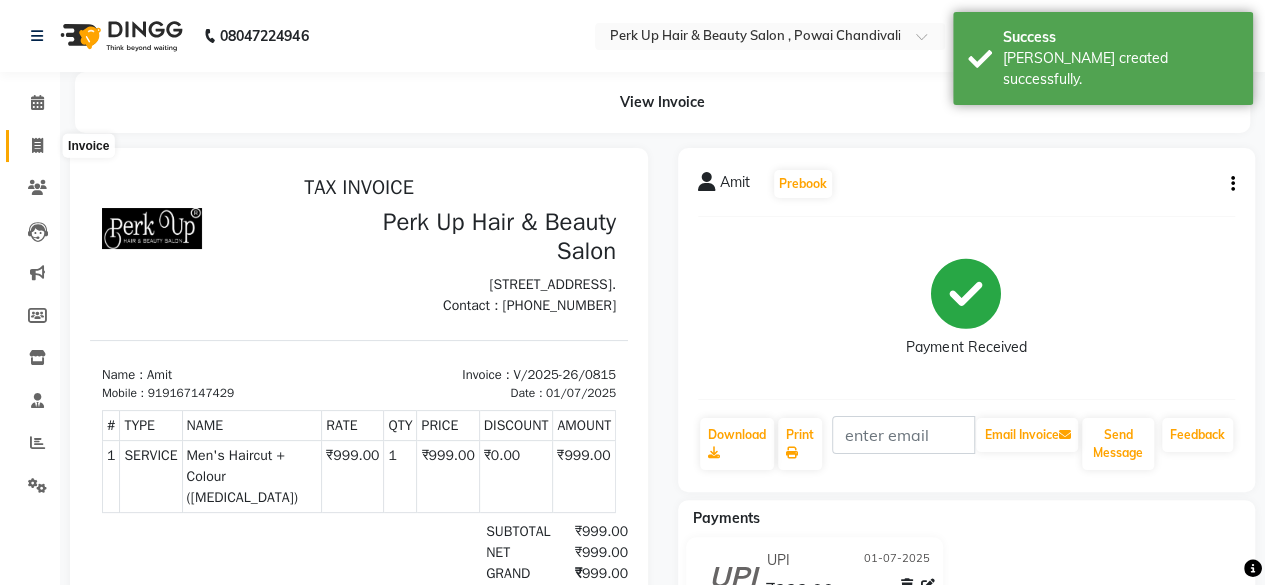 click 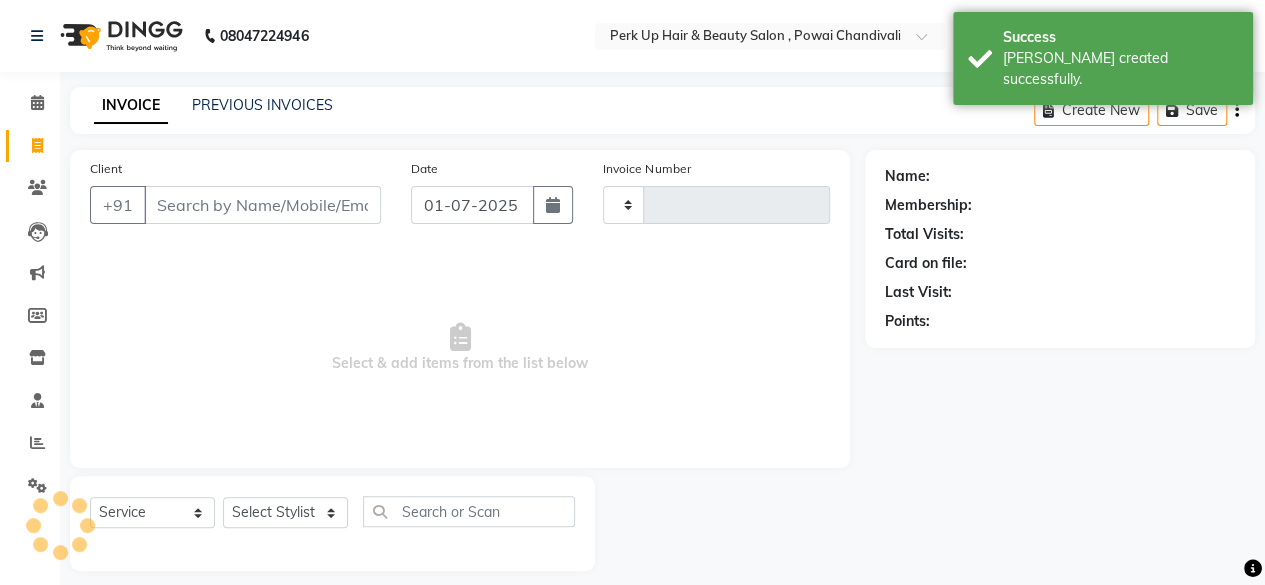 scroll, scrollTop: 15, scrollLeft: 0, axis: vertical 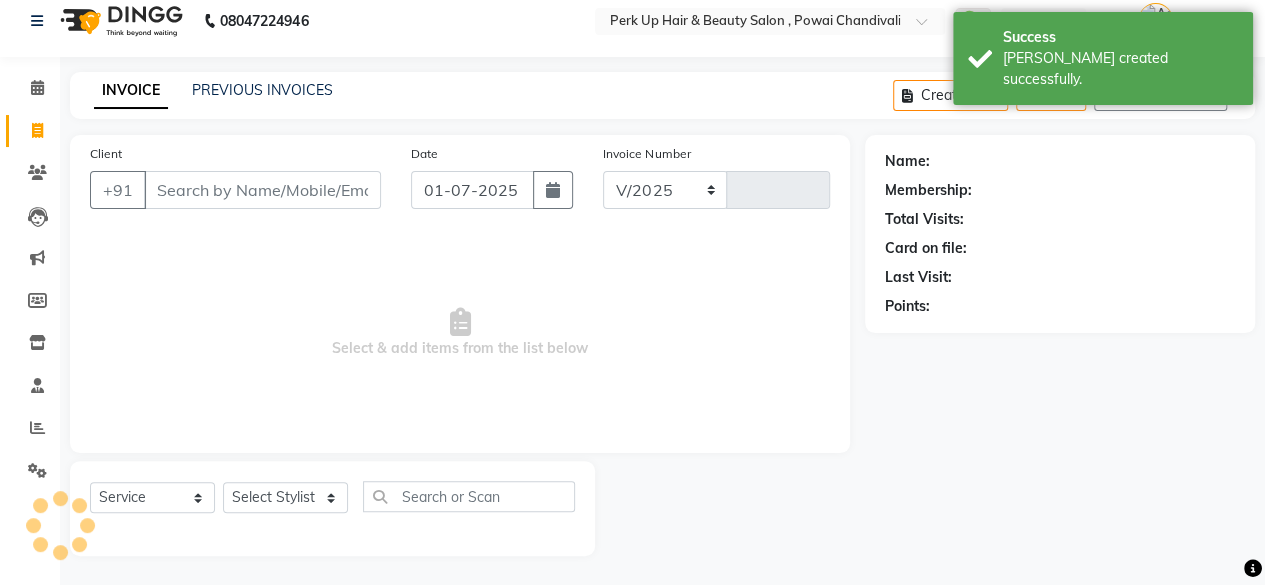 select on "5131" 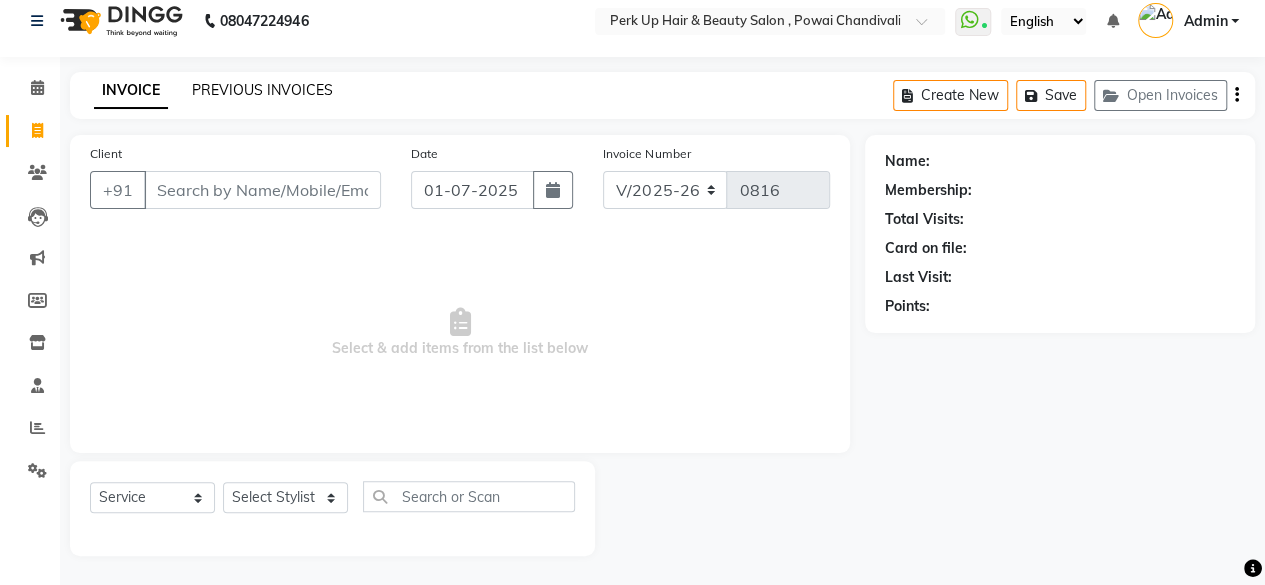 click on "PREVIOUS INVOICES" 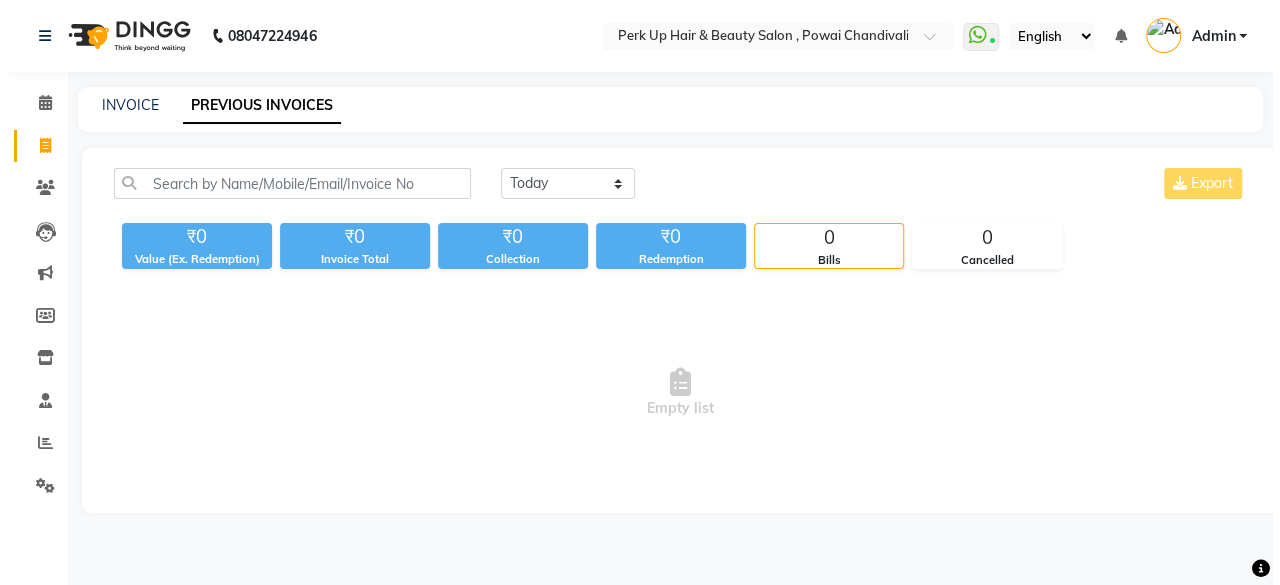 scroll, scrollTop: 0, scrollLeft: 0, axis: both 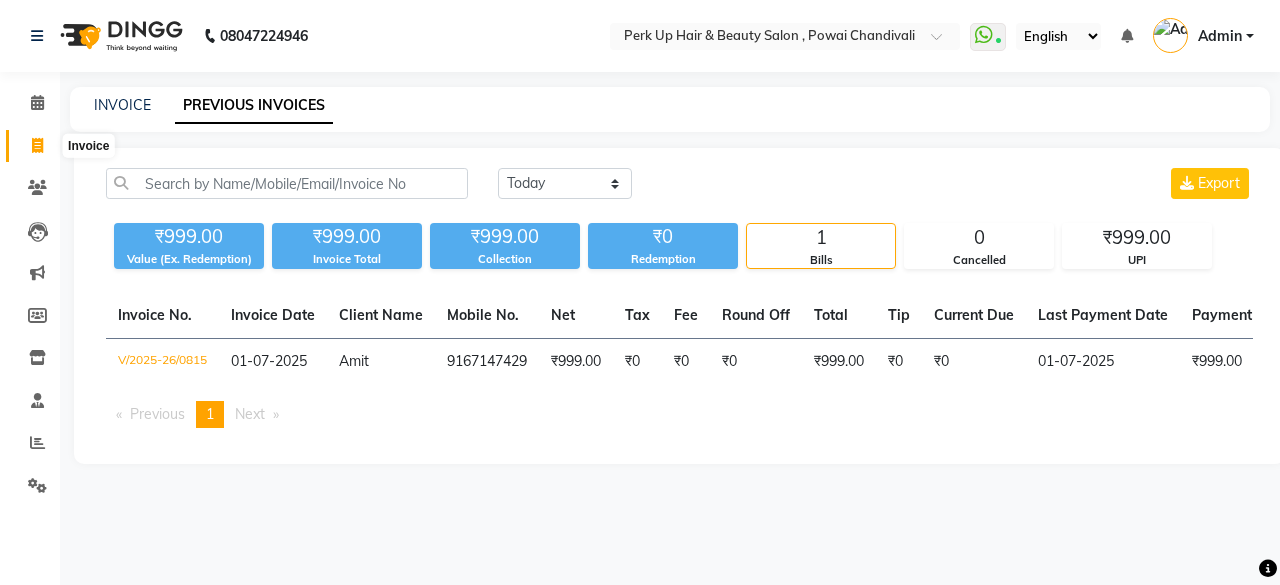 click 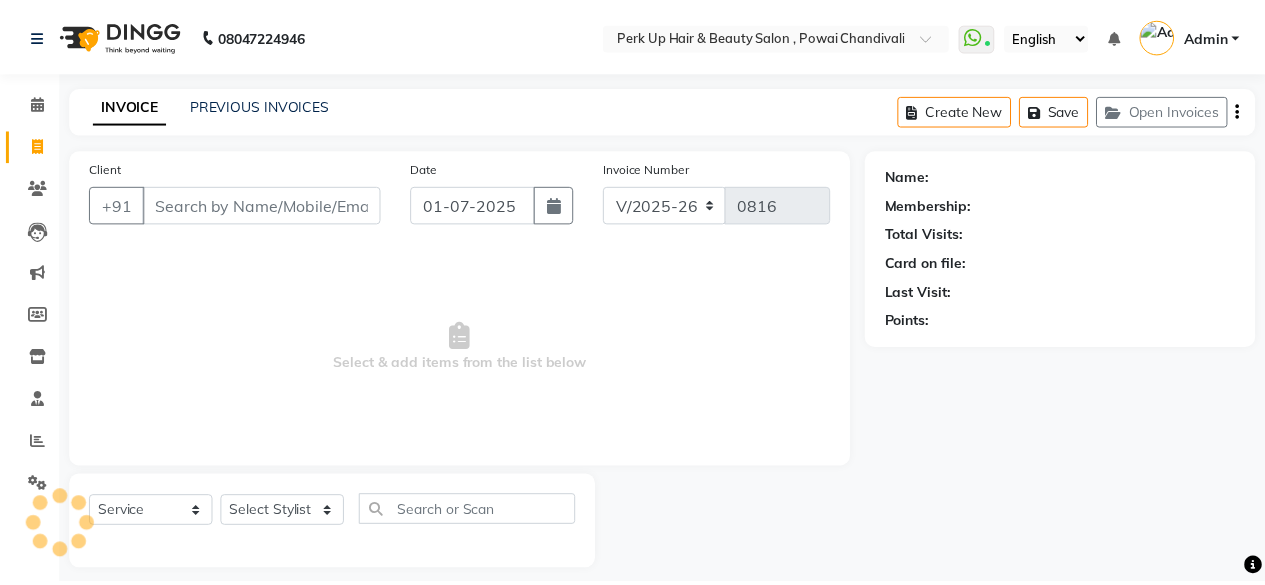 scroll, scrollTop: 15, scrollLeft: 0, axis: vertical 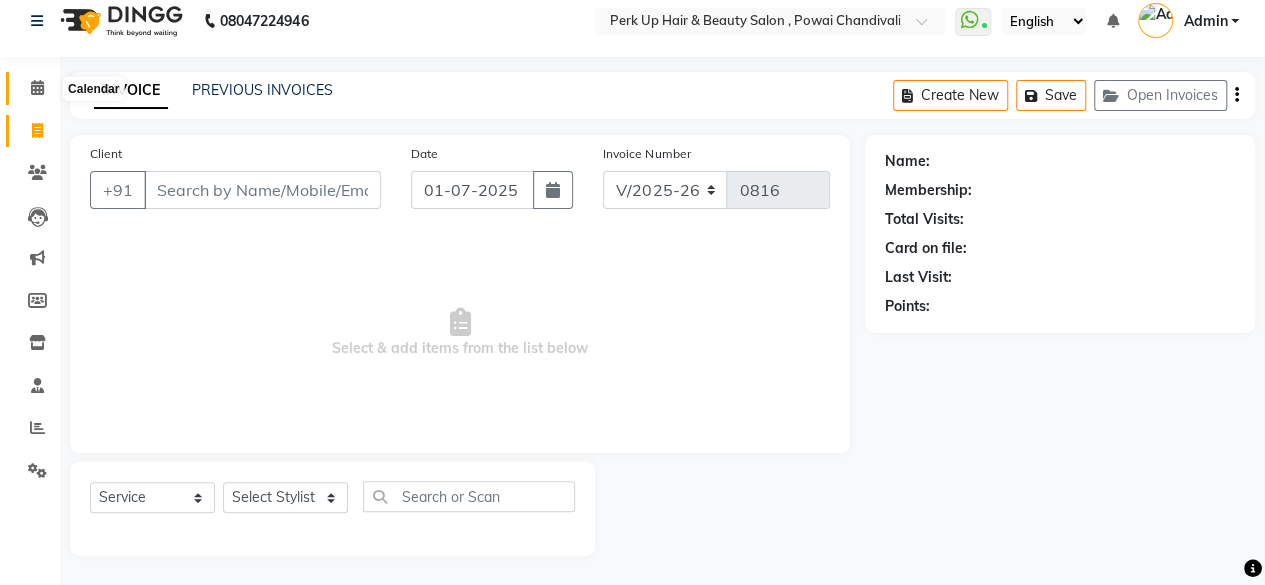 click 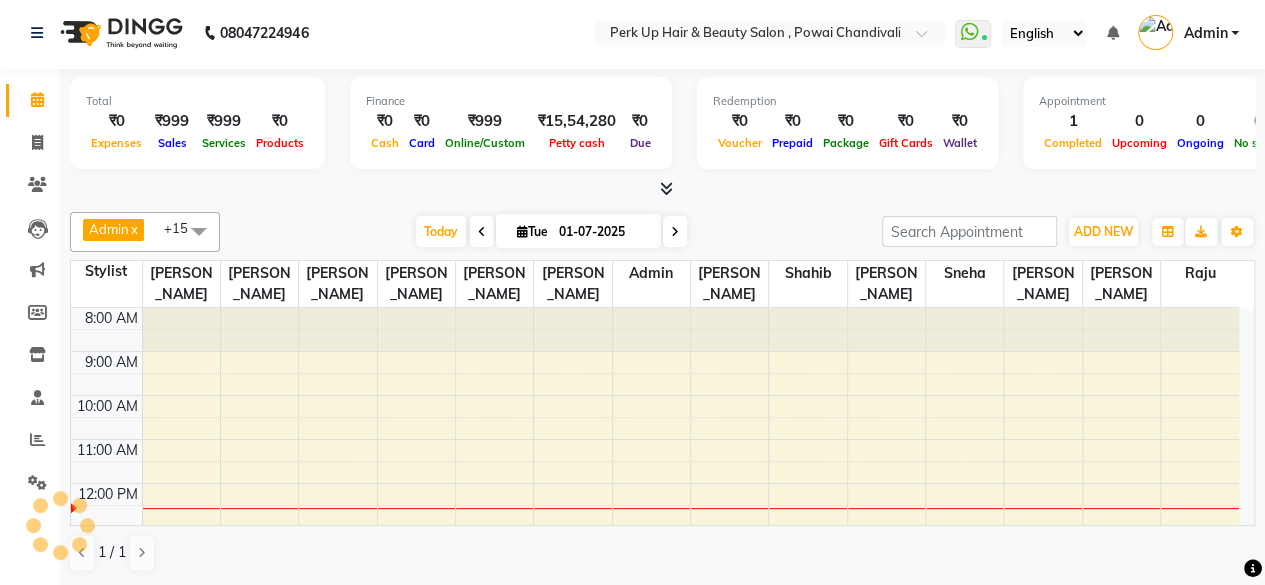 scroll, scrollTop: 0, scrollLeft: 0, axis: both 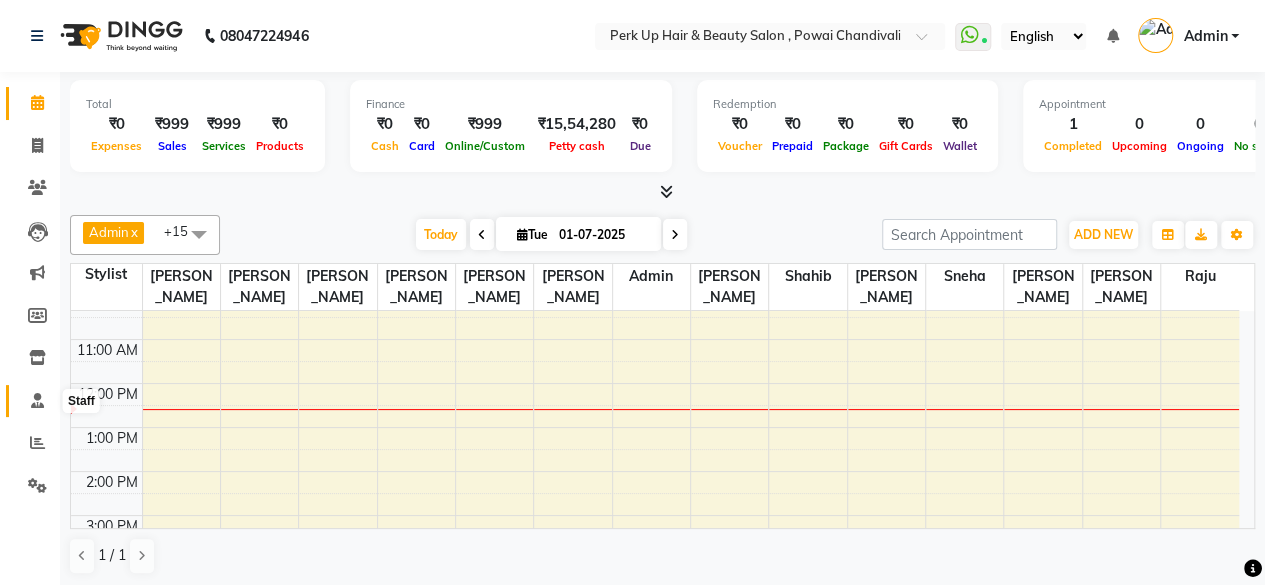 click 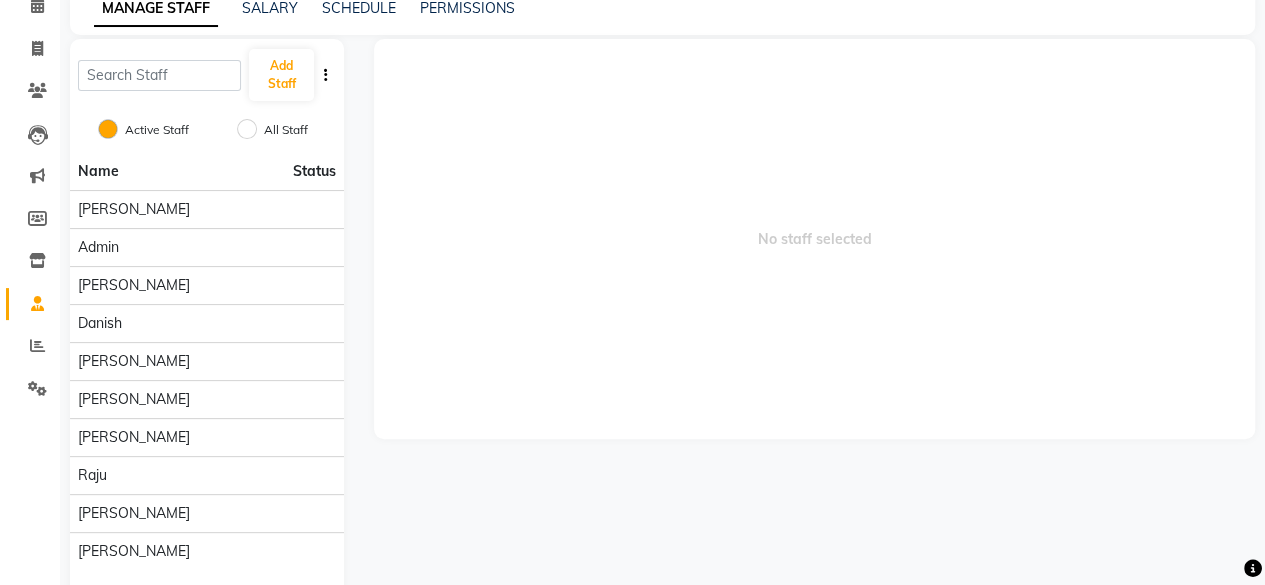 scroll, scrollTop: 99, scrollLeft: 0, axis: vertical 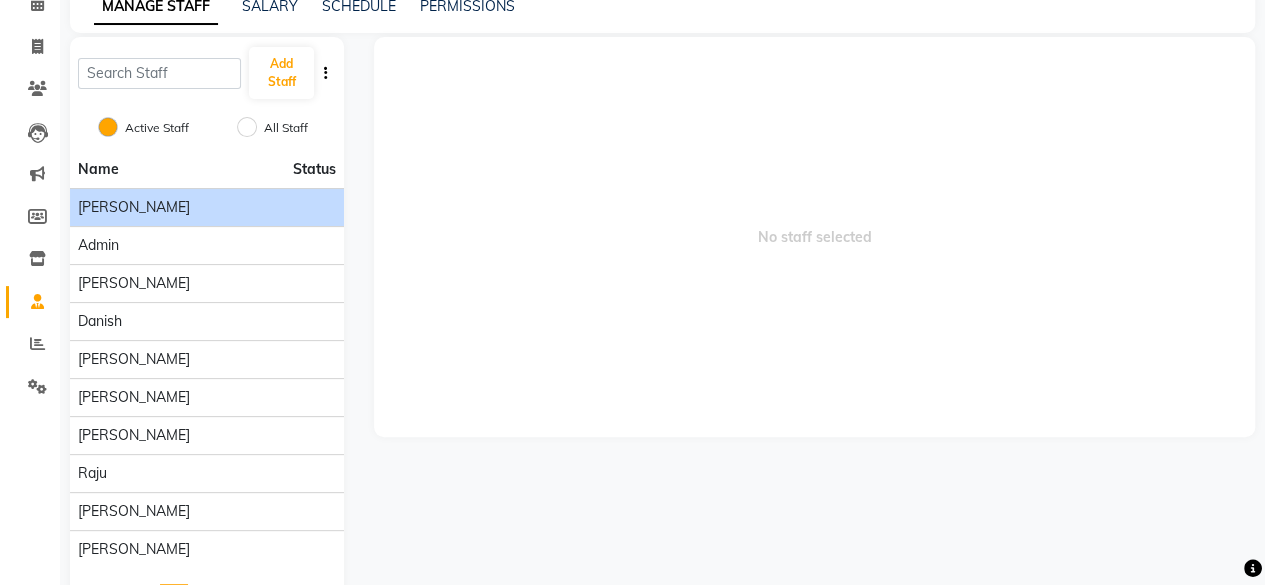 click on "[PERSON_NAME]" 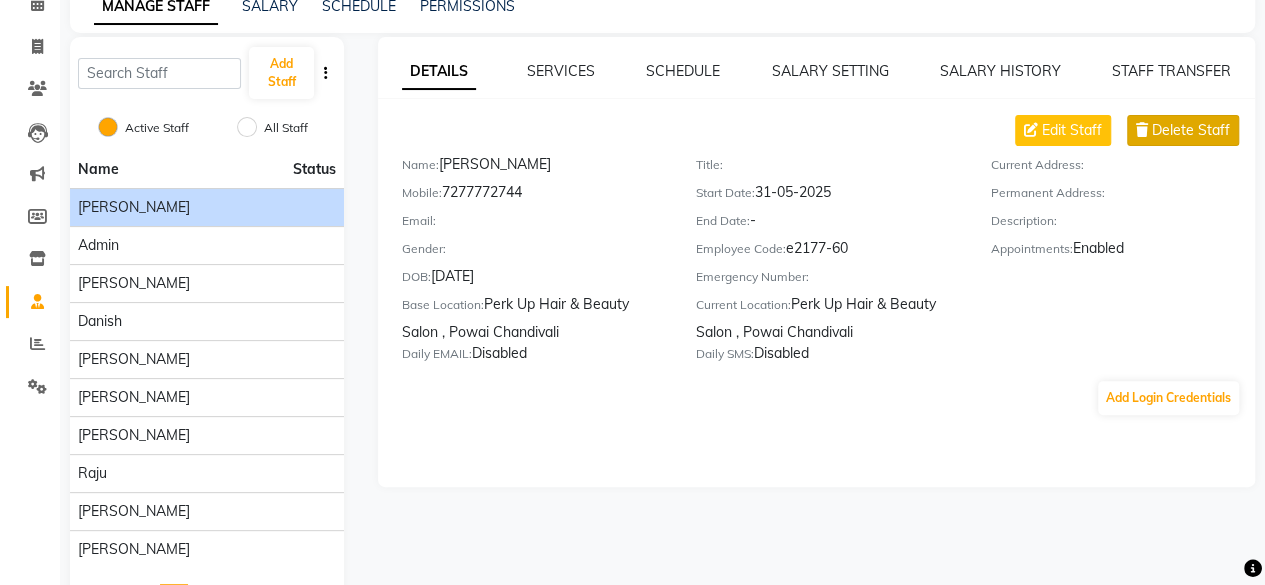 click on "Delete Staff" 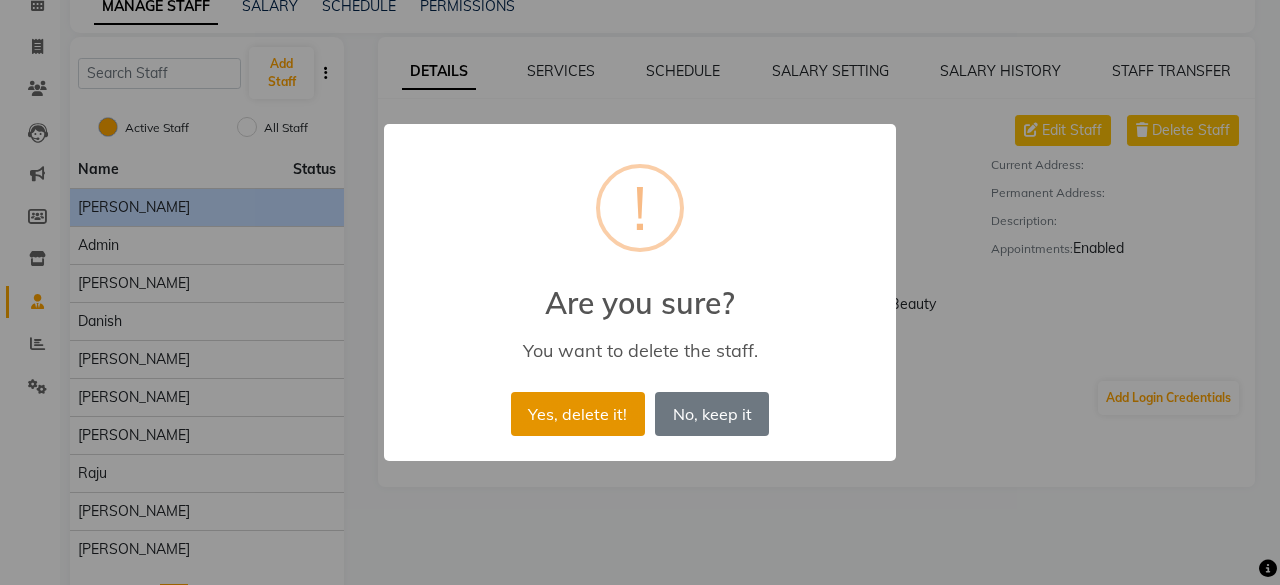 click on "Yes, delete it!" at bounding box center [578, 414] 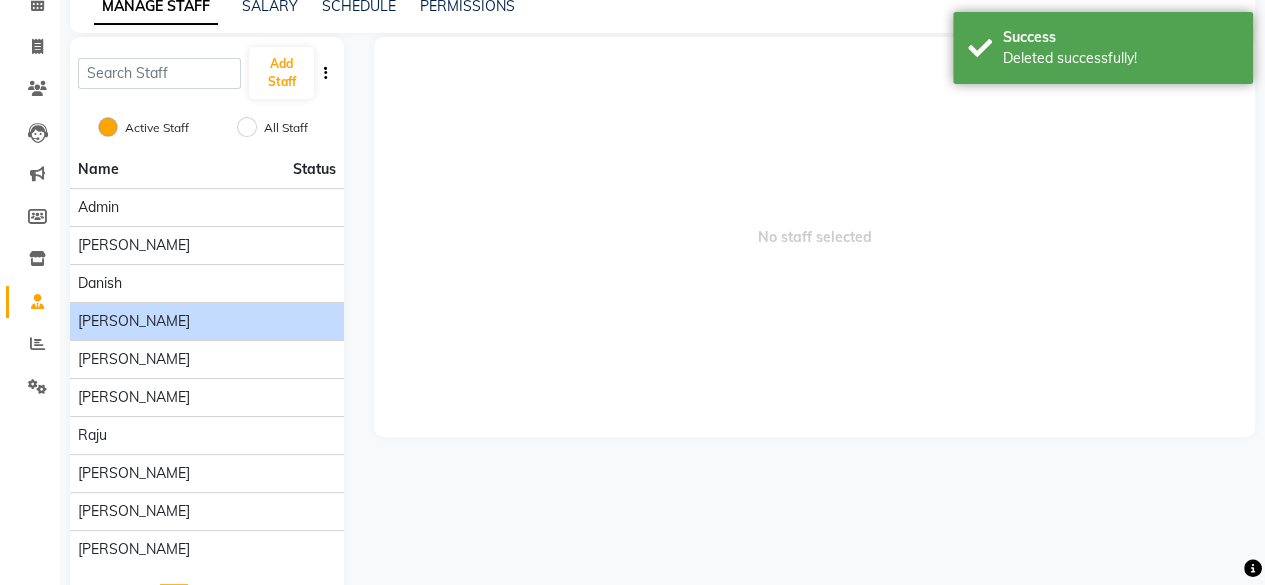 click on "[PERSON_NAME]" 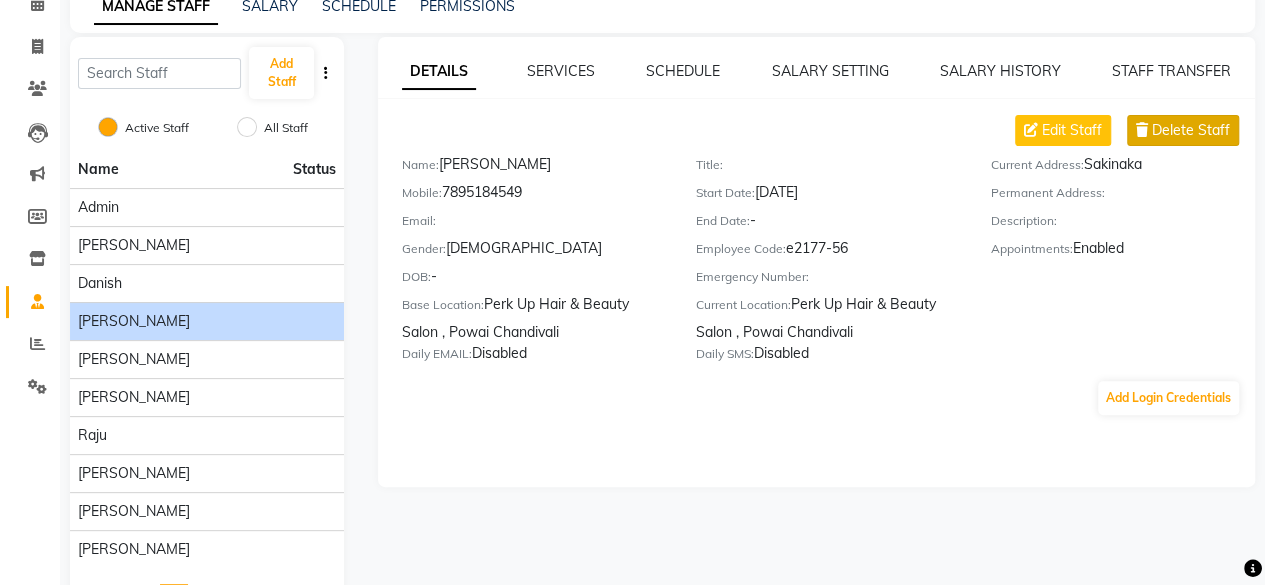 click on "Delete Staff" 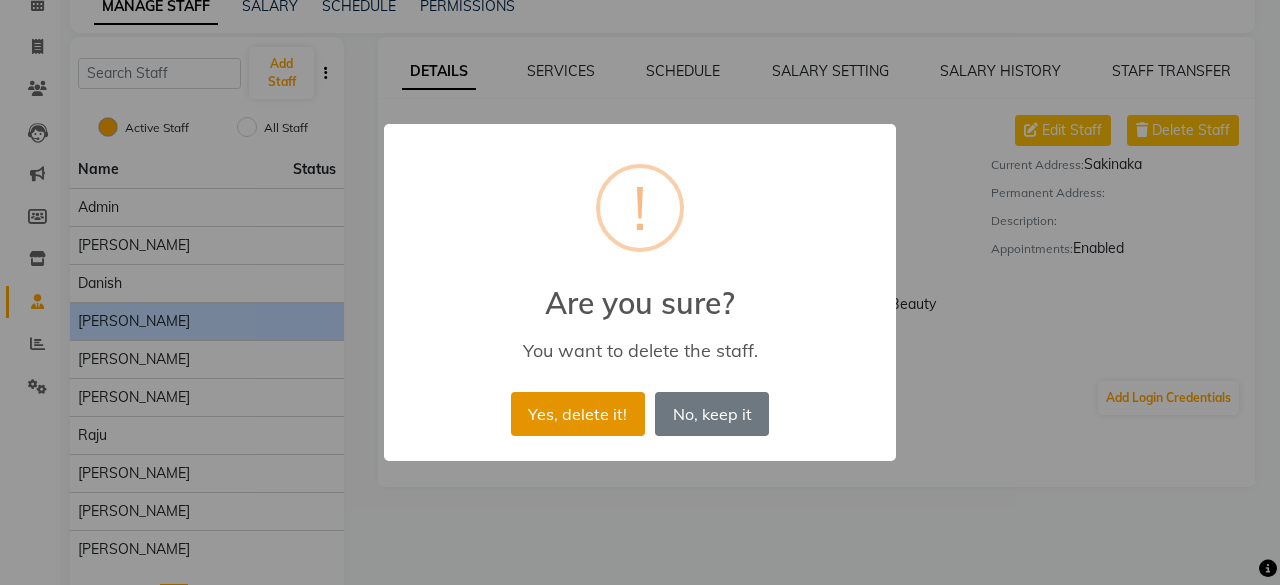 click on "Yes, delete it!" at bounding box center [578, 414] 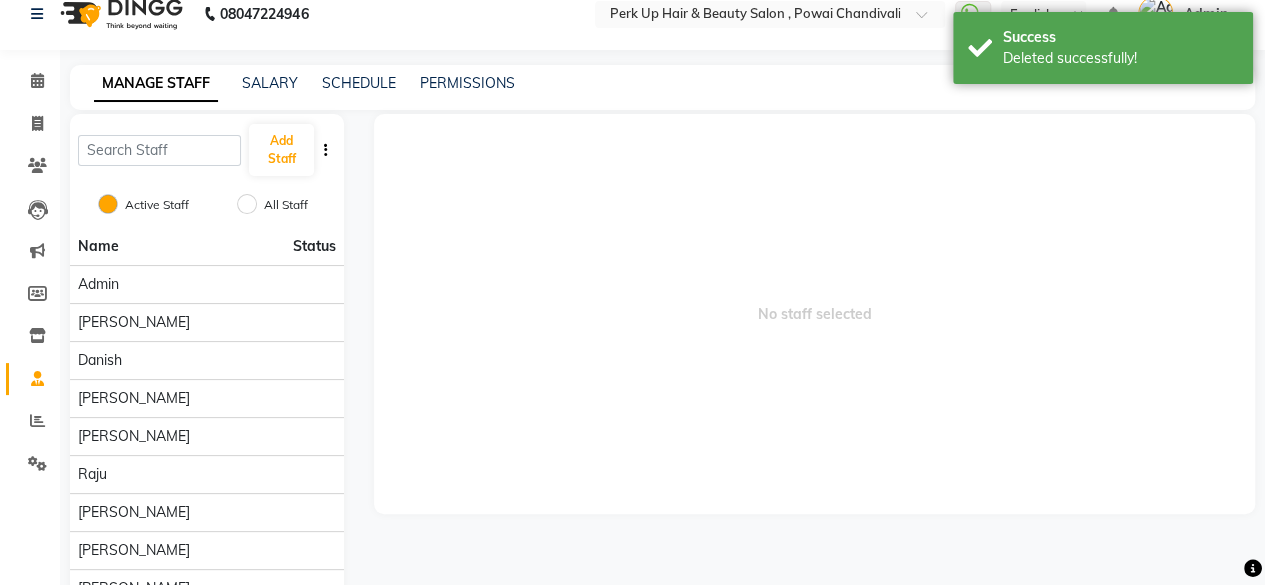 scroll, scrollTop: 6, scrollLeft: 0, axis: vertical 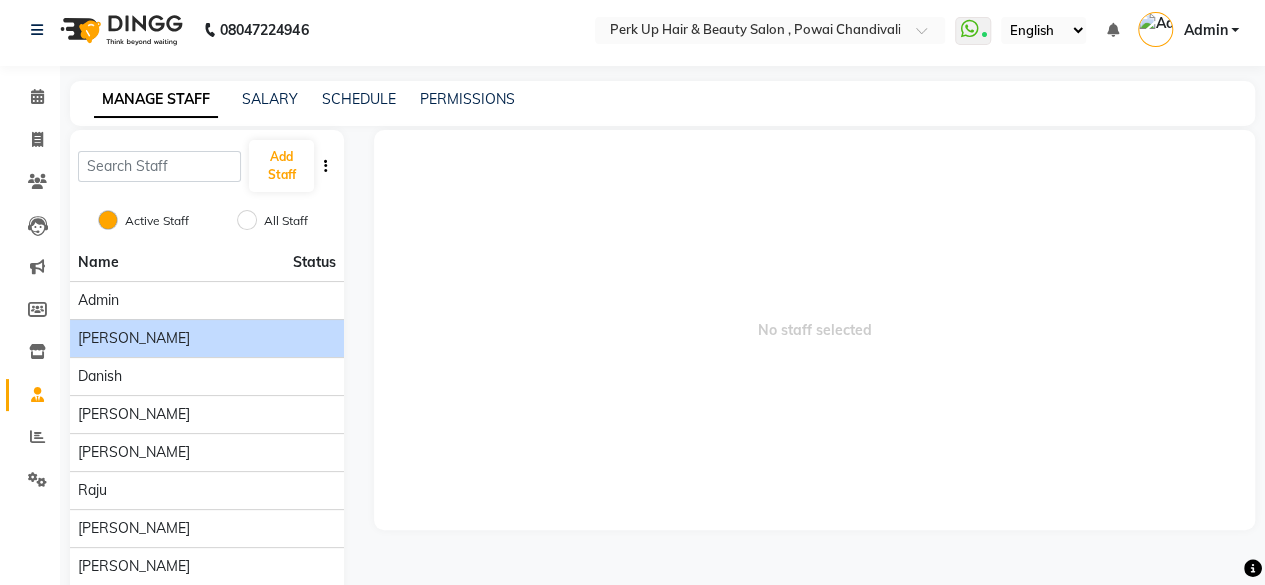 click on "[PERSON_NAME]" 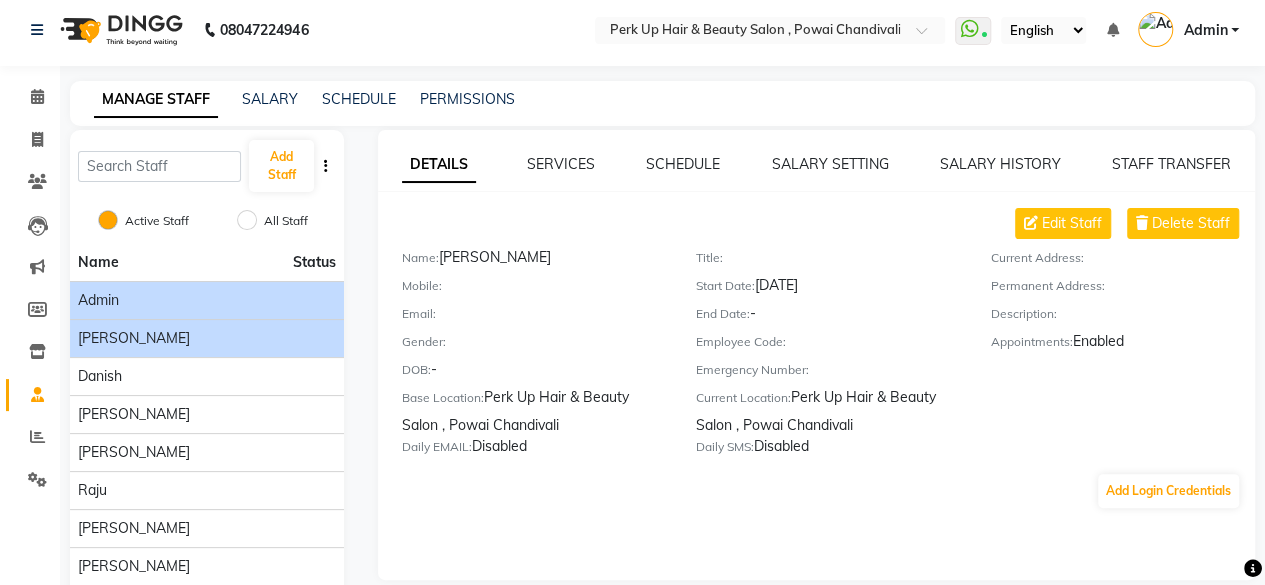 click on "Admin" 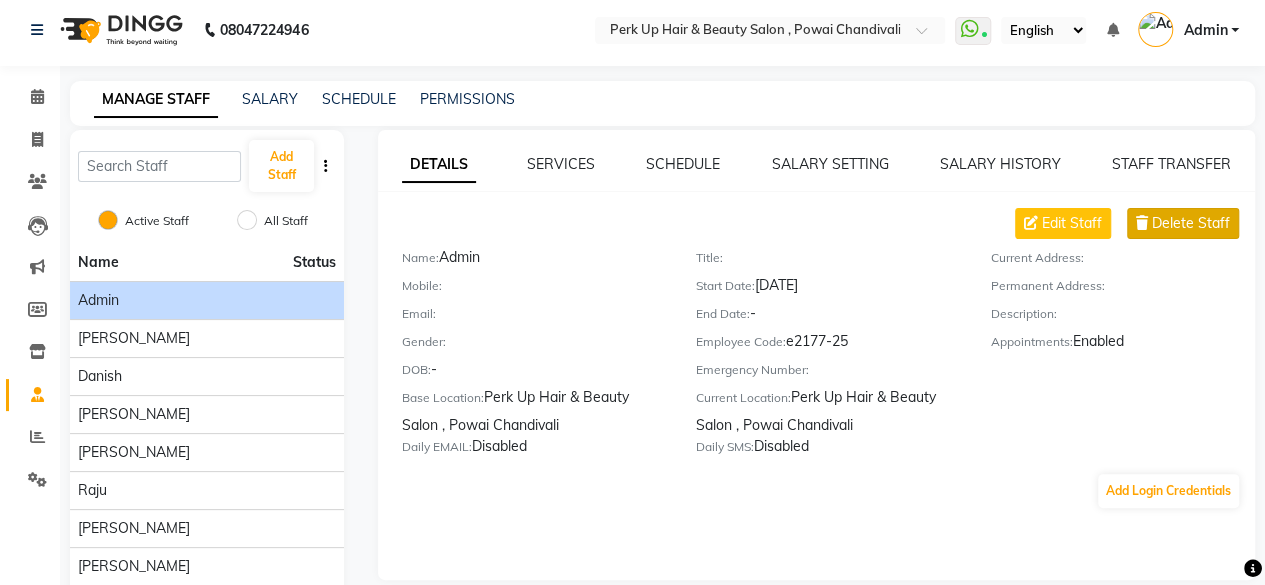 click on "Delete Staff" 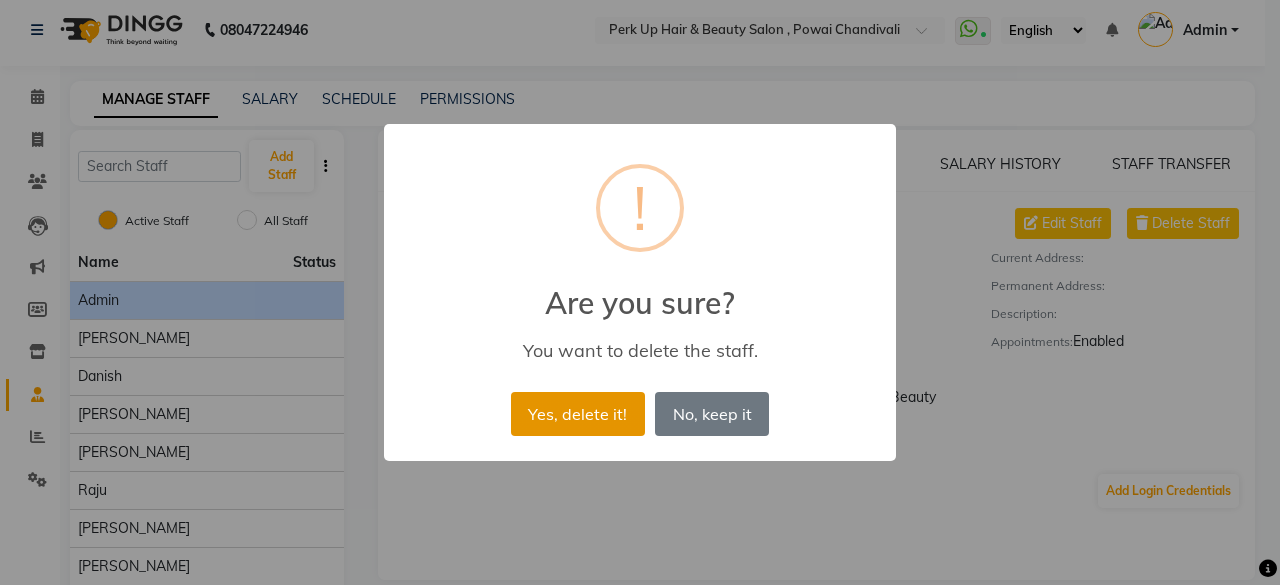 click on "Yes, delete it!" at bounding box center [578, 414] 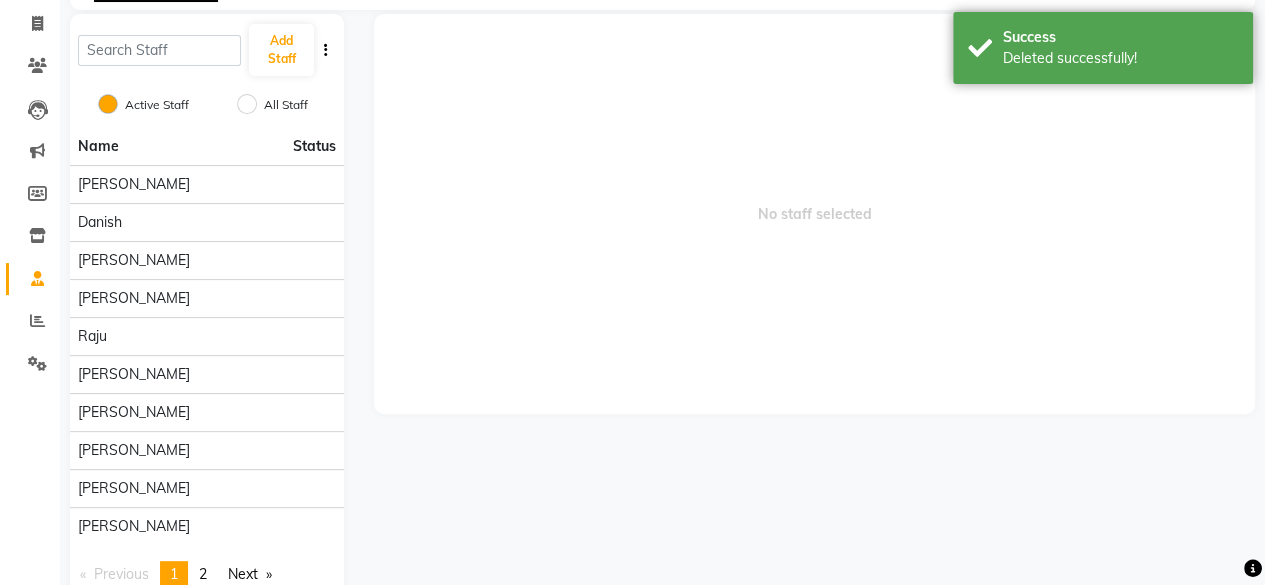 scroll, scrollTop: 166, scrollLeft: 0, axis: vertical 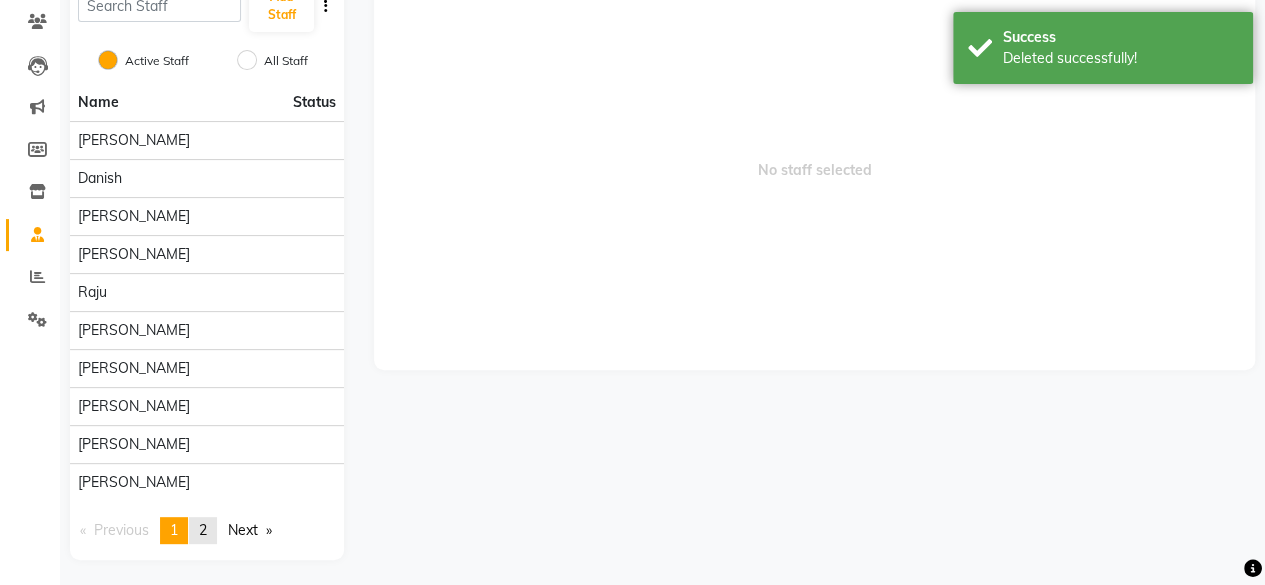 click on "2" at bounding box center [203, 530] 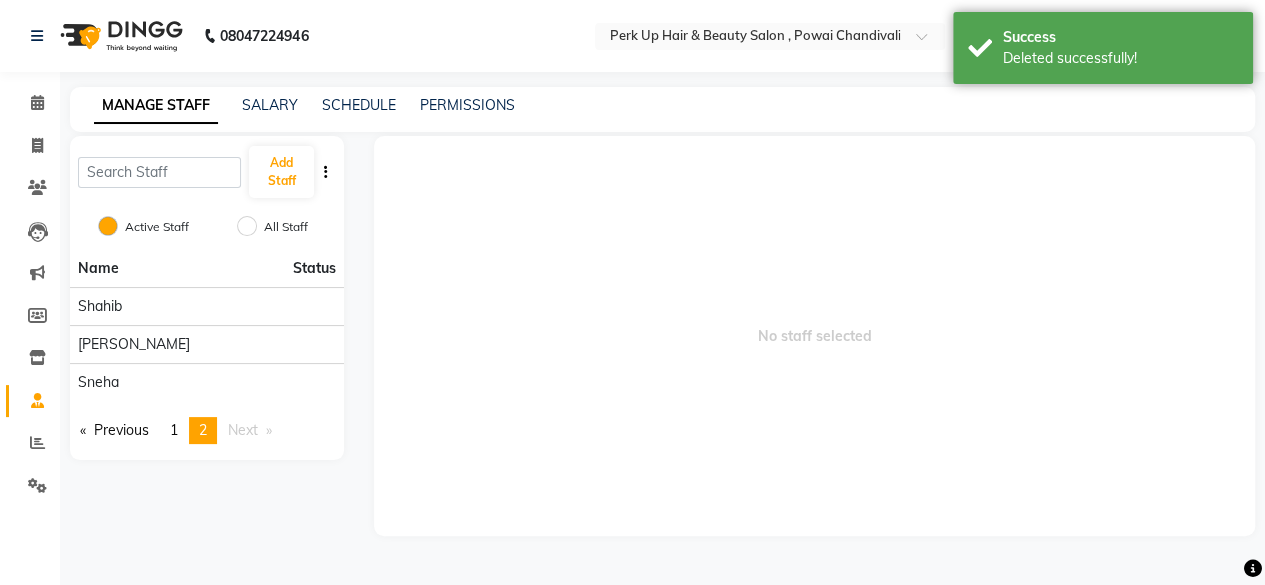 scroll, scrollTop: 0, scrollLeft: 0, axis: both 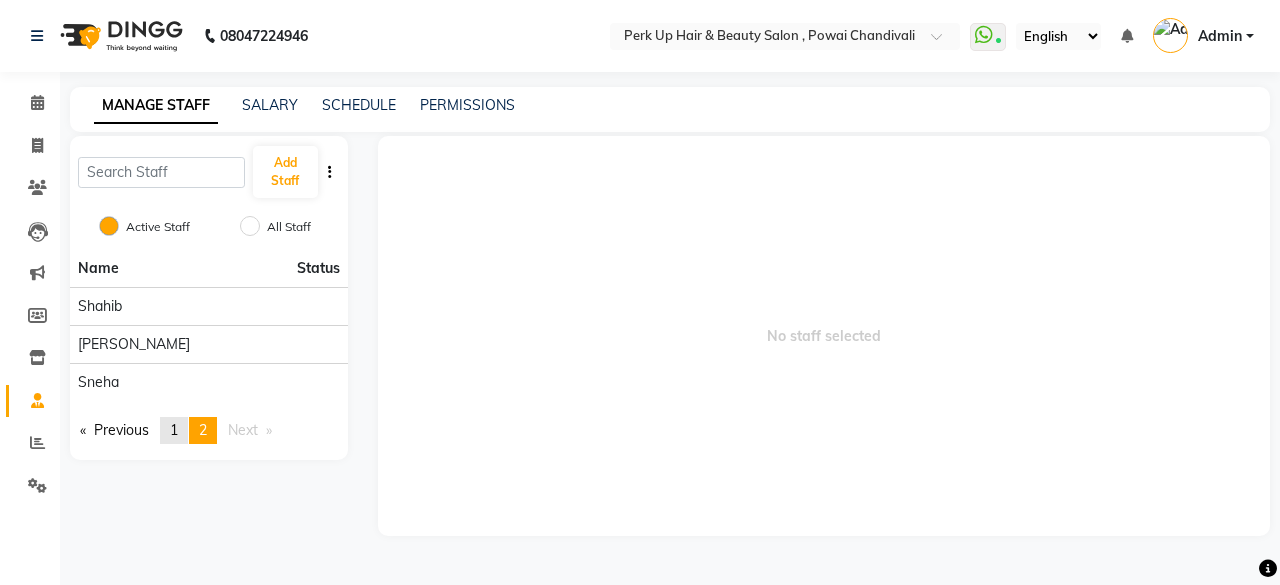 click on "1" at bounding box center (174, 430) 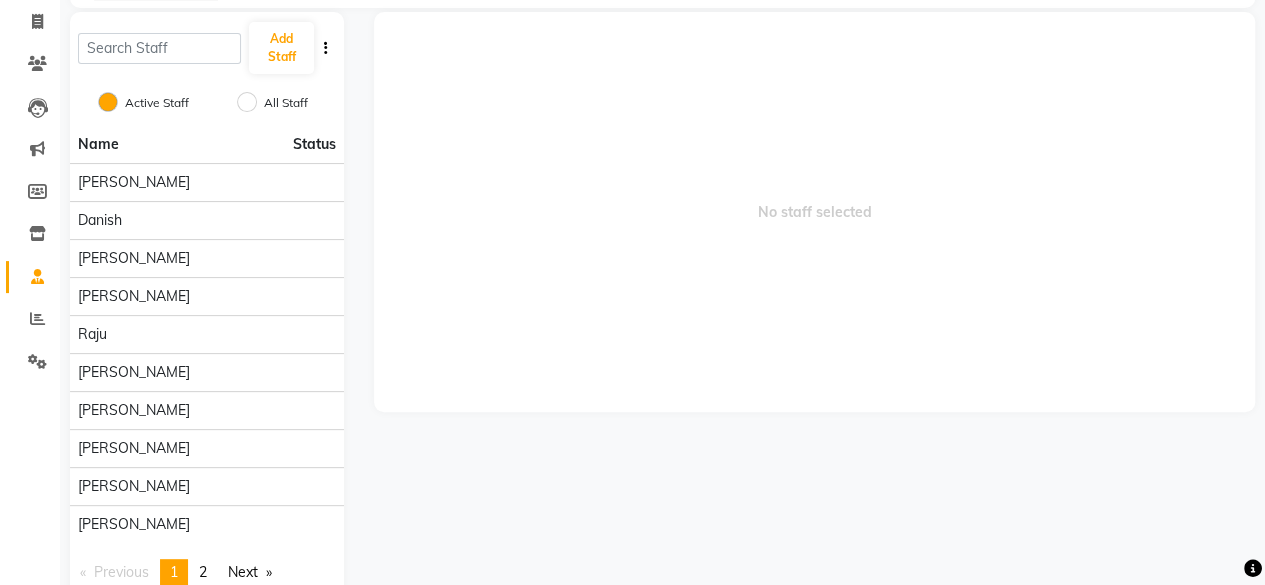 scroll, scrollTop: 0, scrollLeft: 0, axis: both 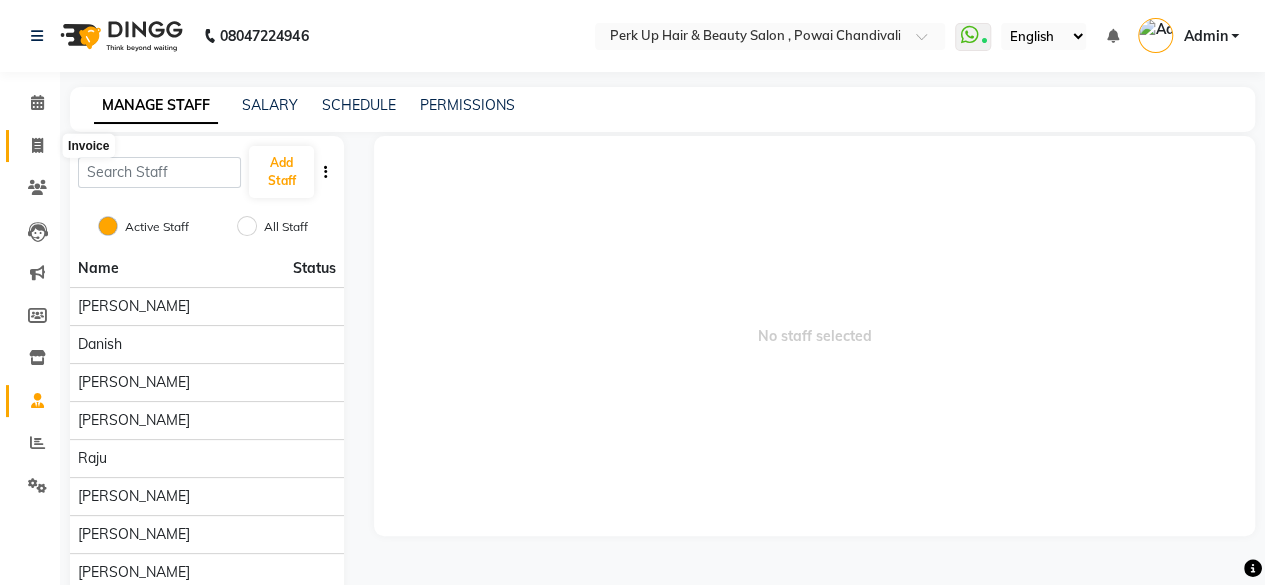 click 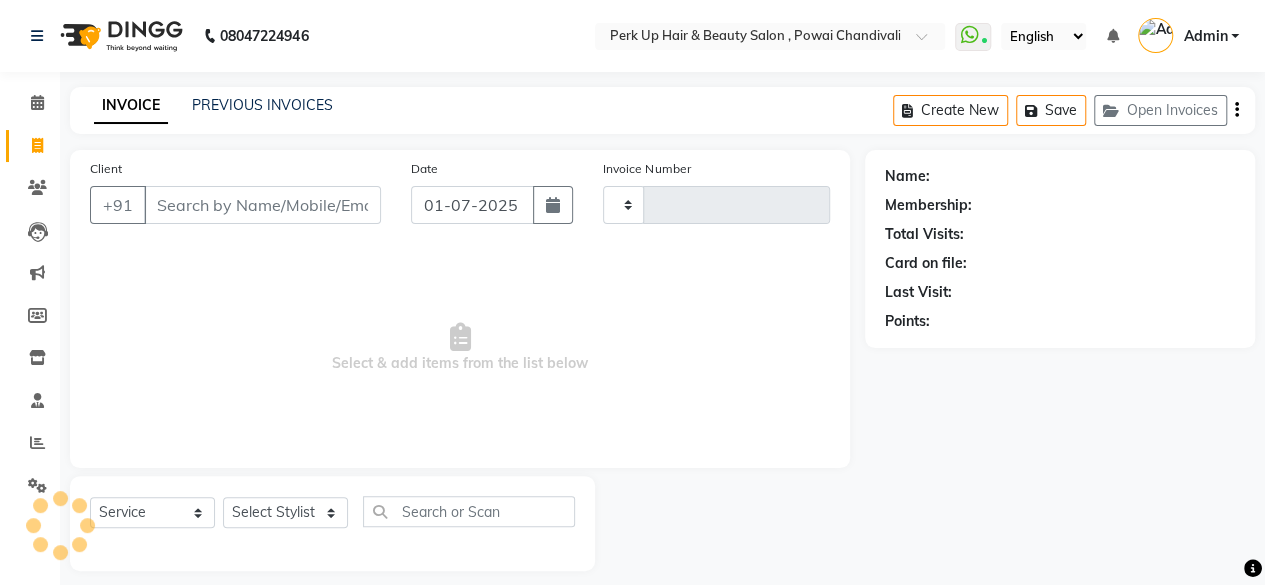 scroll, scrollTop: 15, scrollLeft: 0, axis: vertical 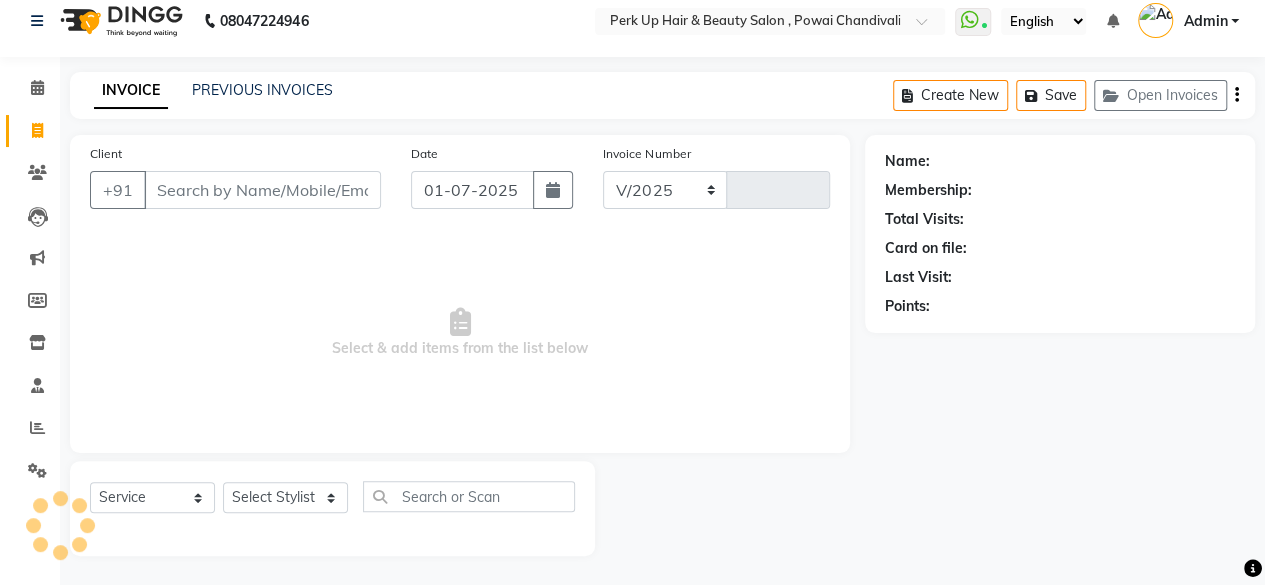 select on "5131" 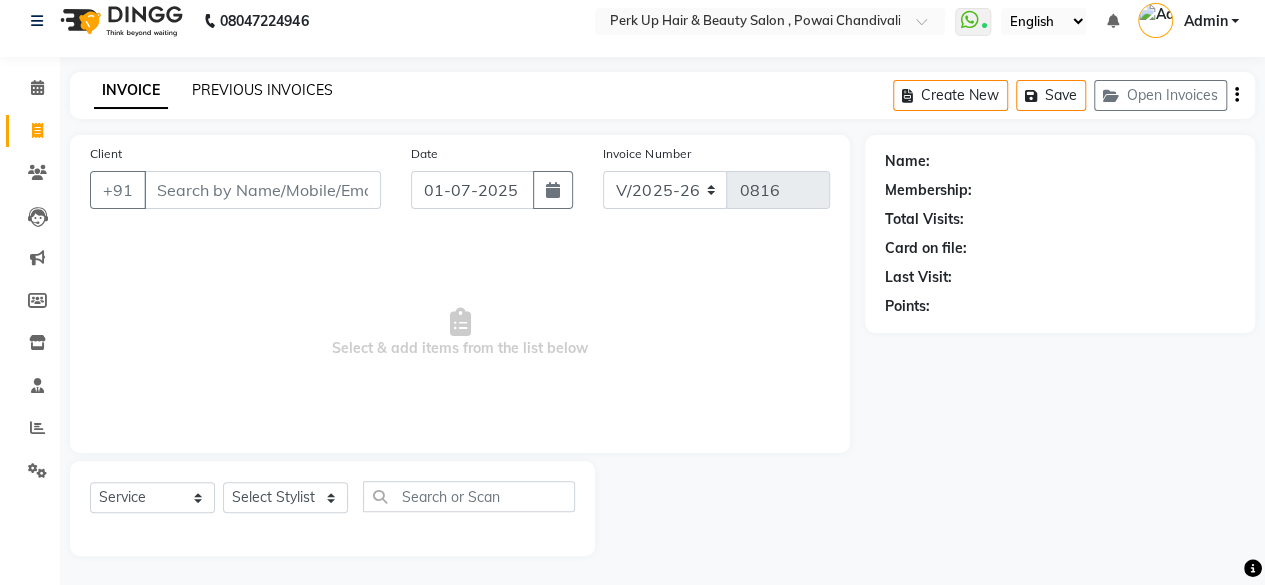 click on "PREVIOUS INVOICES" 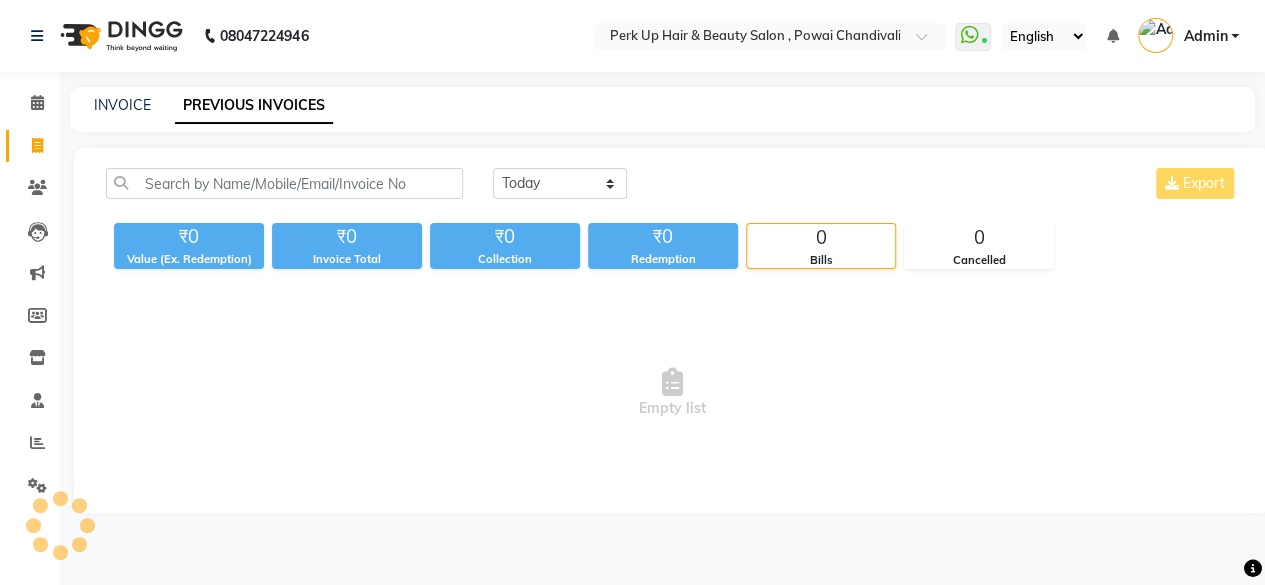 scroll, scrollTop: 0, scrollLeft: 0, axis: both 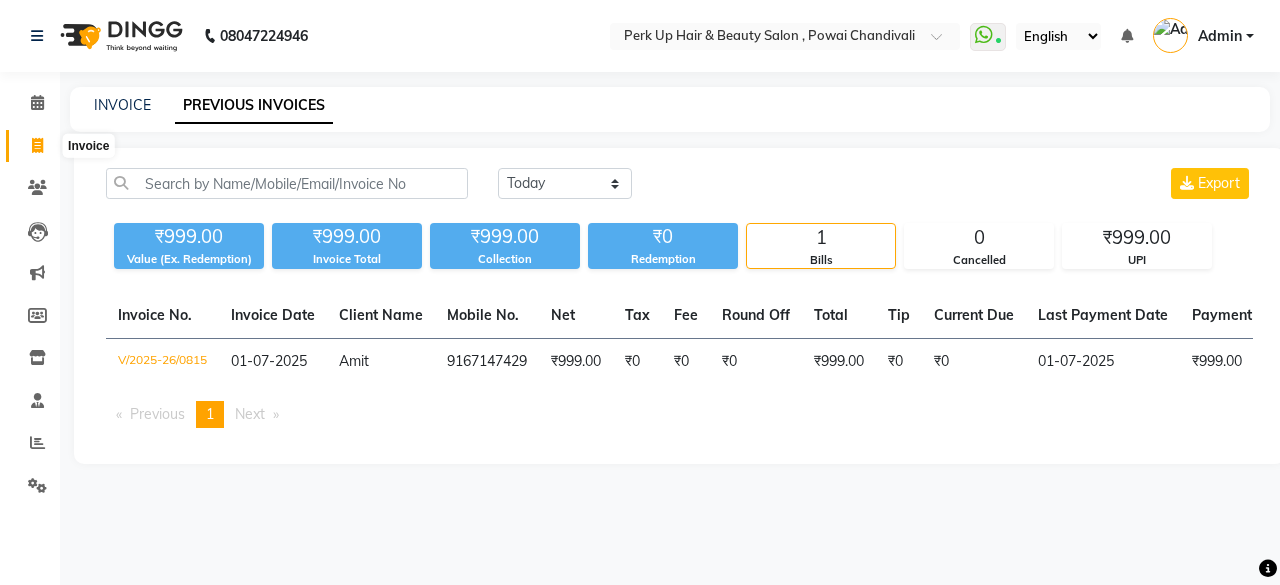click 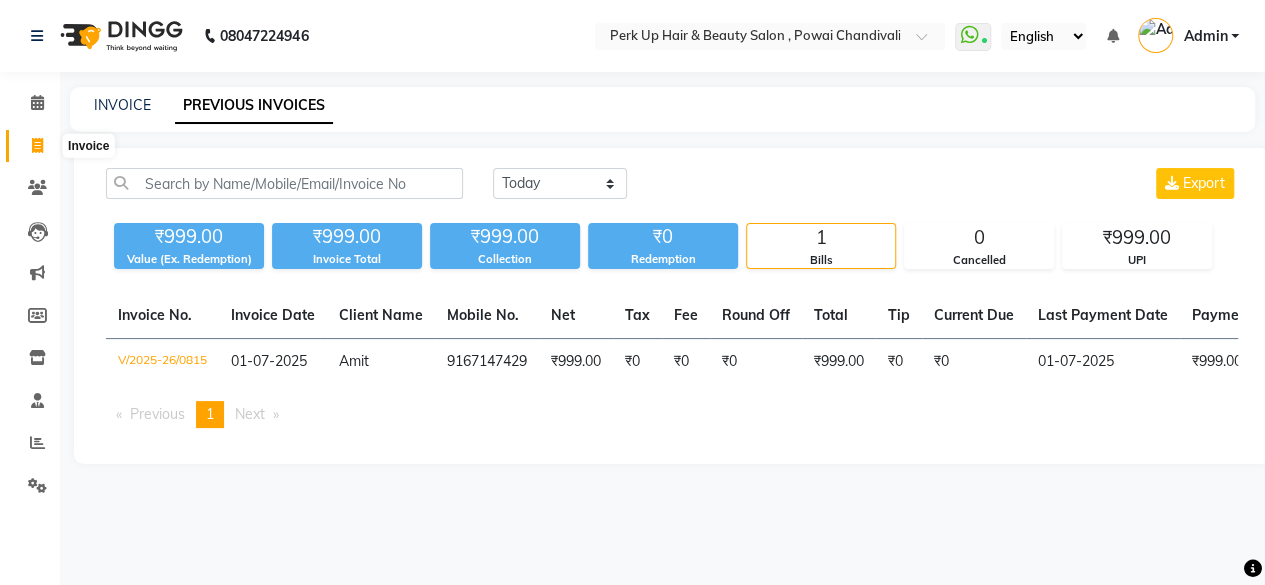 select on "service" 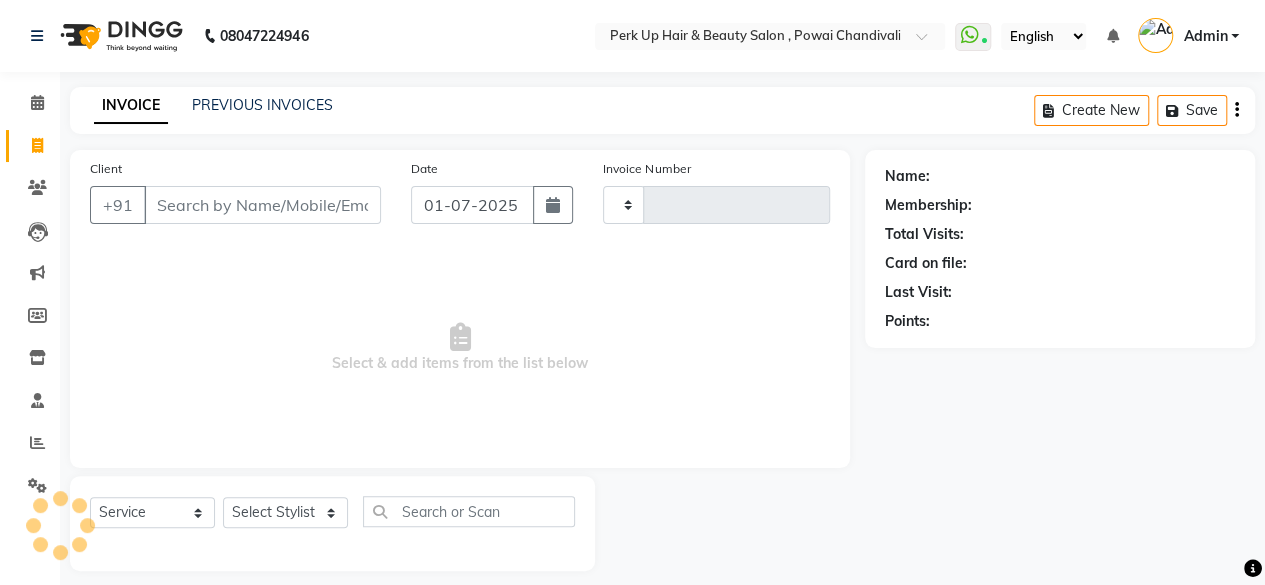 scroll, scrollTop: 15, scrollLeft: 0, axis: vertical 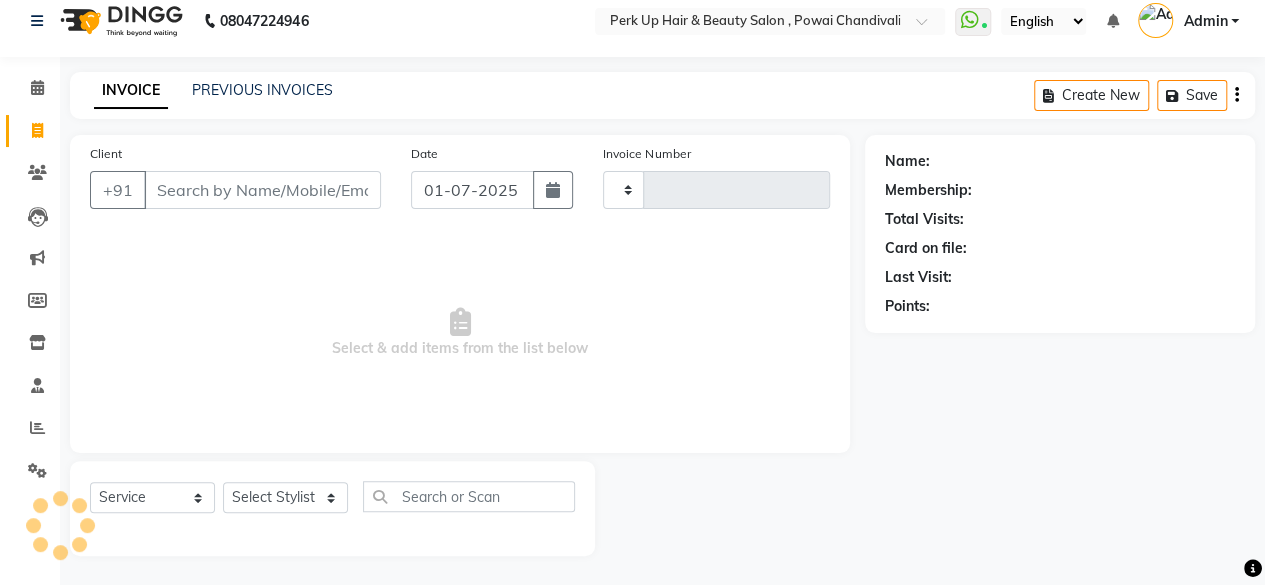 type on "0816" 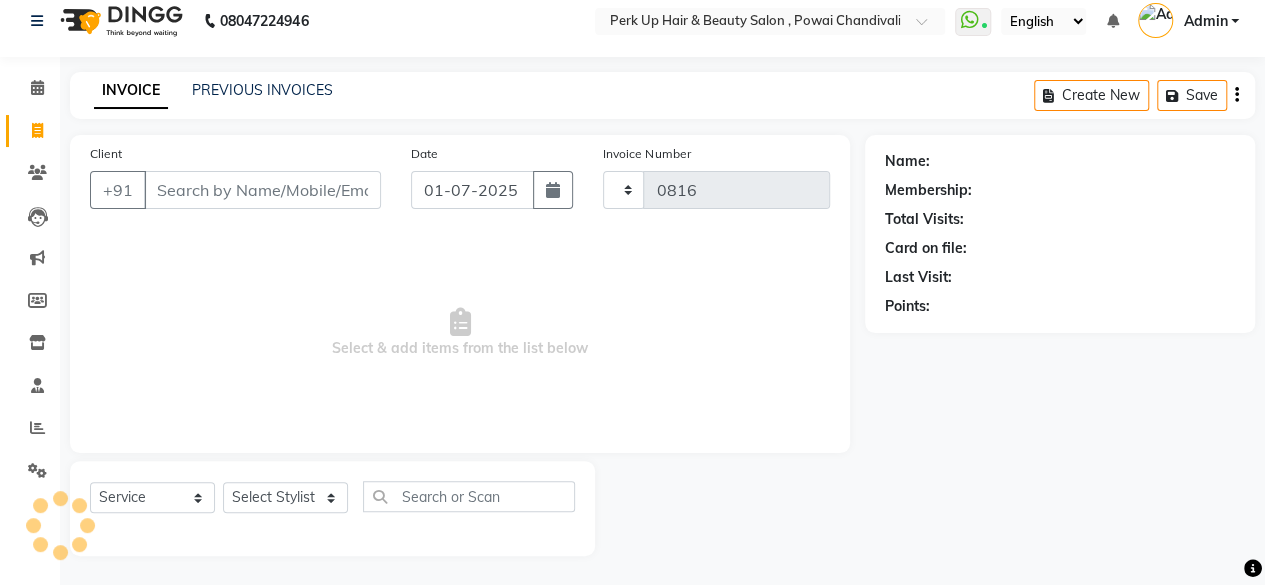 select on "5131" 